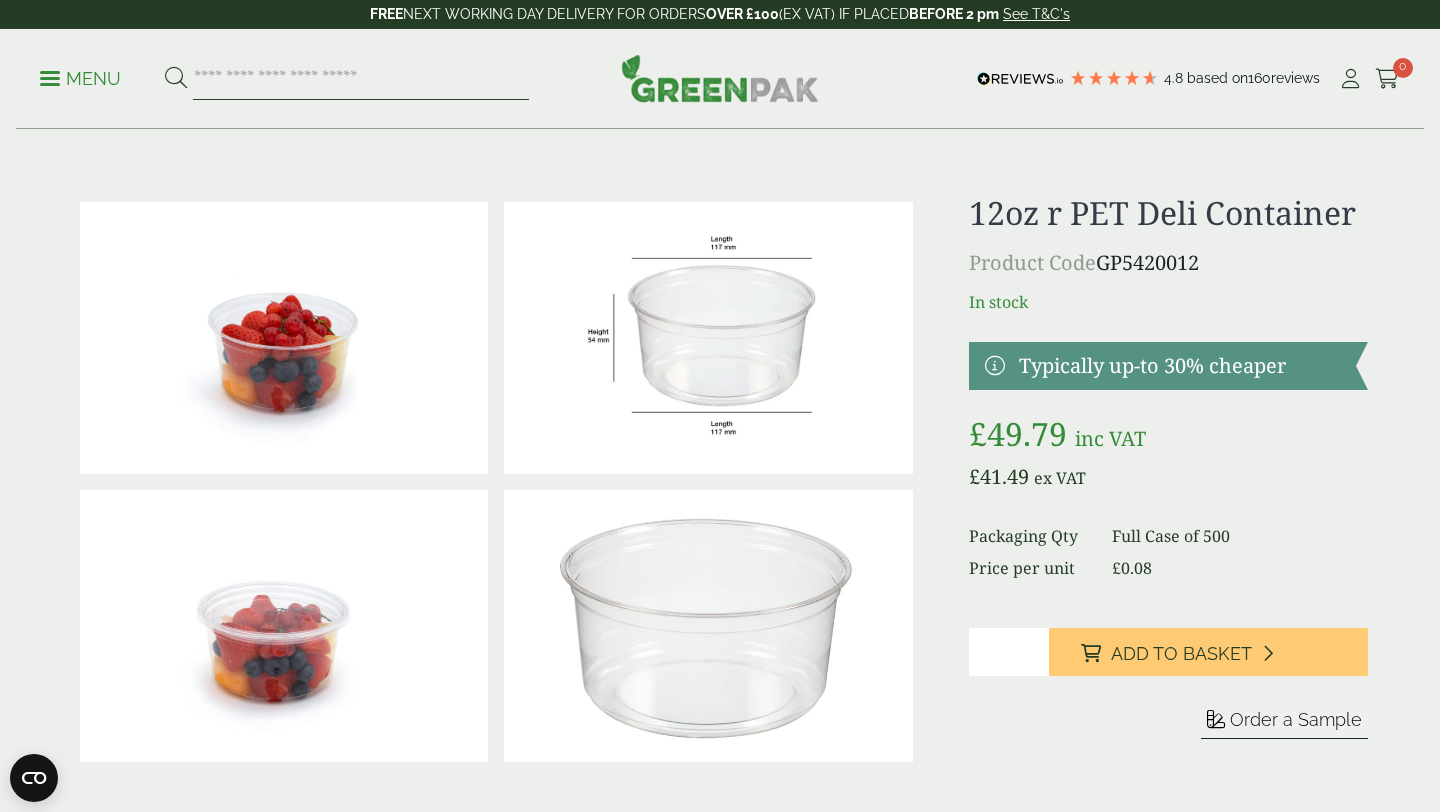 click at bounding box center (361, 79) 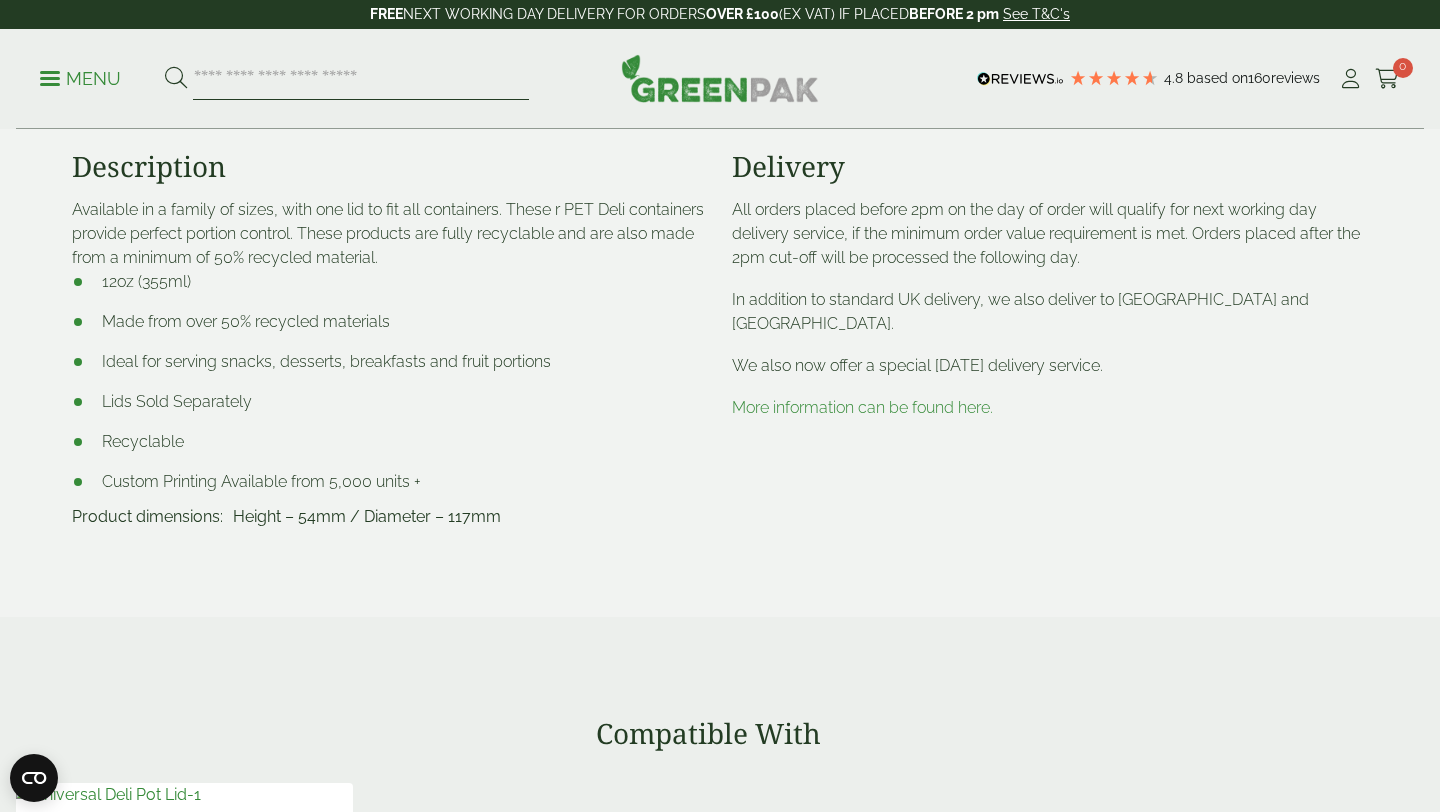 scroll, scrollTop: 773, scrollLeft: 0, axis: vertical 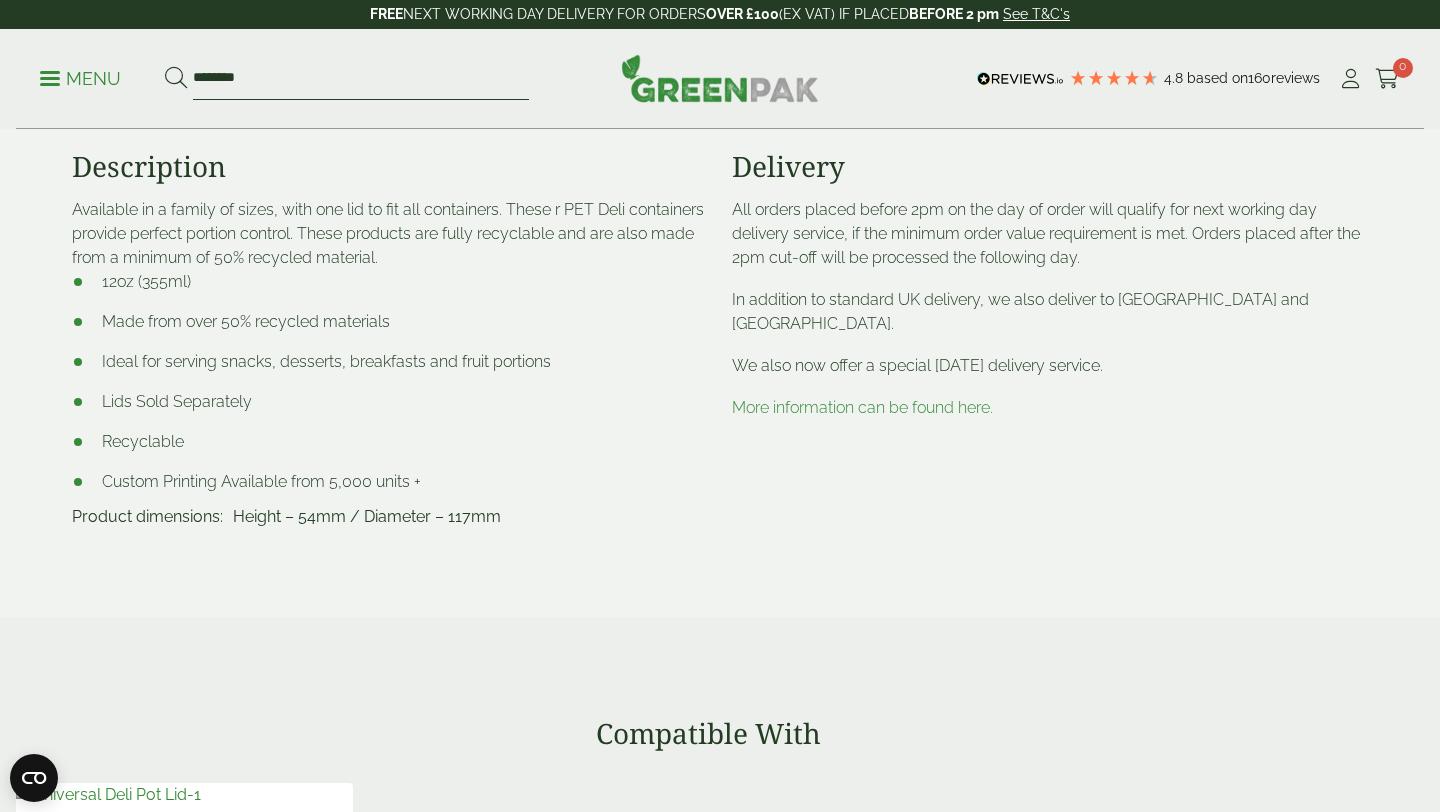 type on "********" 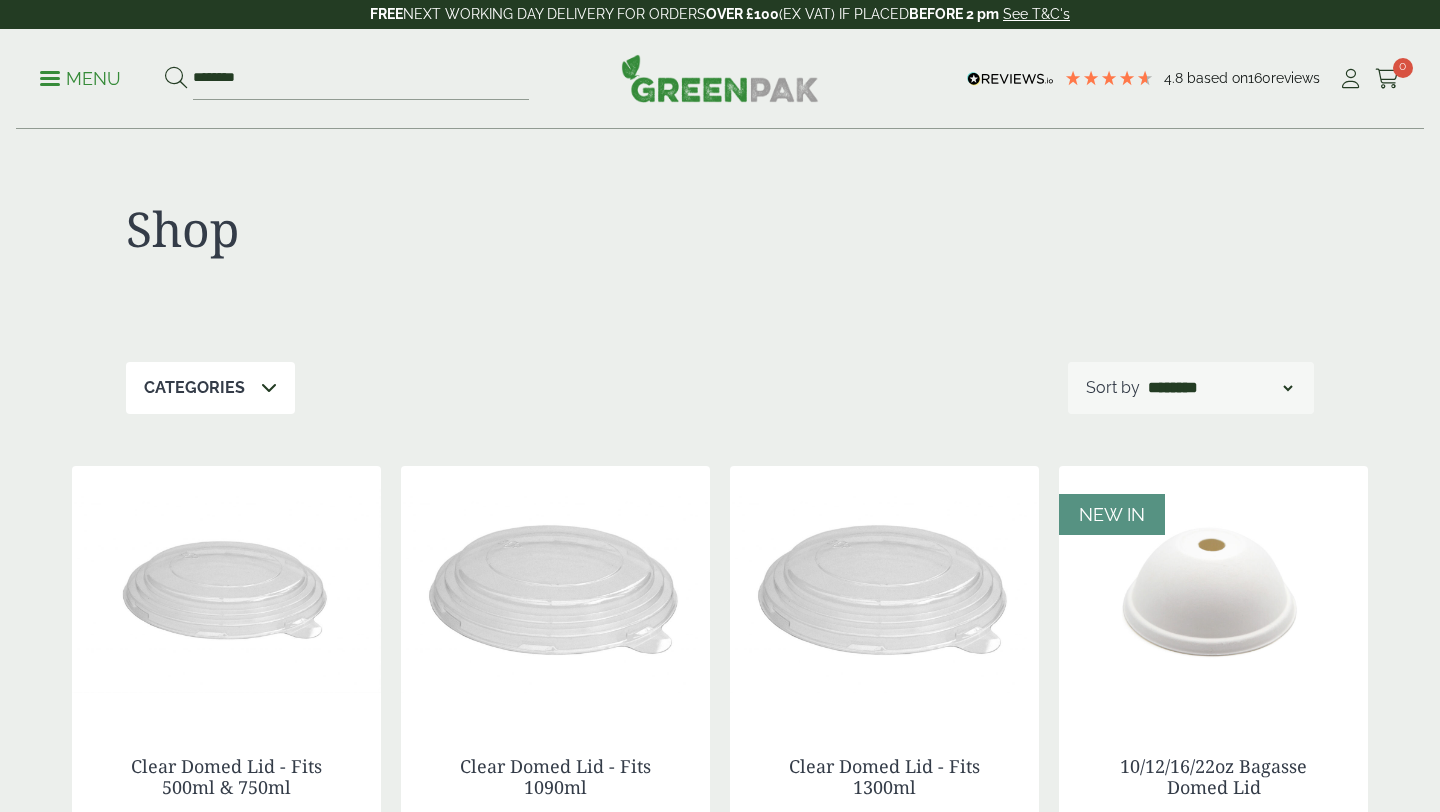 scroll, scrollTop: 171, scrollLeft: 0, axis: vertical 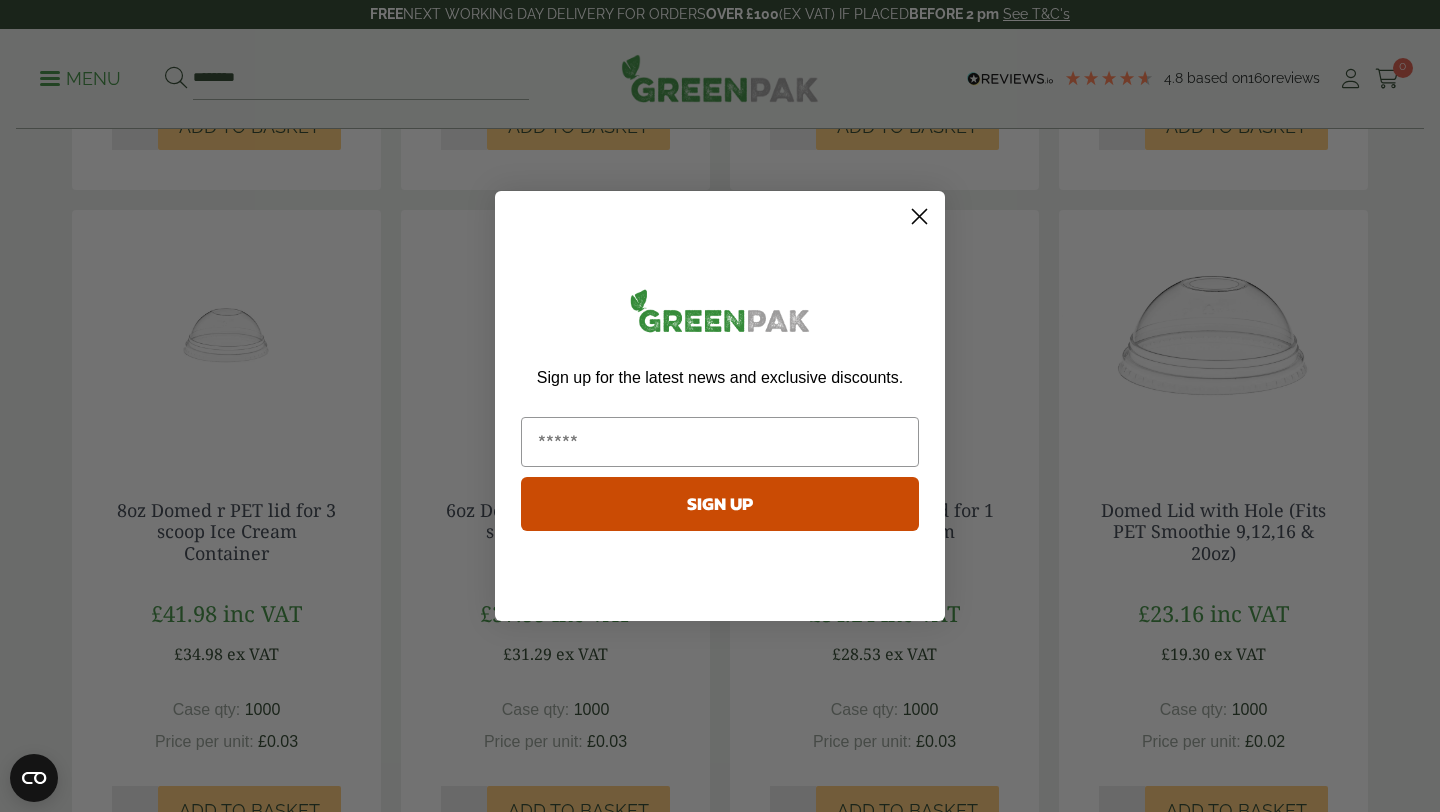 click 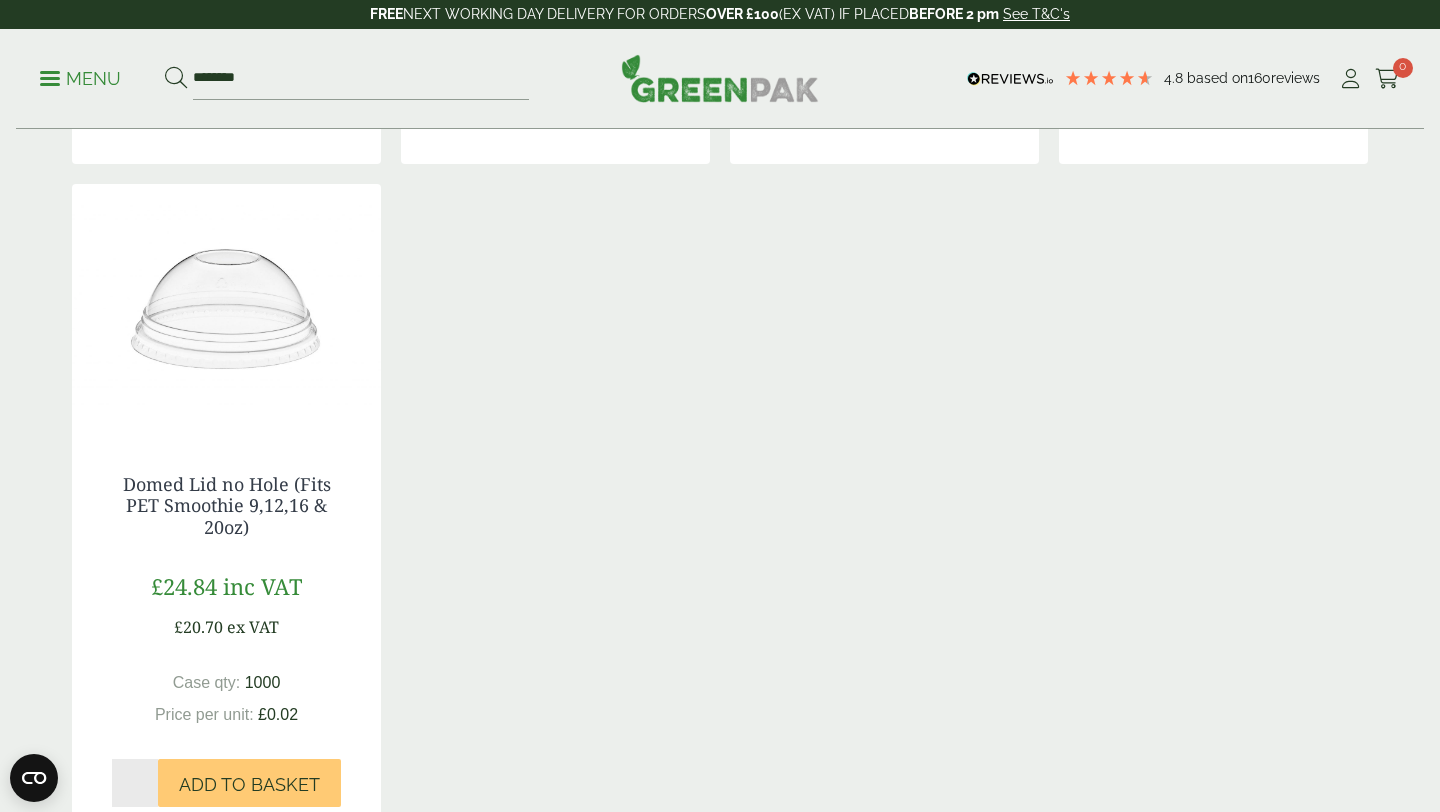 scroll, scrollTop: 1626, scrollLeft: 0, axis: vertical 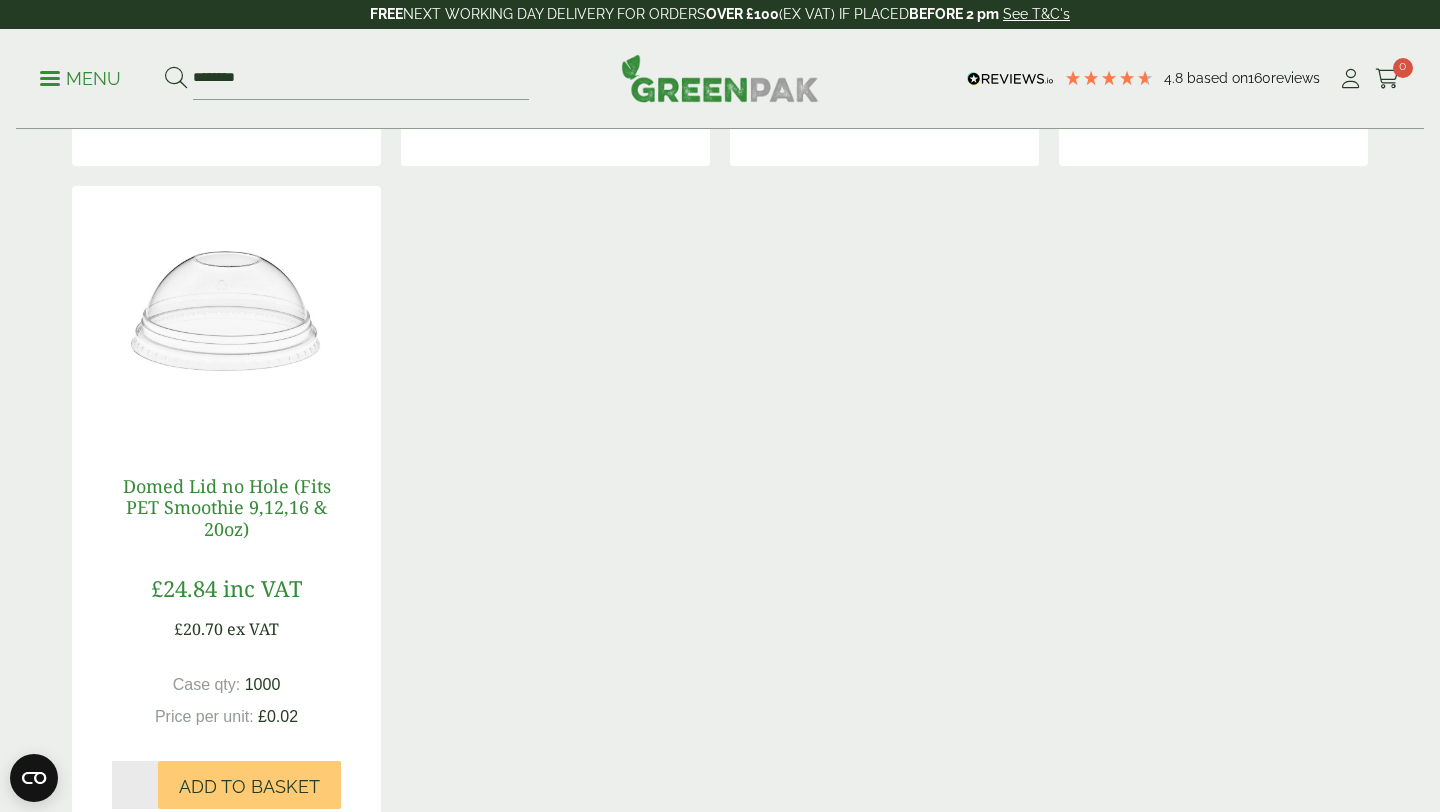 click on "Domed Lid no Hole (Fits PET Smoothie 9,12,16 & 20oz)" at bounding box center [227, 507] 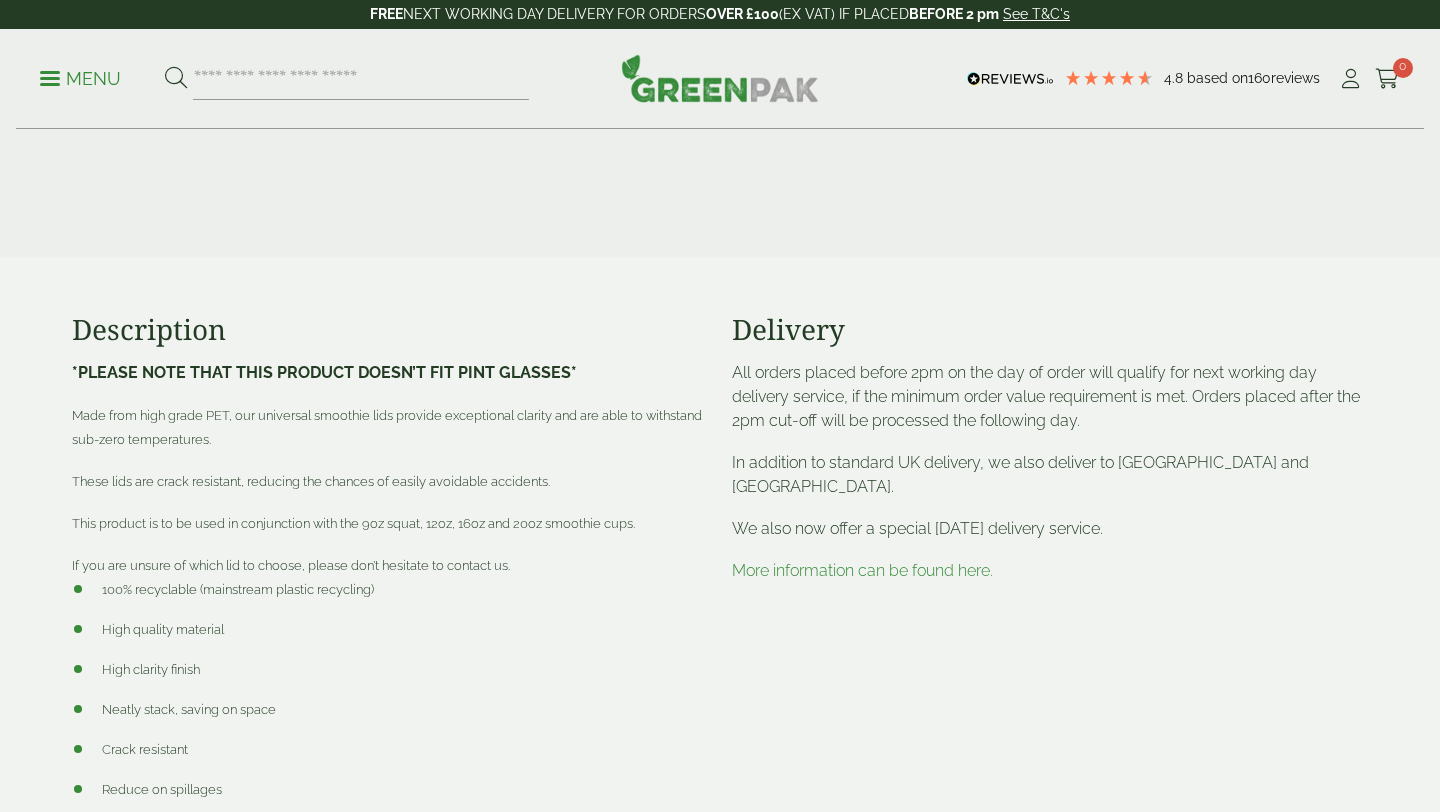 scroll, scrollTop: 897, scrollLeft: 0, axis: vertical 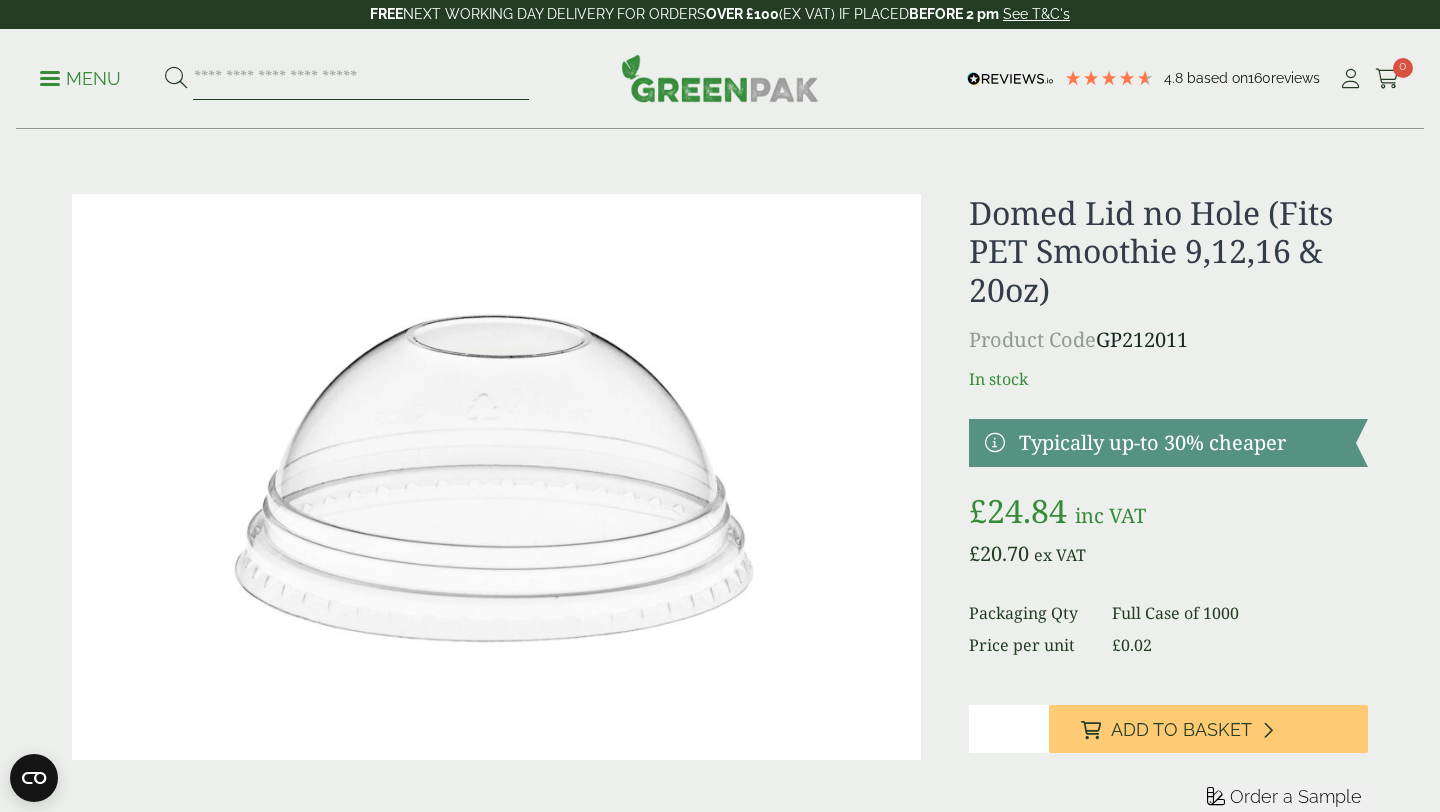 click at bounding box center (361, 79) 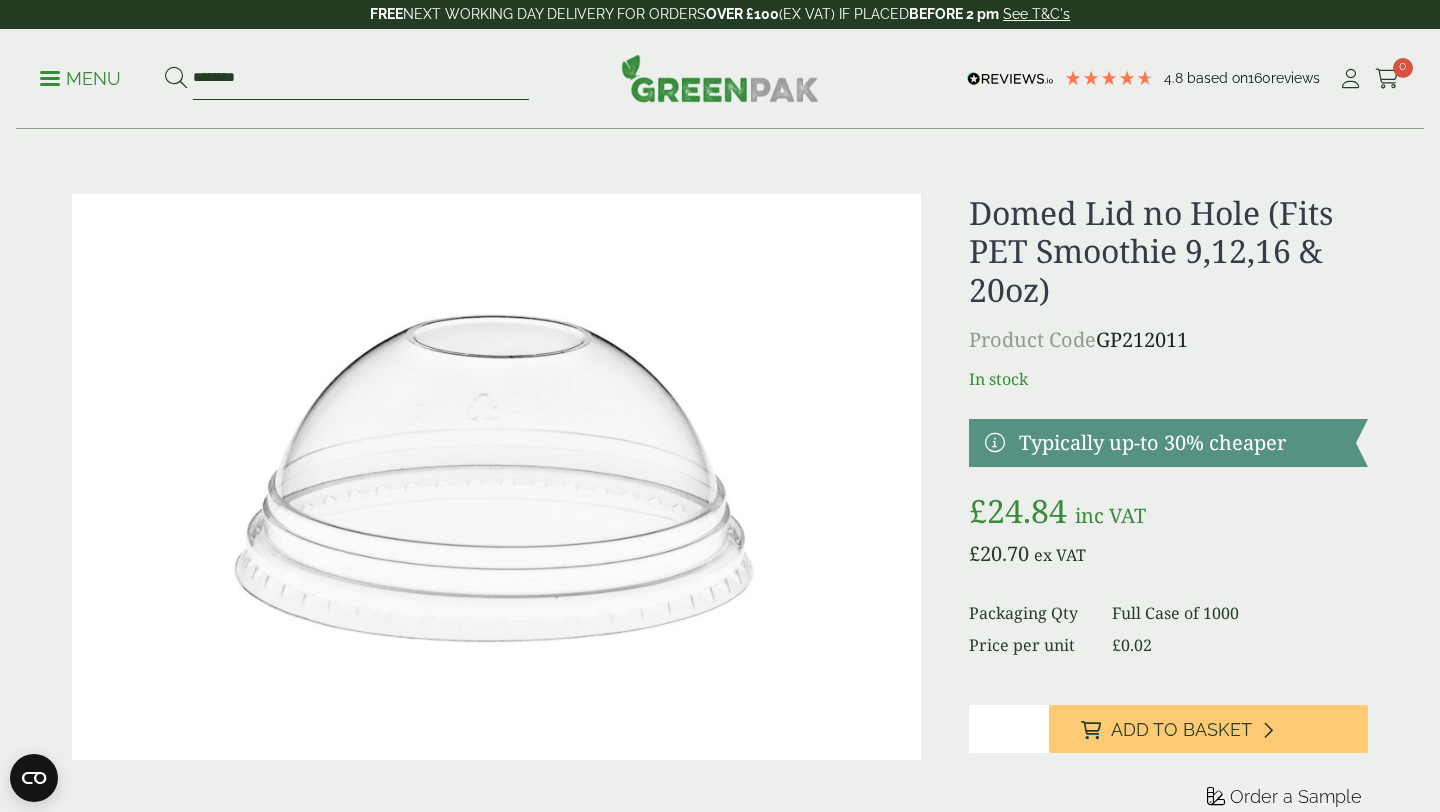 type on "********" 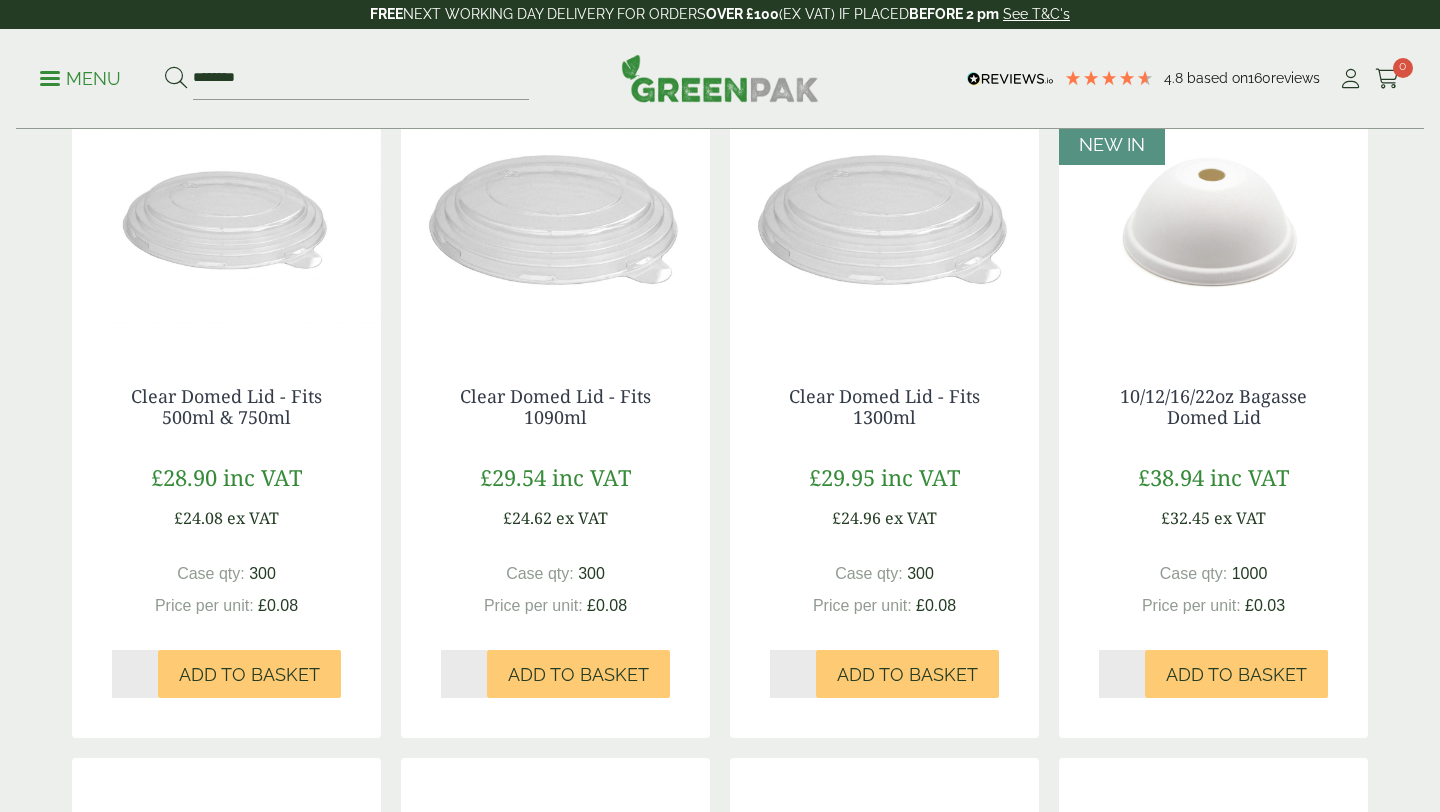 scroll, scrollTop: 0, scrollLeft: 0, axis: both 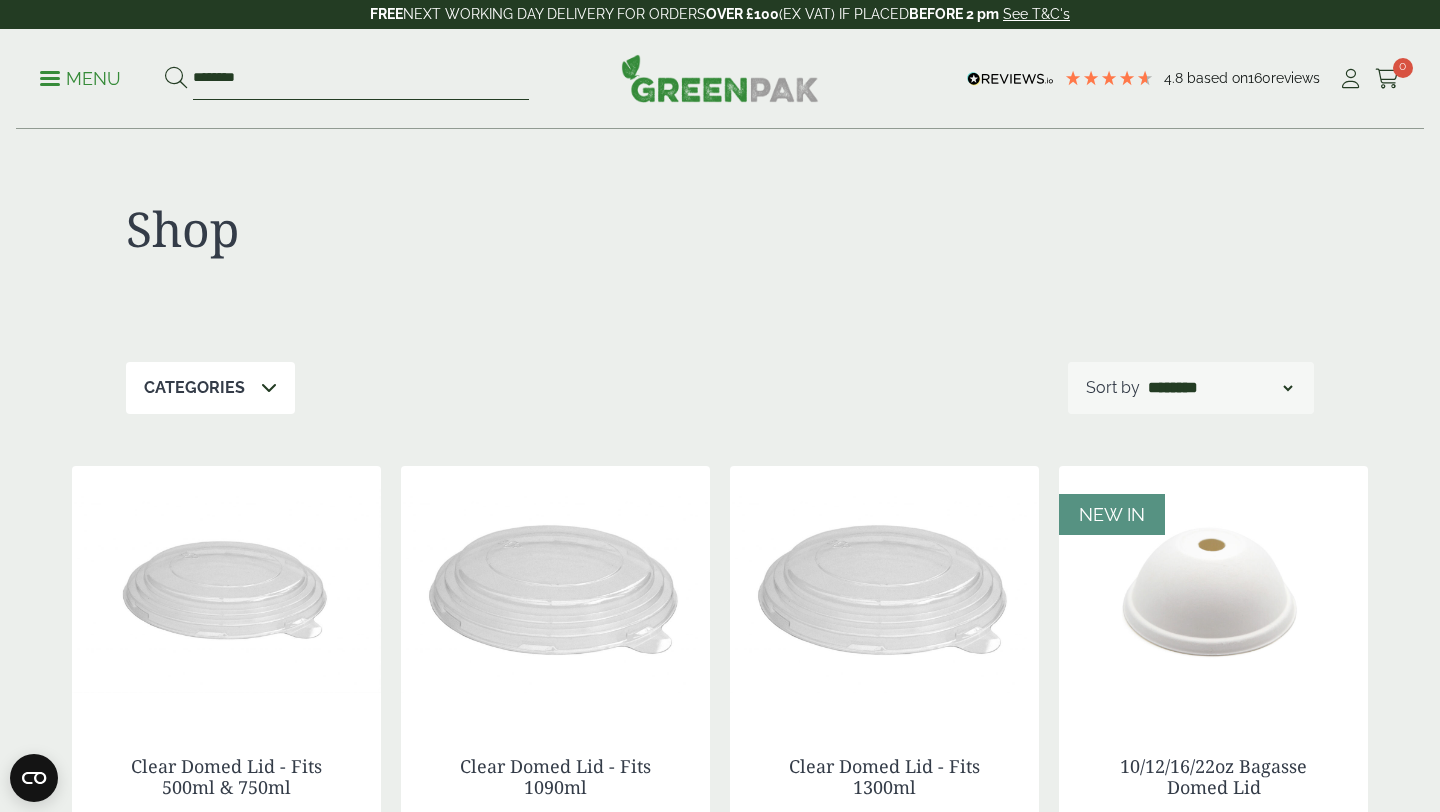 click on "********" at bounding box center [361, 79] 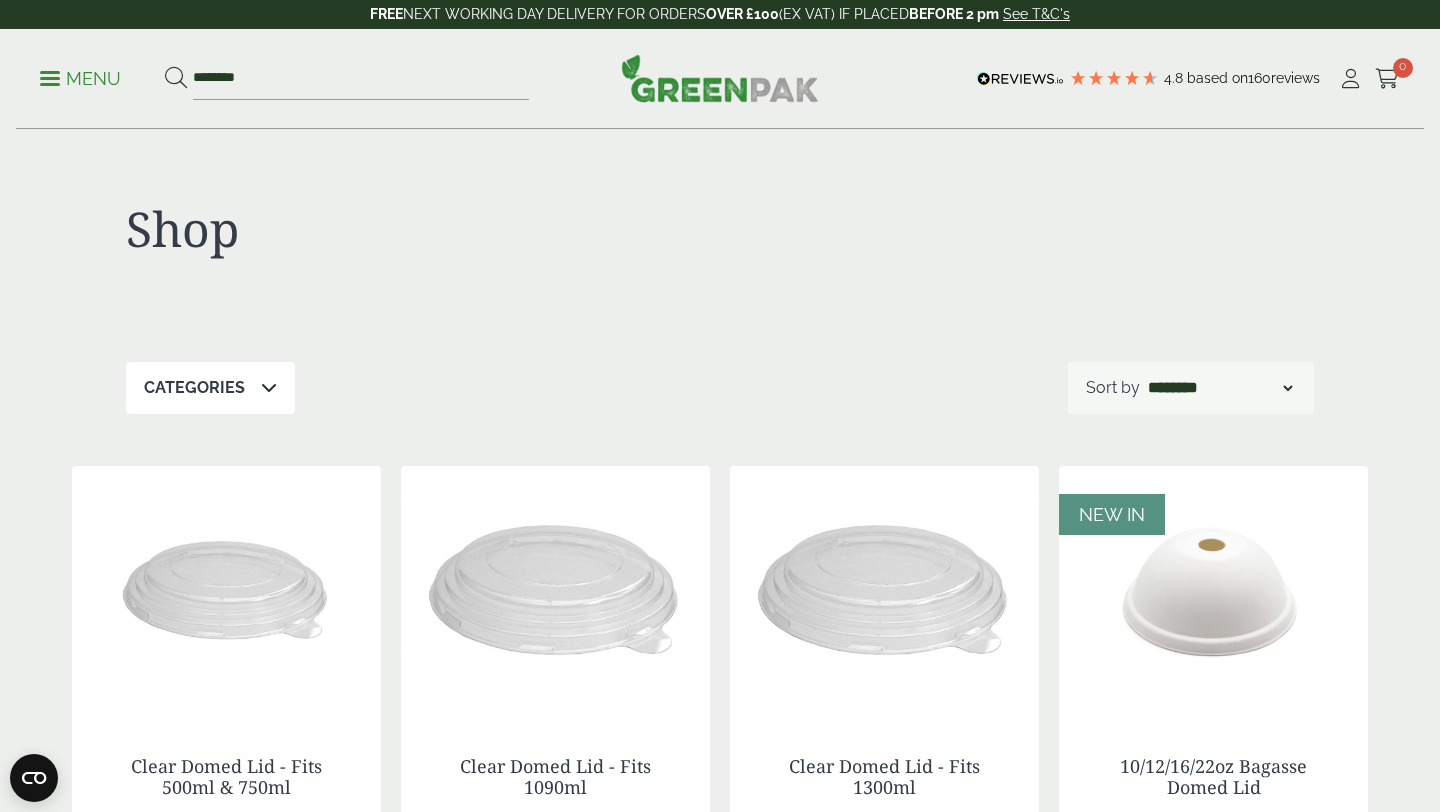 scroll, scrollTop: 0, scrollLeft: 0, axis: both 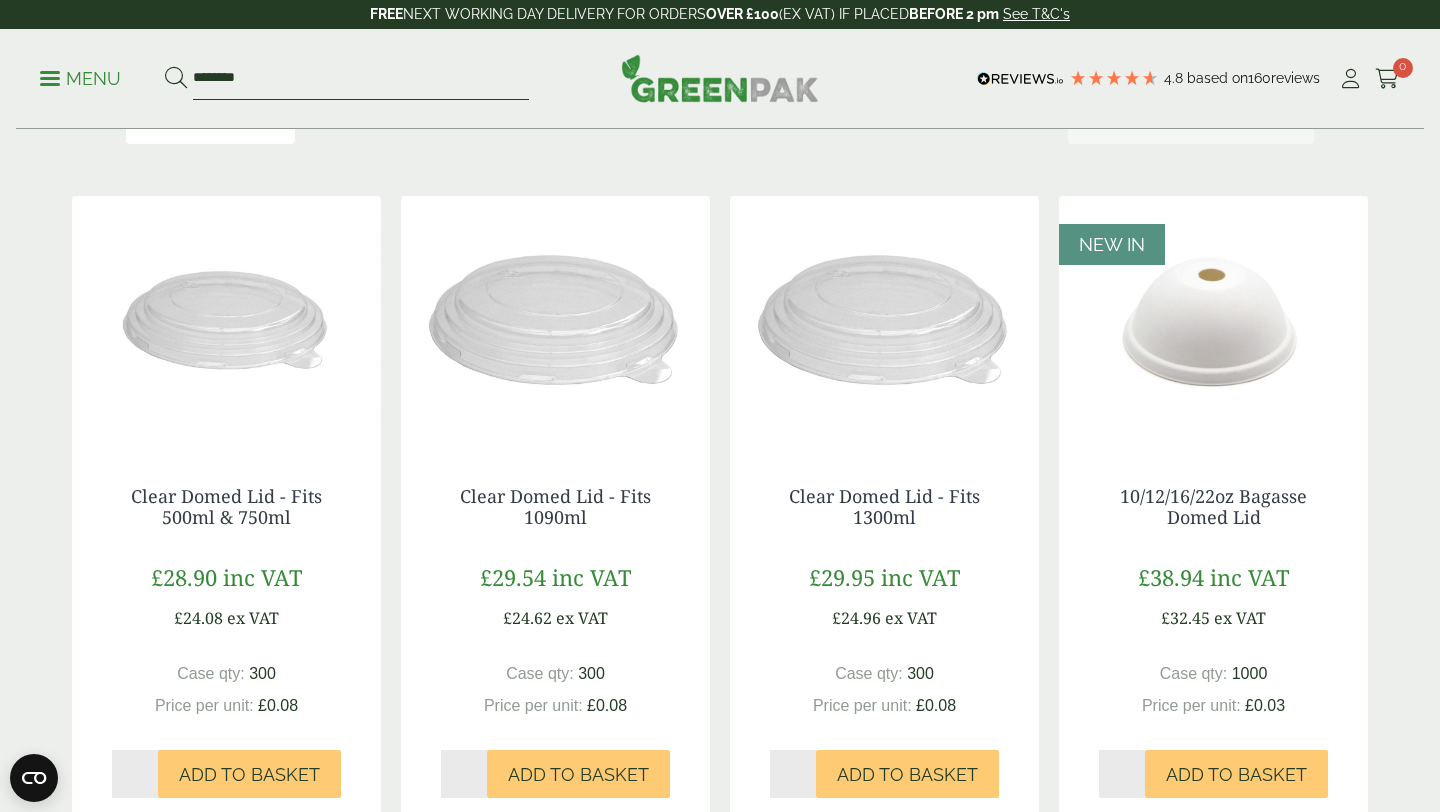 click on "********" at bounding box center [361, 79] 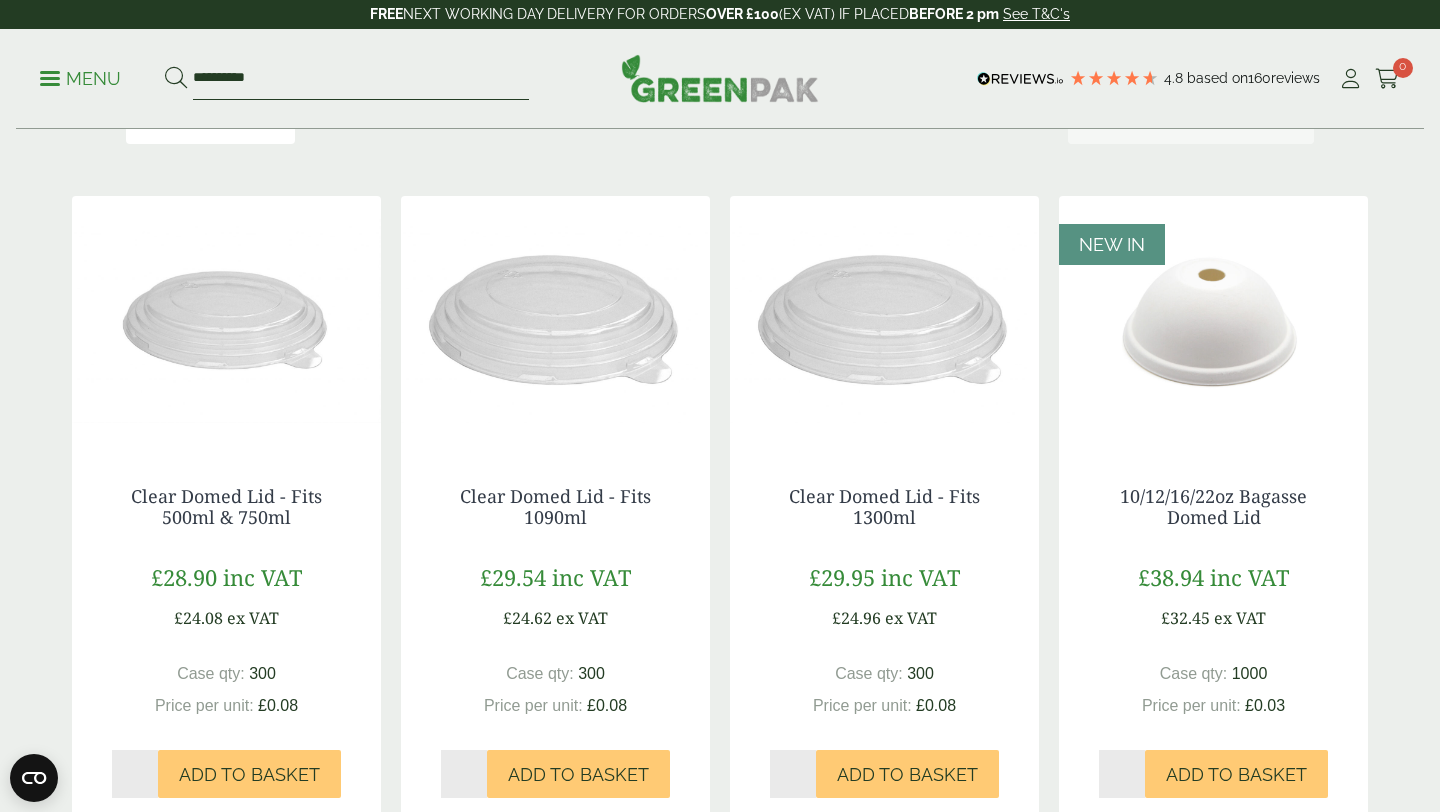 type on "**********" 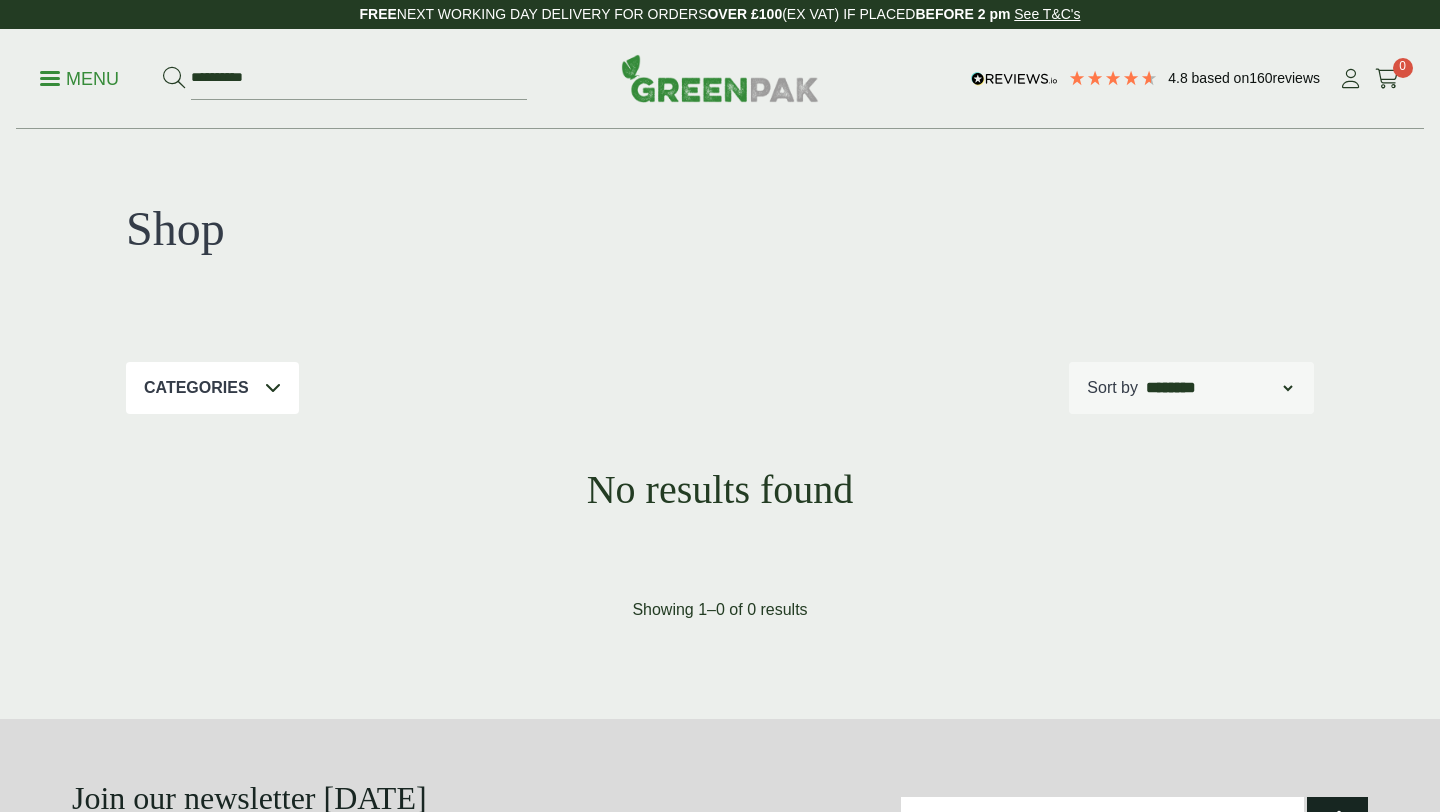 scroll, scrollTop: 0, scrollLeft: 0, axis: both 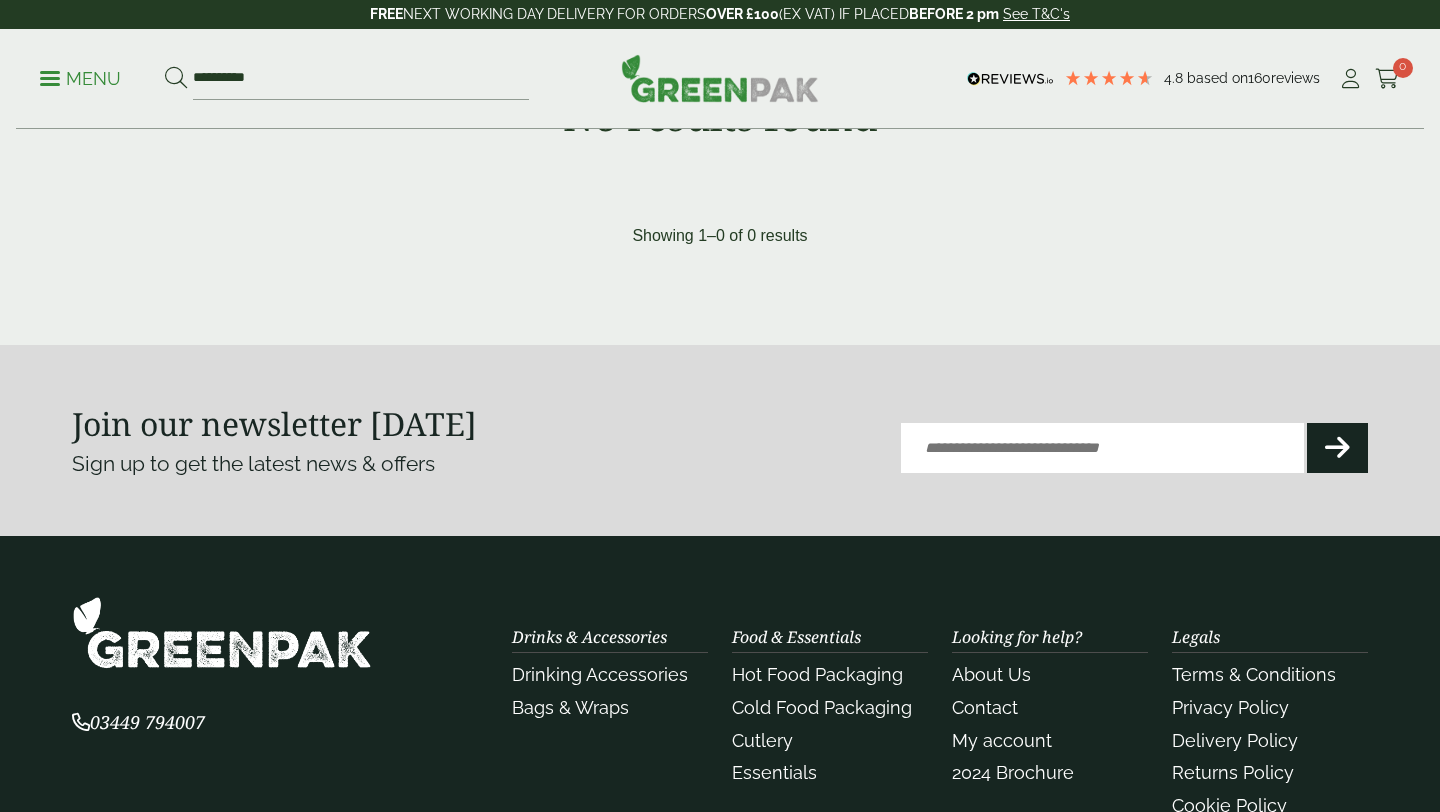 click on "Menu" at bounding box center (80, 79) 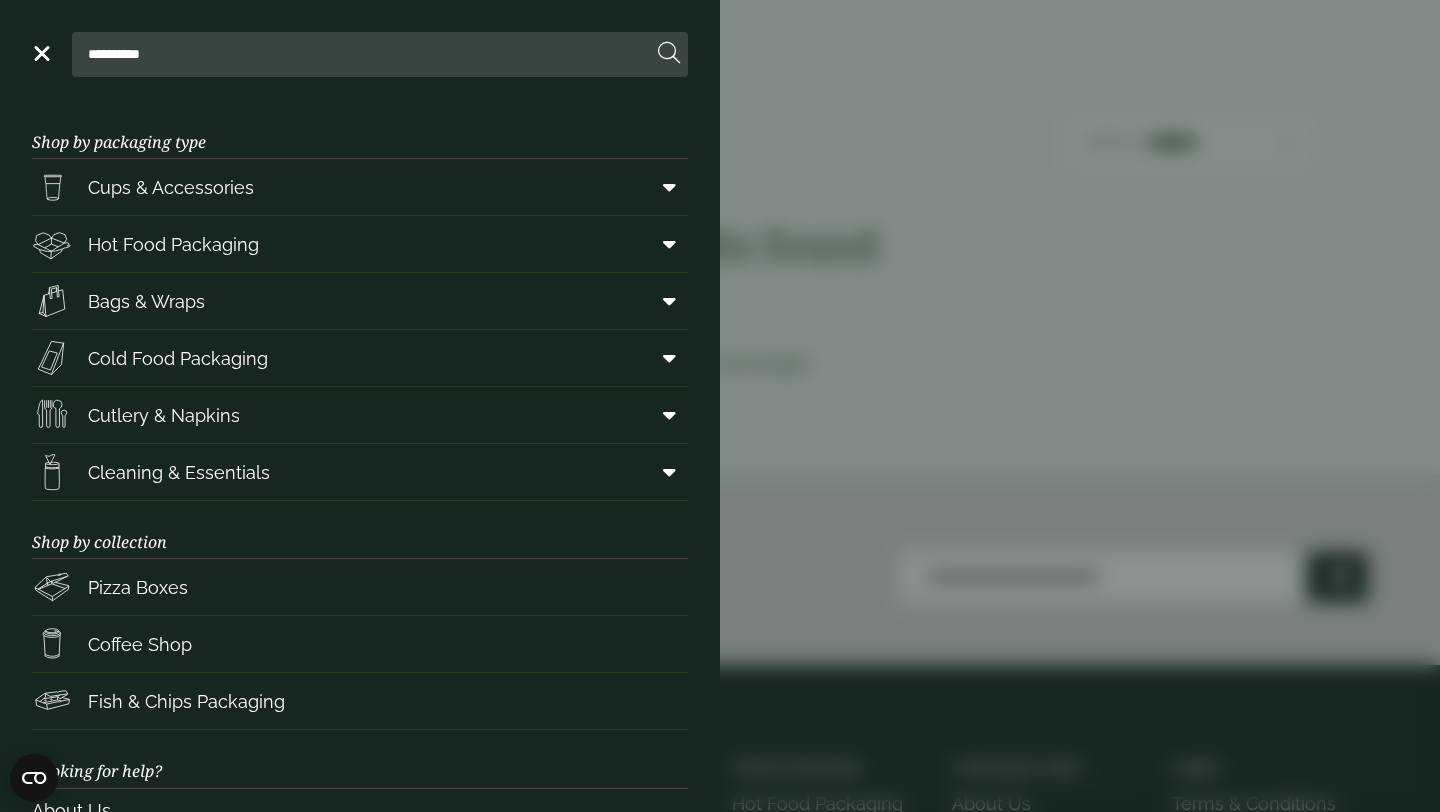 click on "**********" at bounding box center (366, 54) 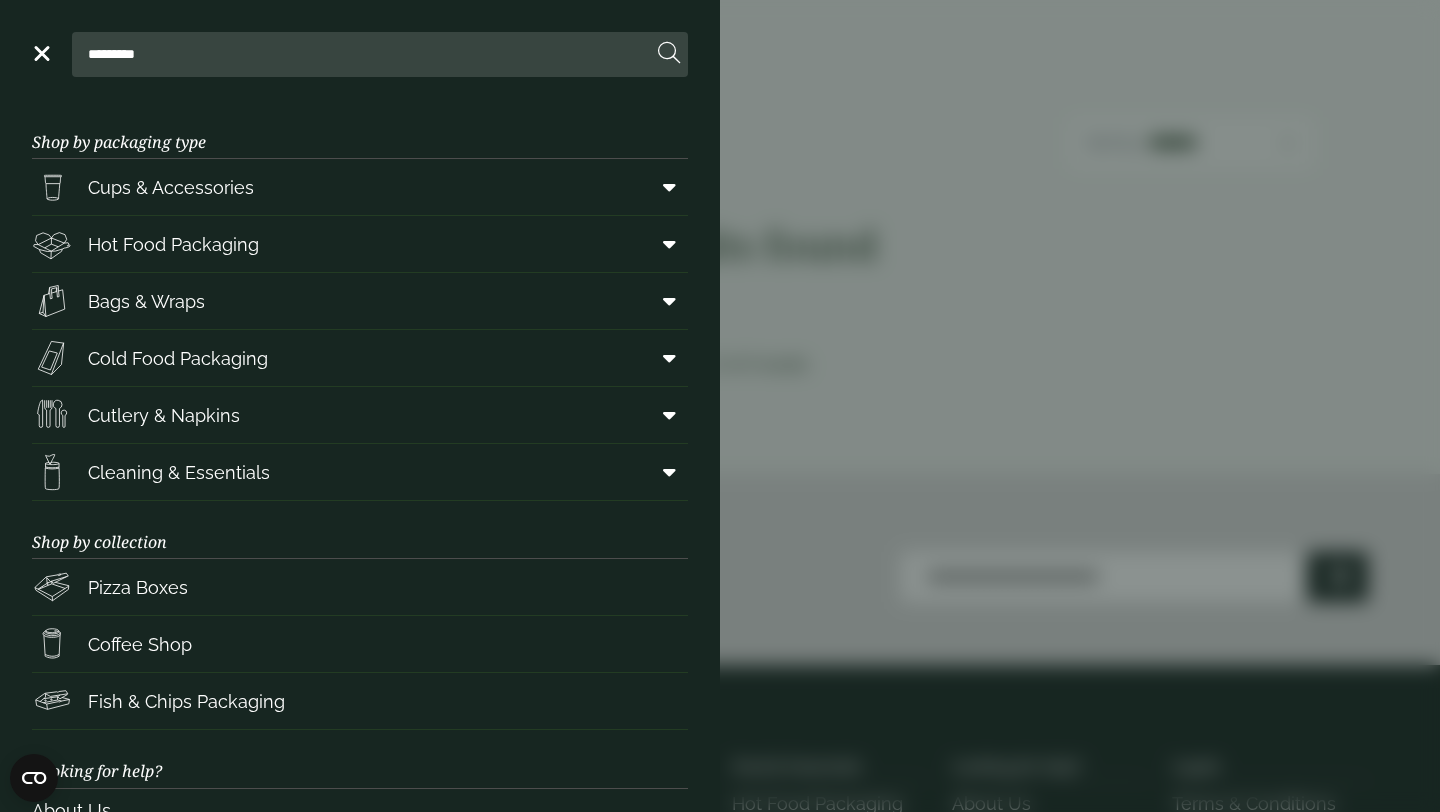type on "*********" 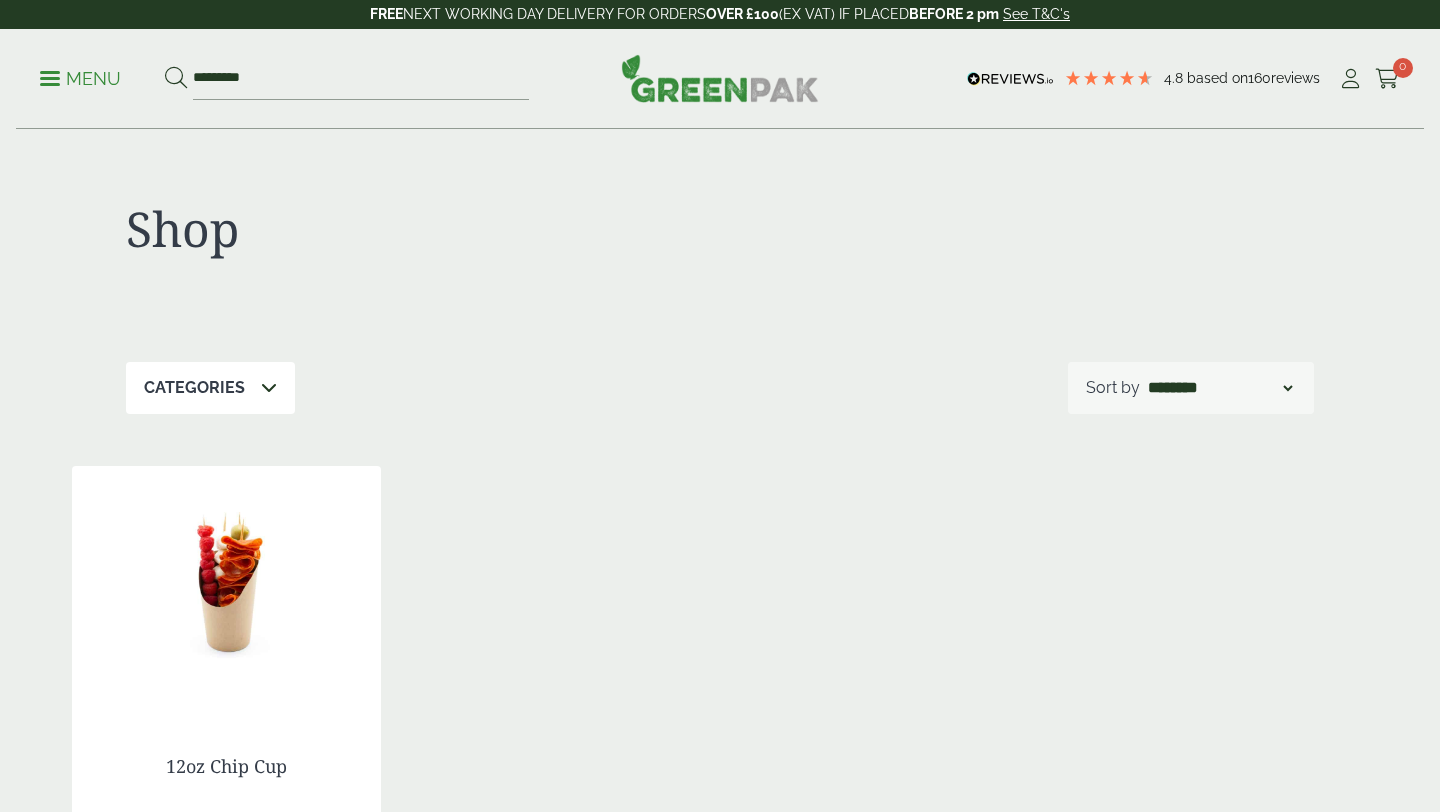 scroll, scrollTop: 289, scrollLeft: 0, axis: vertical 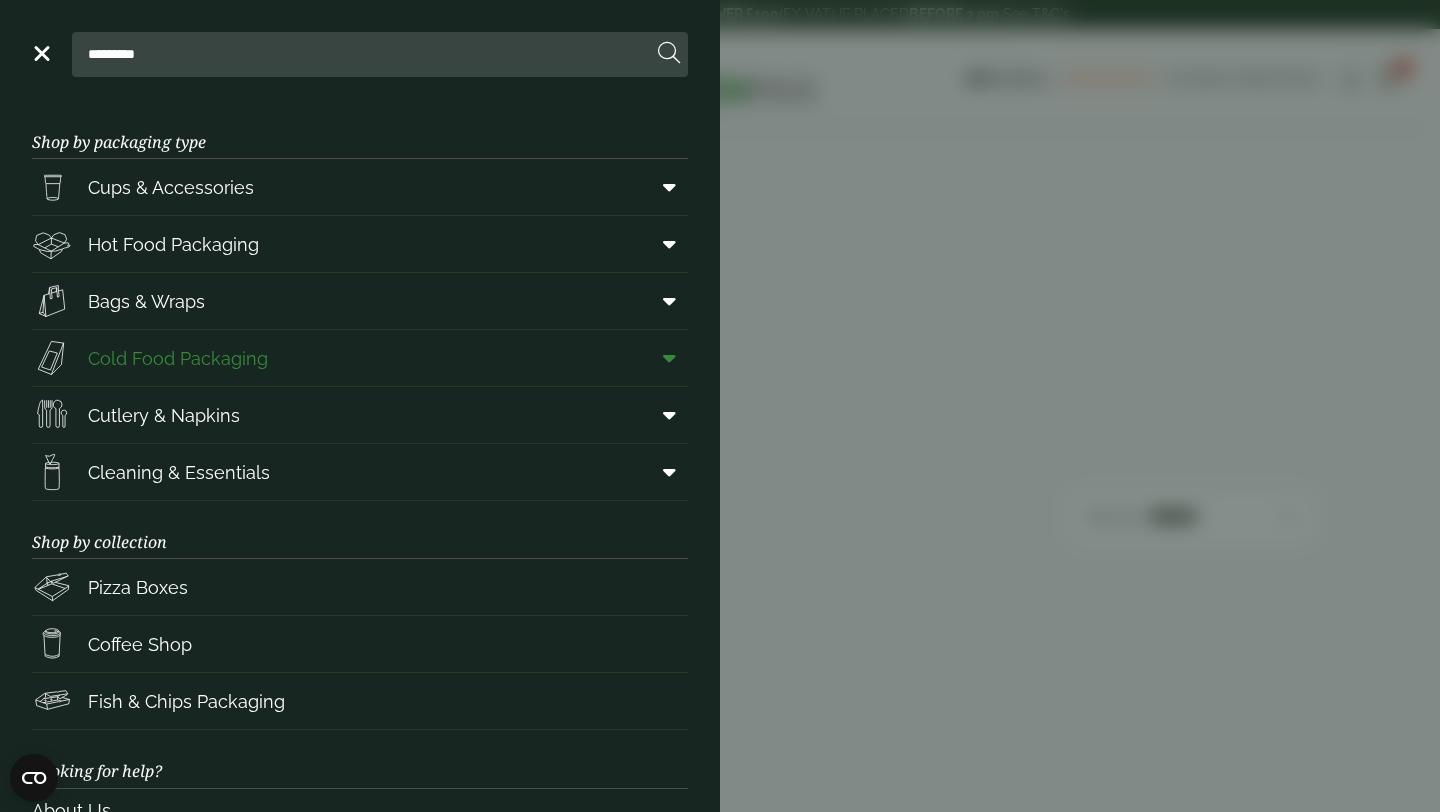 click on "Cold Food Packaging" at bounding box center [178, 358] 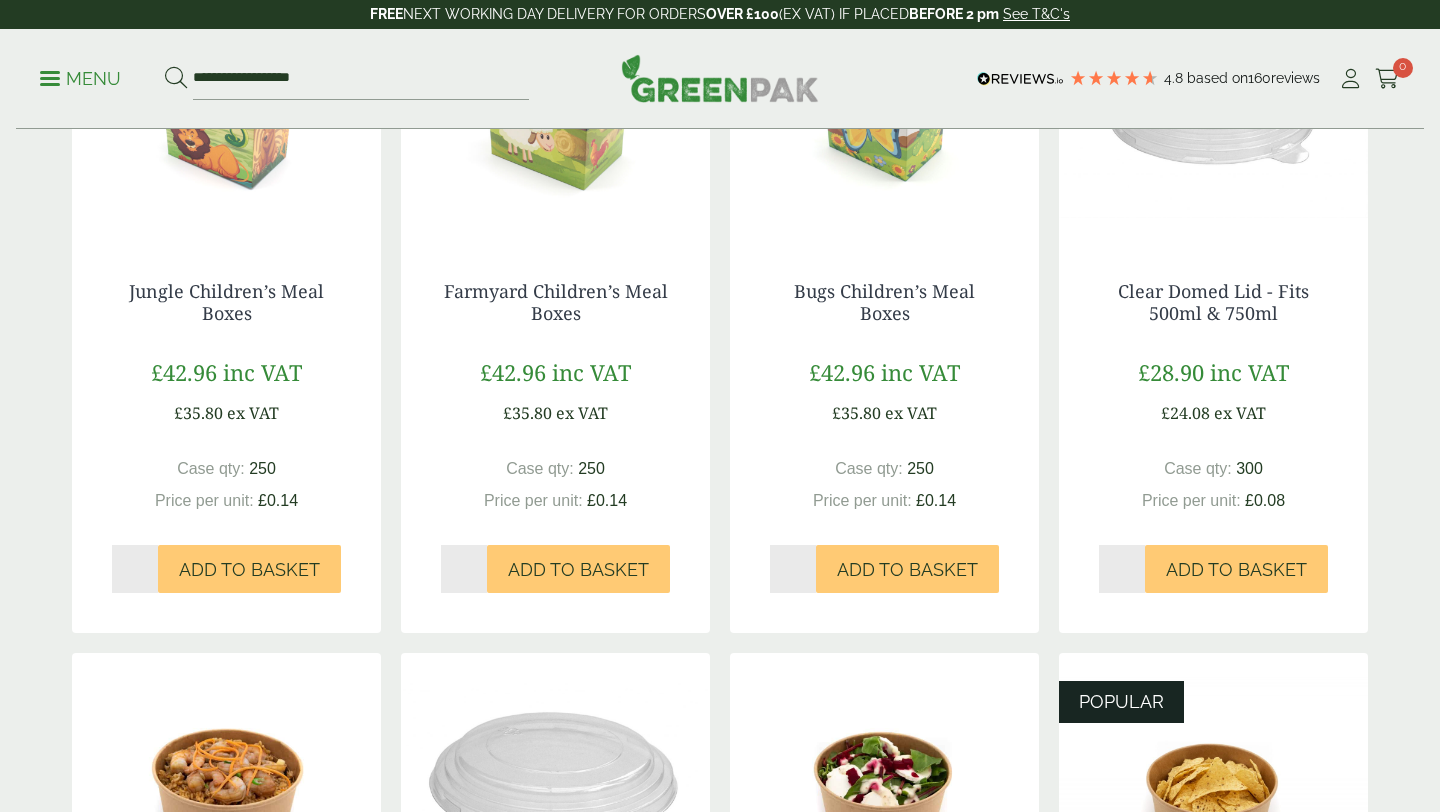 scroll, scrollTop: 464, scrollLeft: 0, axis: vertical 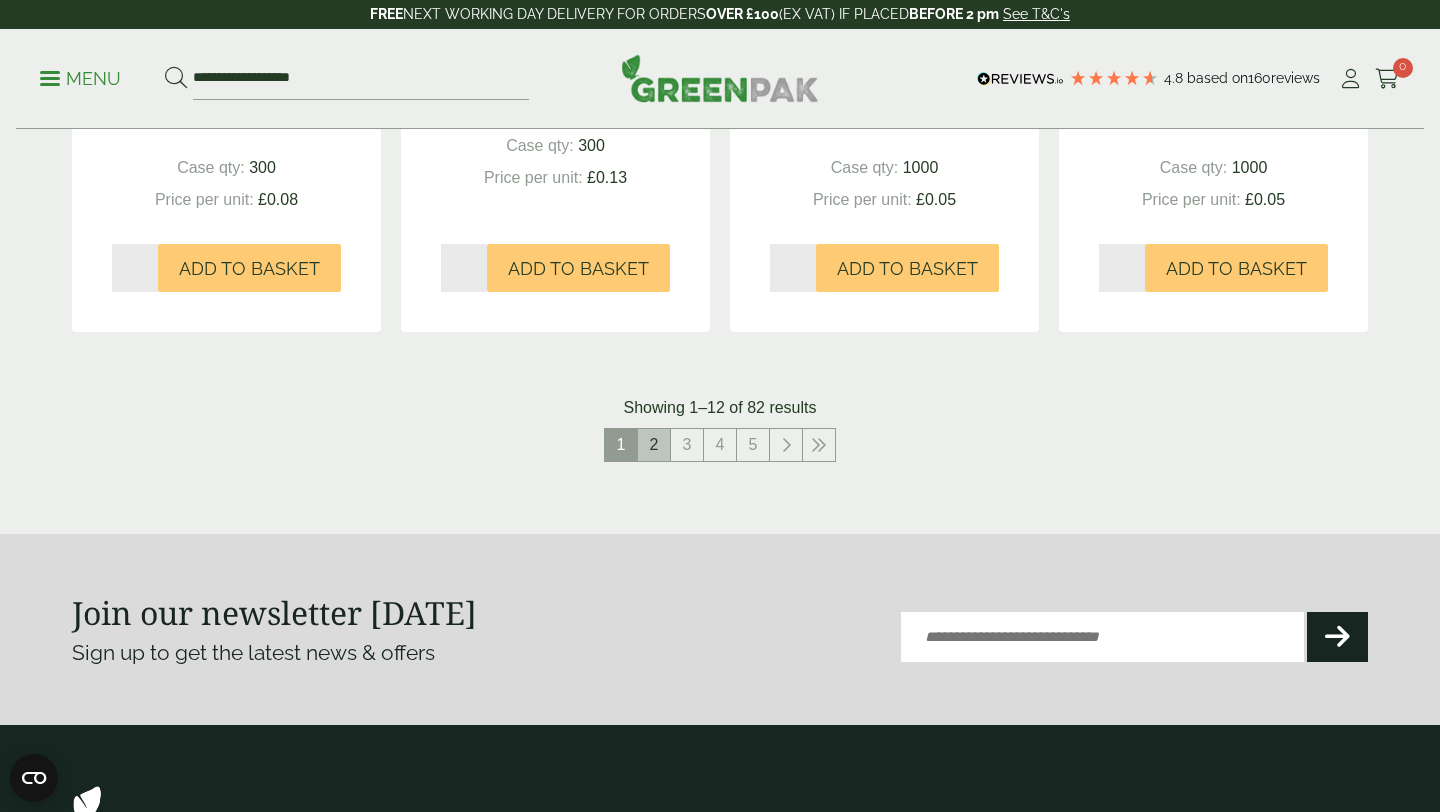 click on "2" at bounding box center [654, 445] 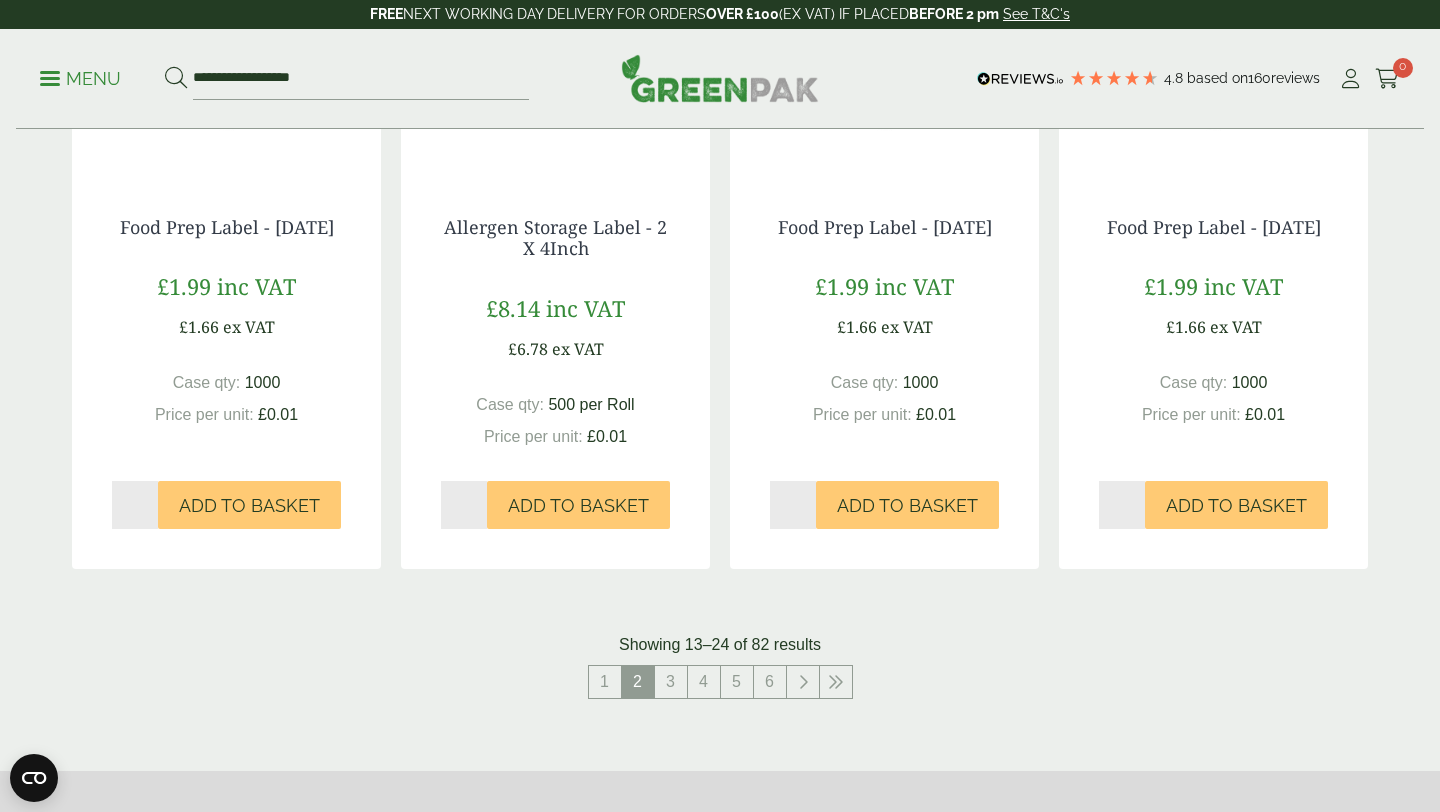 scroll, scrollTop: 2008, scrollLeft: 0, axis: vertical 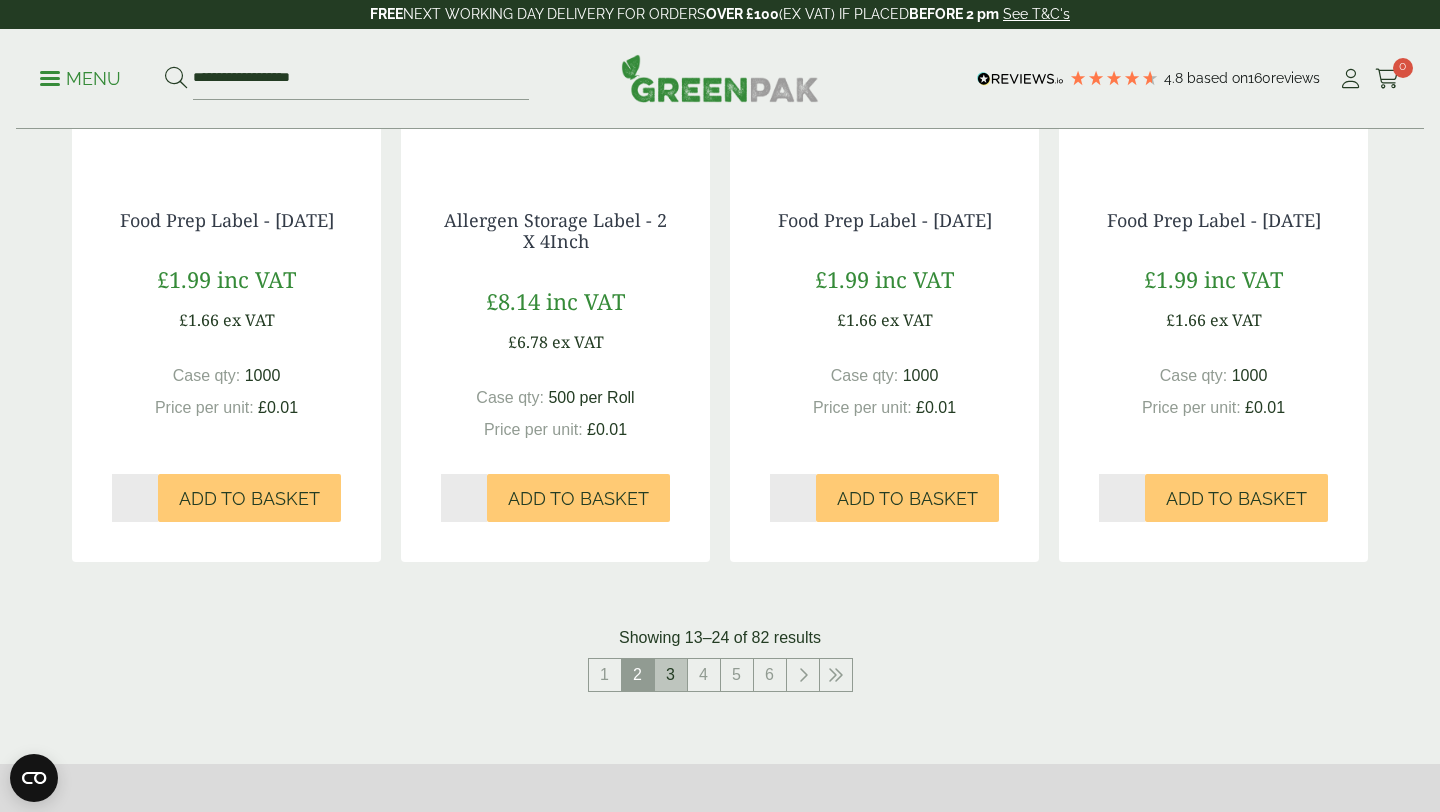 click on "3" at bounding box center (671, 675) 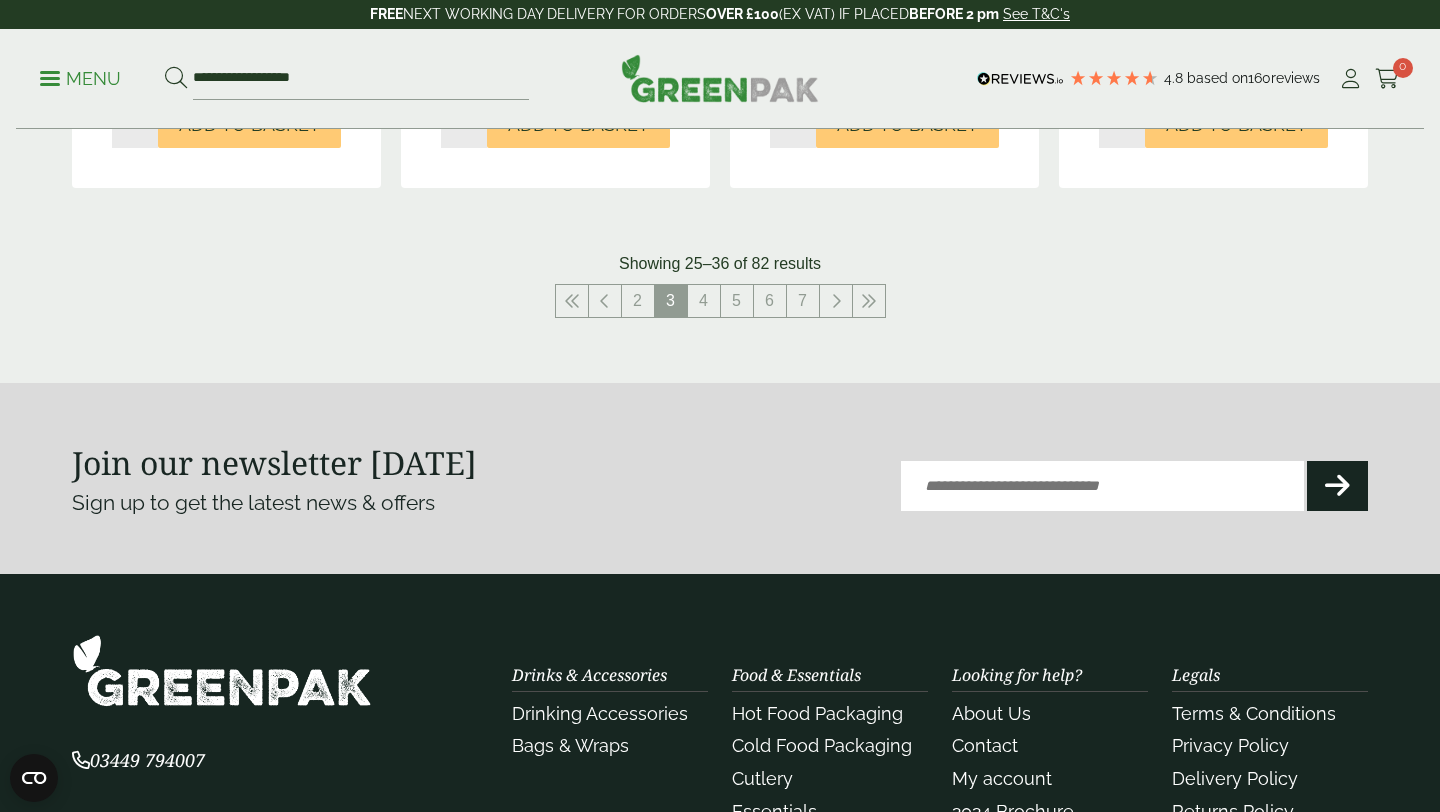 scroll, scrollTop: 2222, scrollLeft: 0, axis: vertical 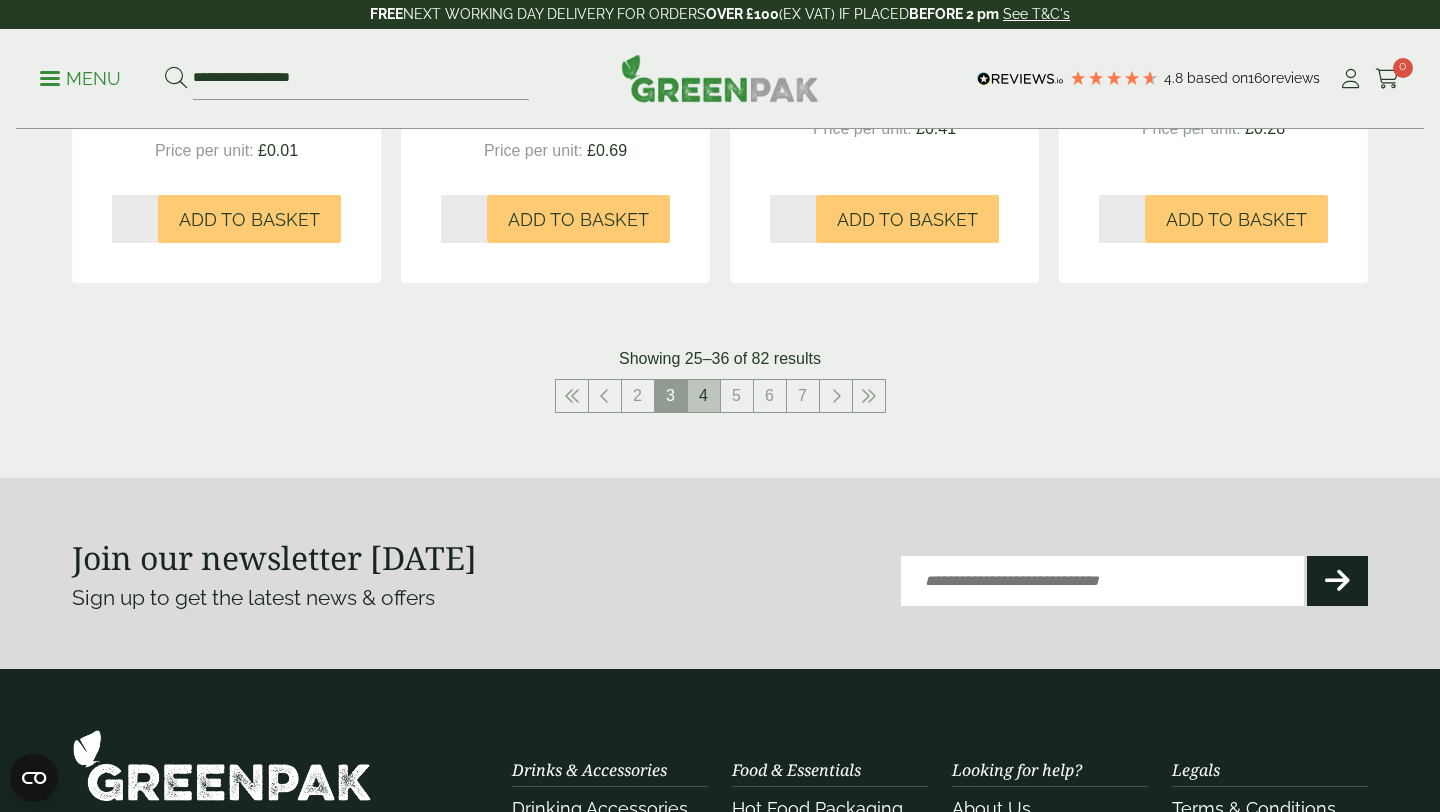 click on "4" at bounding box center (704, 396) 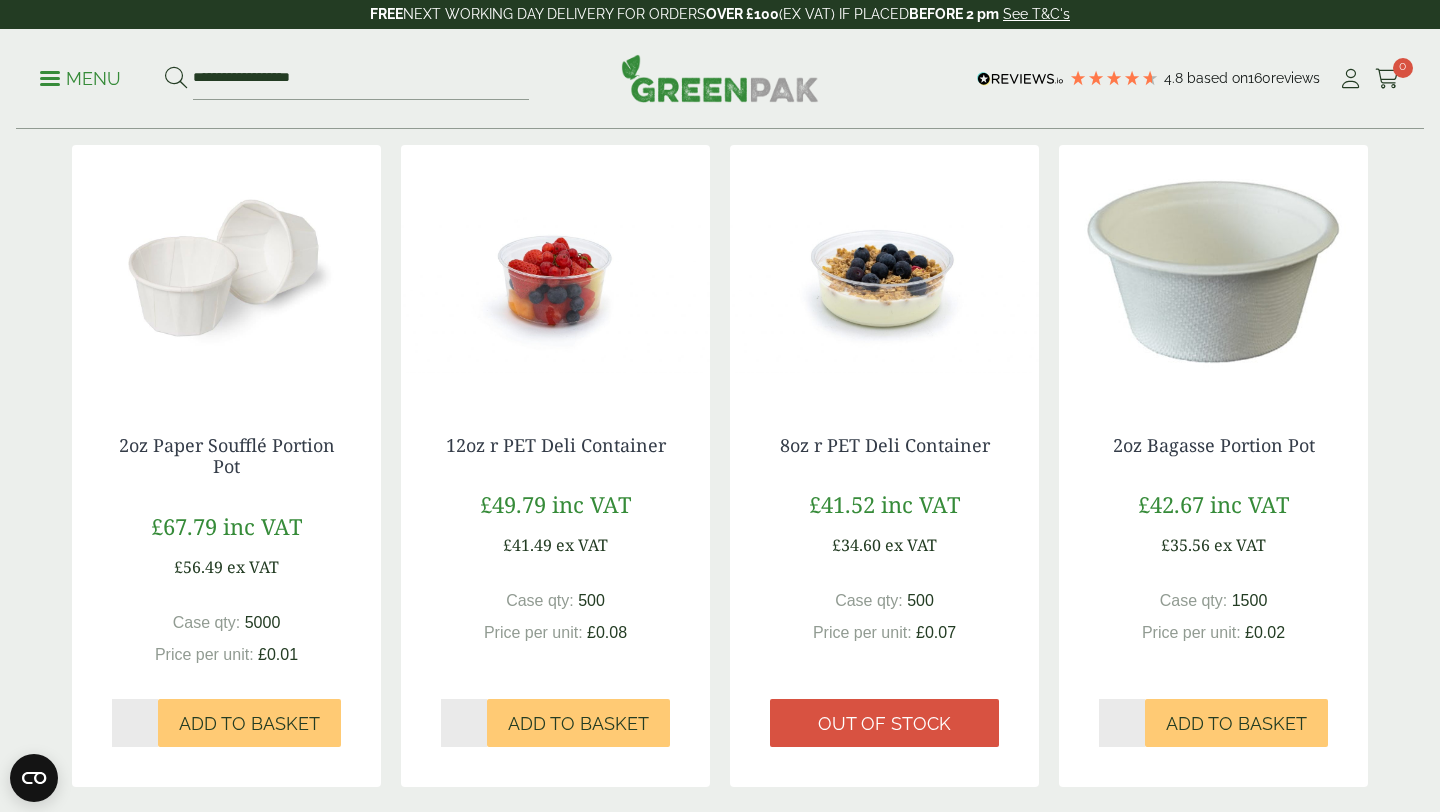 scroll, scrollTop: 1784, scrollLeft: 0, axis: vertical 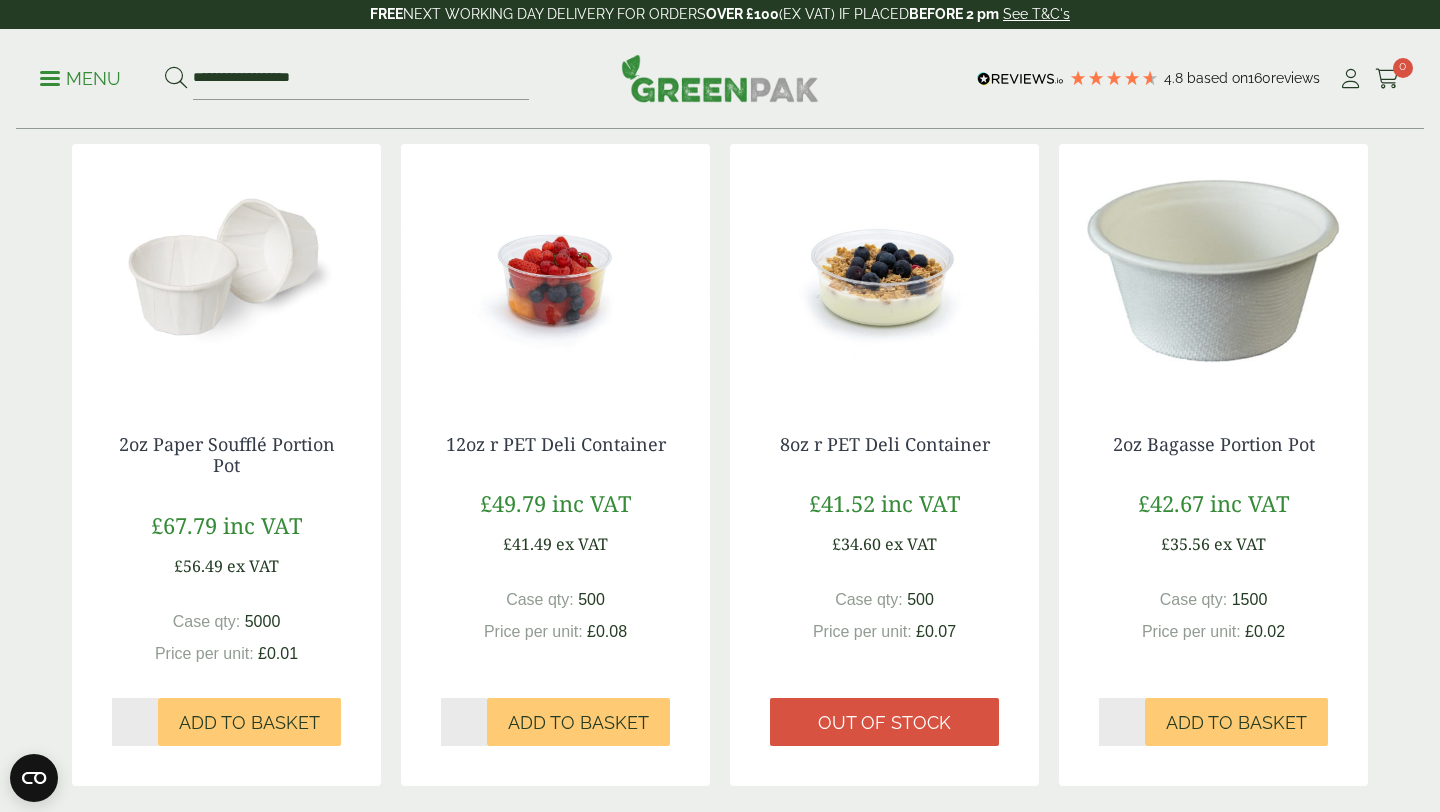 click at bounding box center [555, 269] 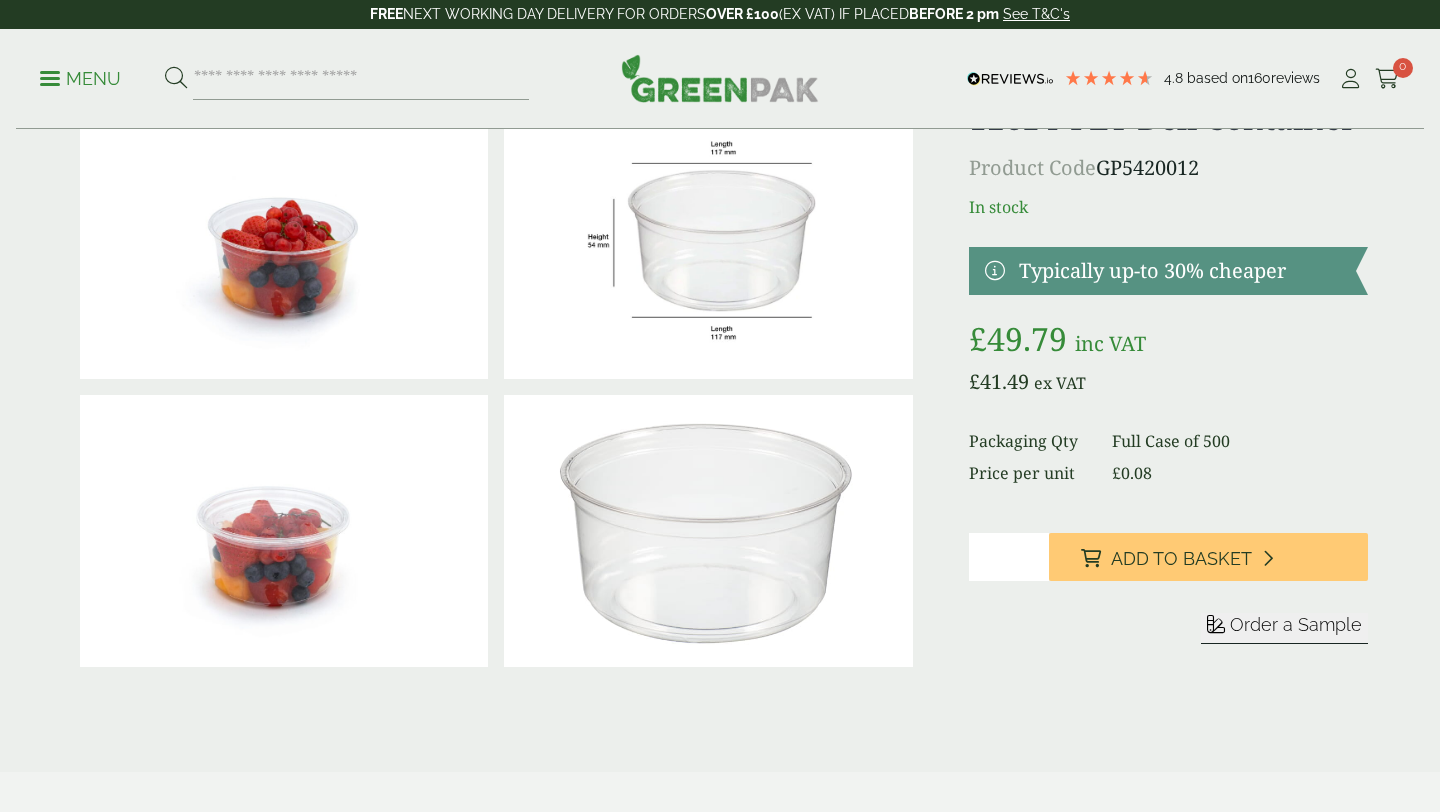 scroll, scrollTop: 95, scrollLeft: 0, axis: vertical 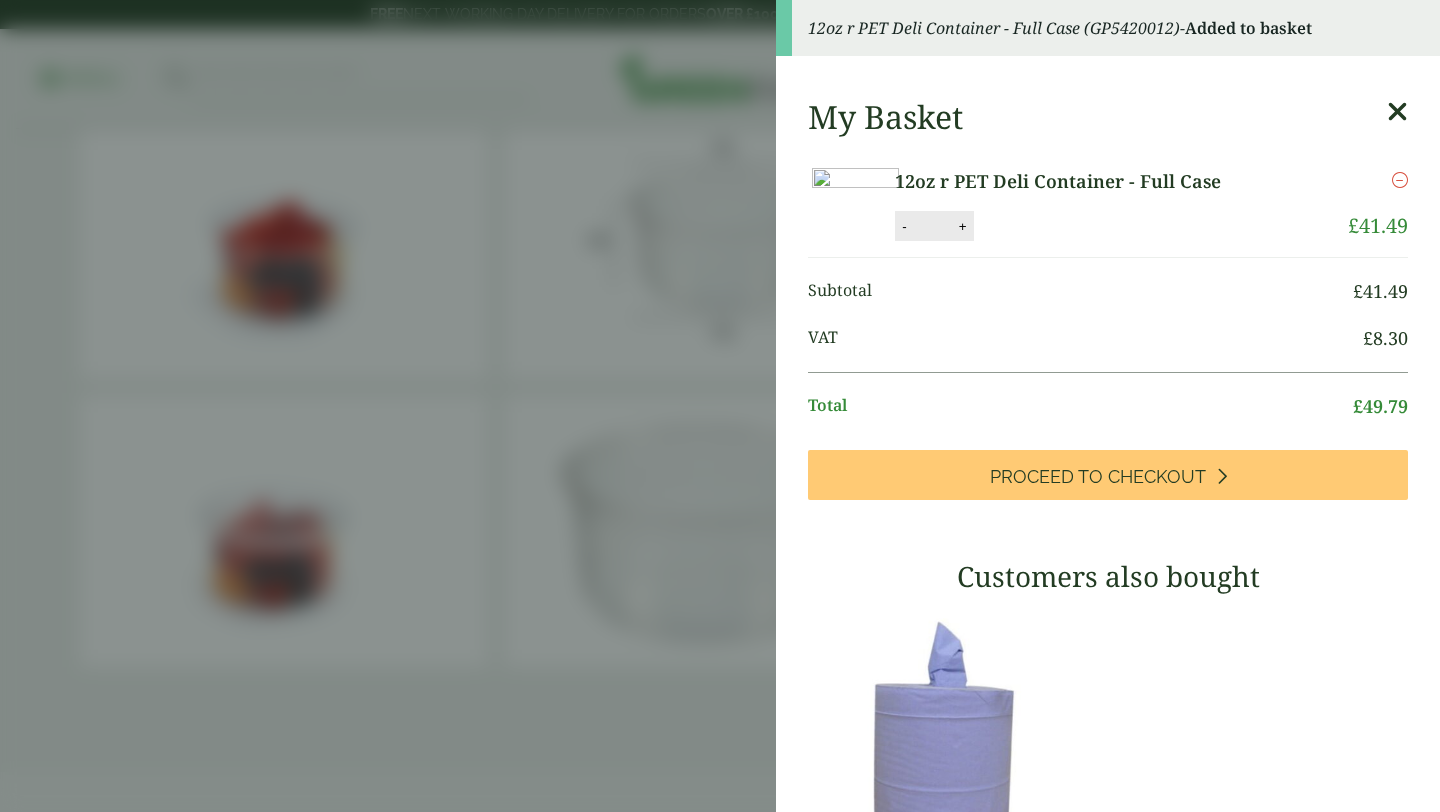 click at bounding box center [1397, 112] 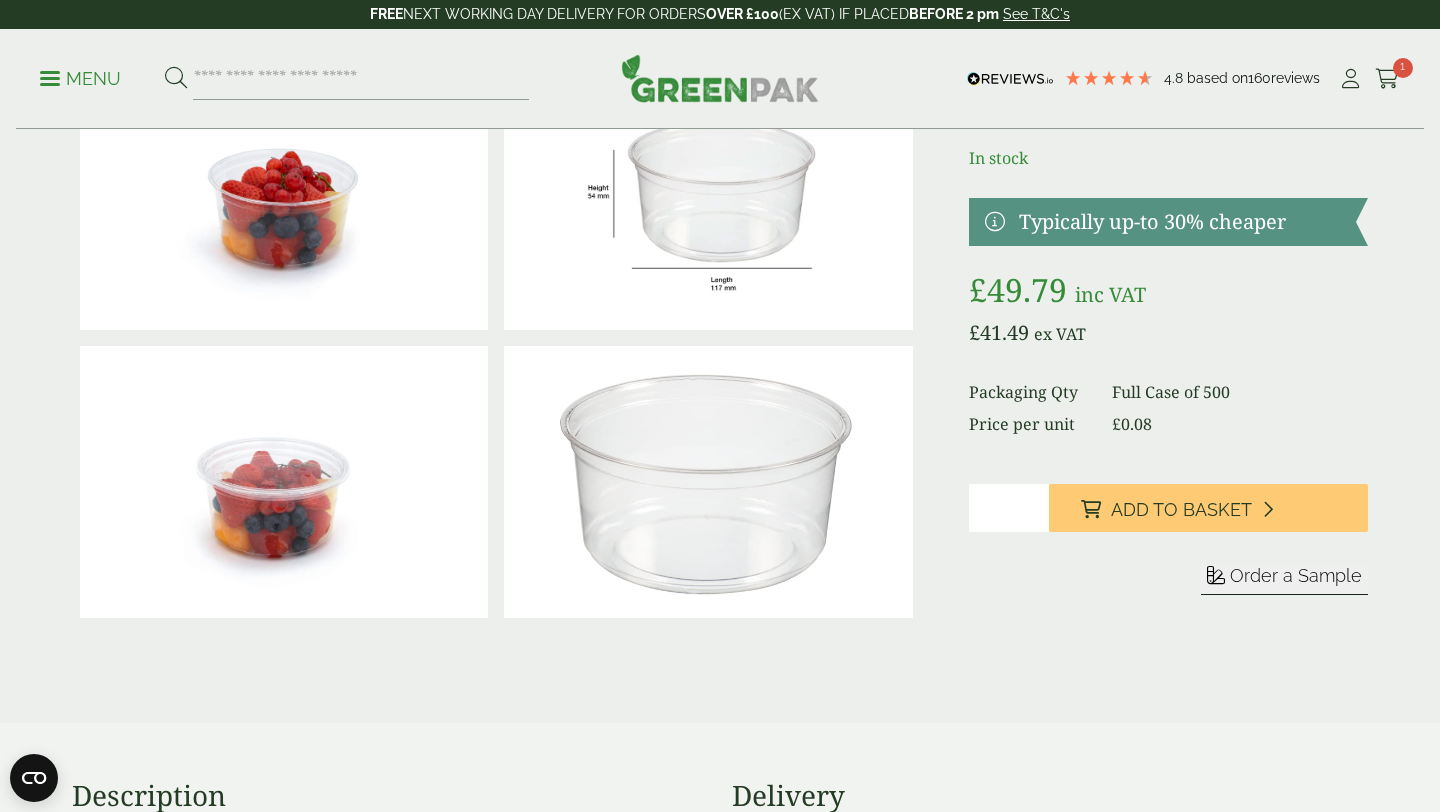 scroll, scrollTop: 0, scrollLeft: 0, axis: both 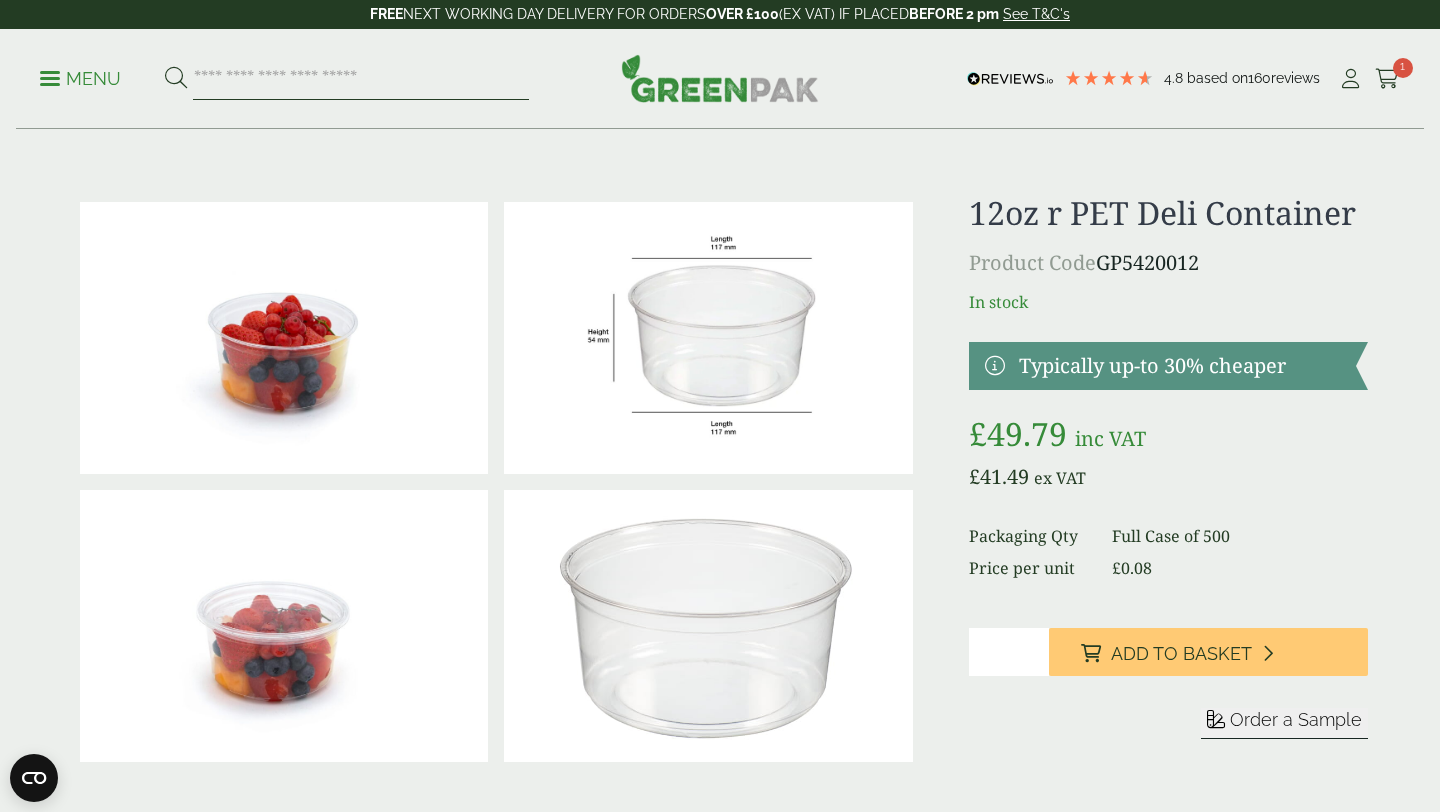 click at bounding box center [361, 79] 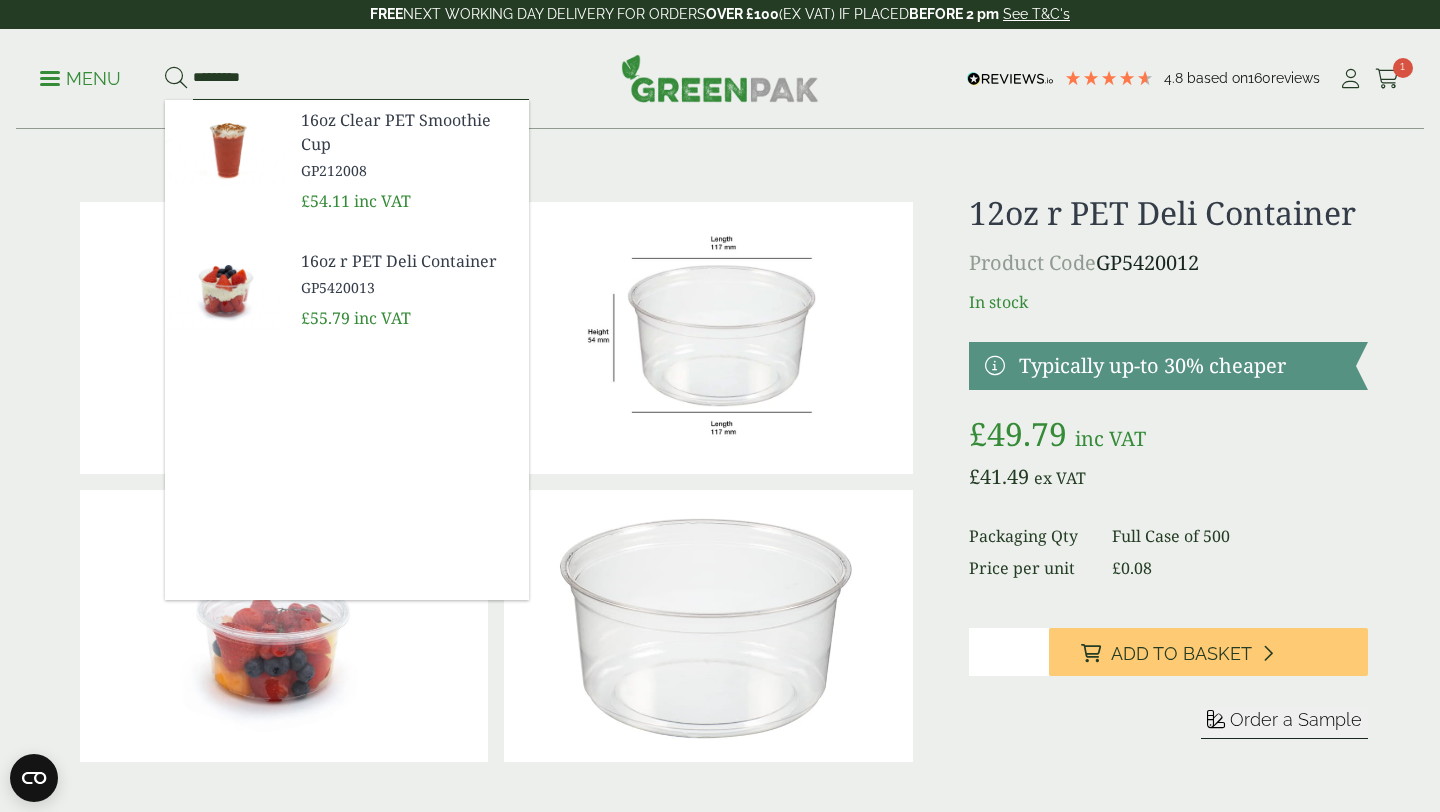 type on "********" 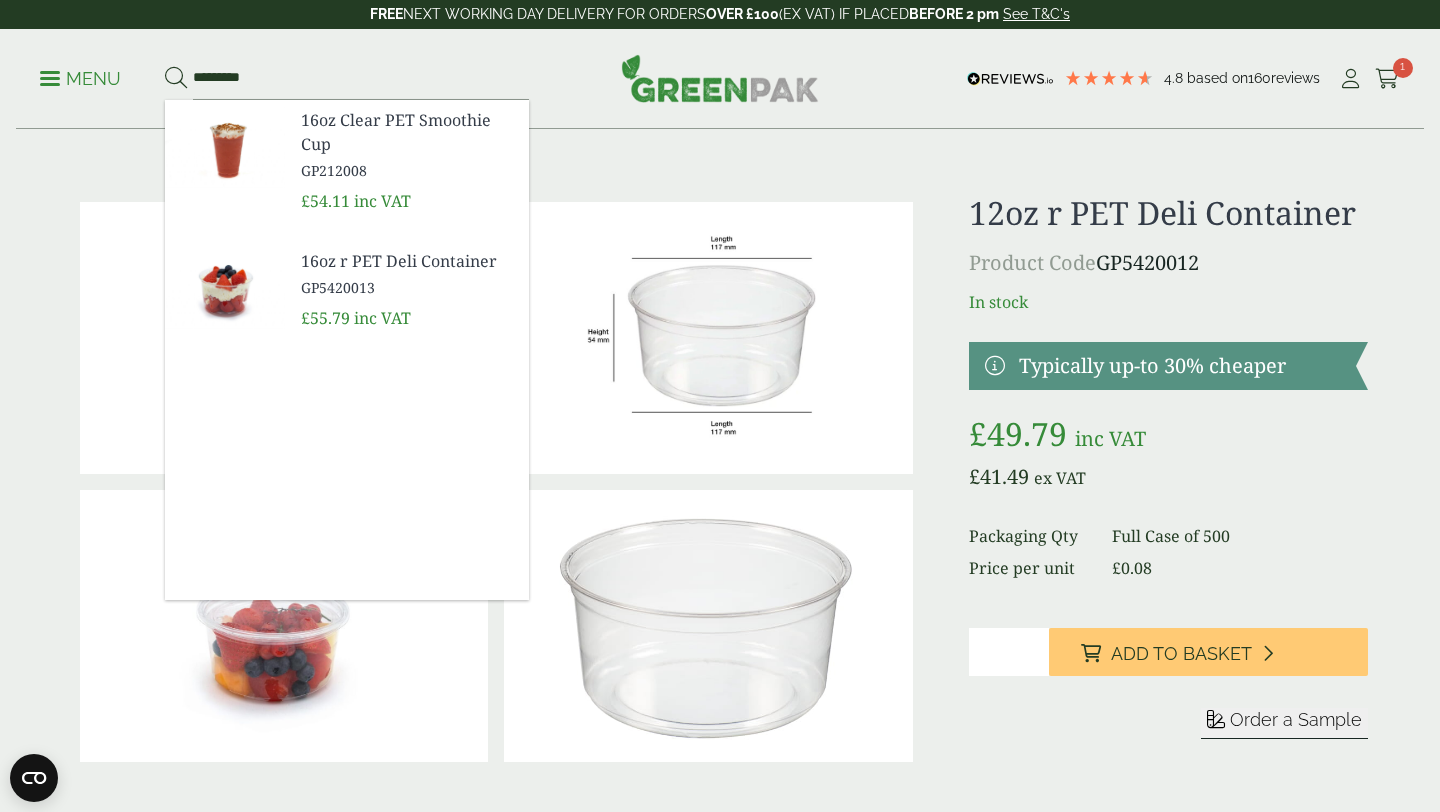 click on "16oz r PET Deli Container
GP5420013
£55.79
inc VAT" at bounding box center (407, 289) 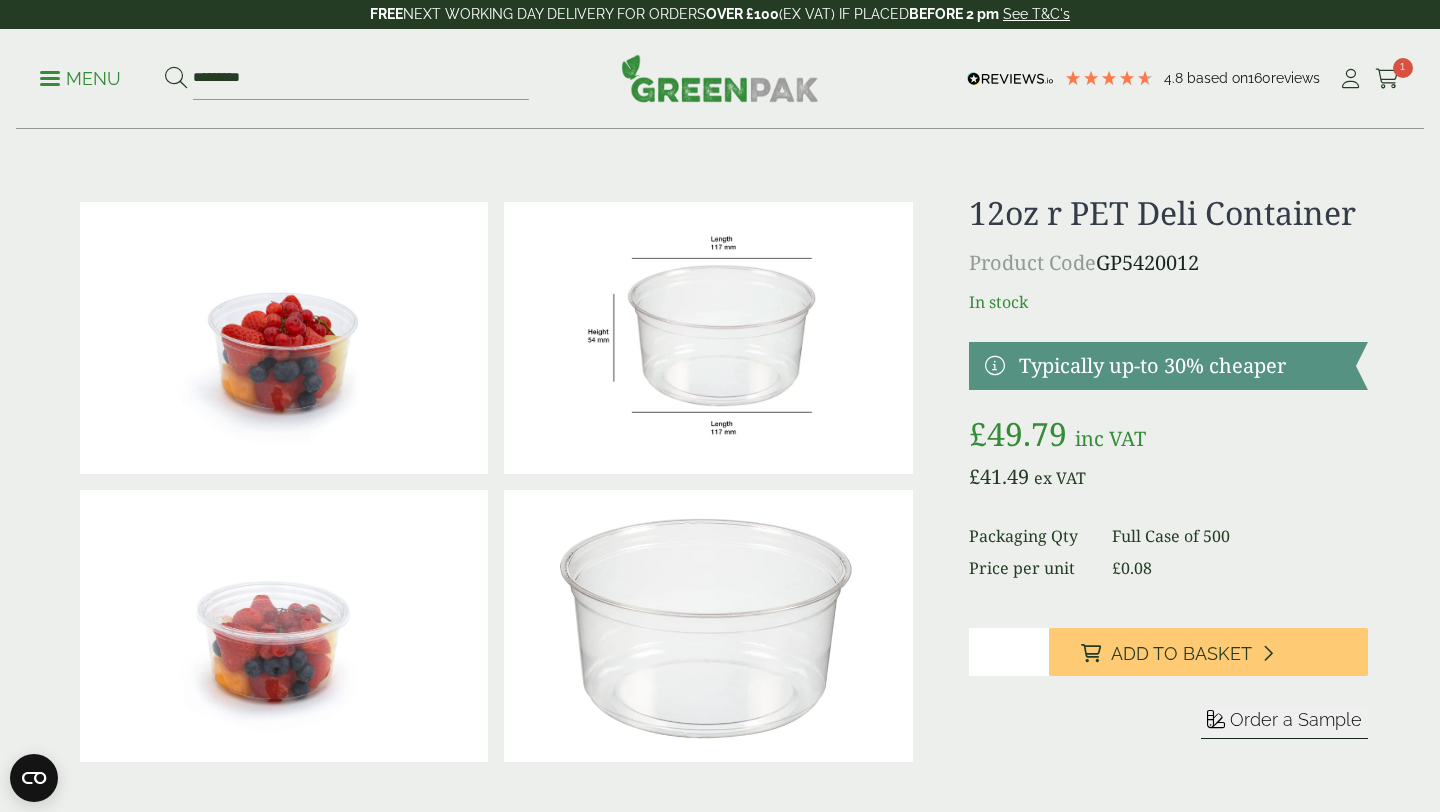click at bounding box center [284, 338] 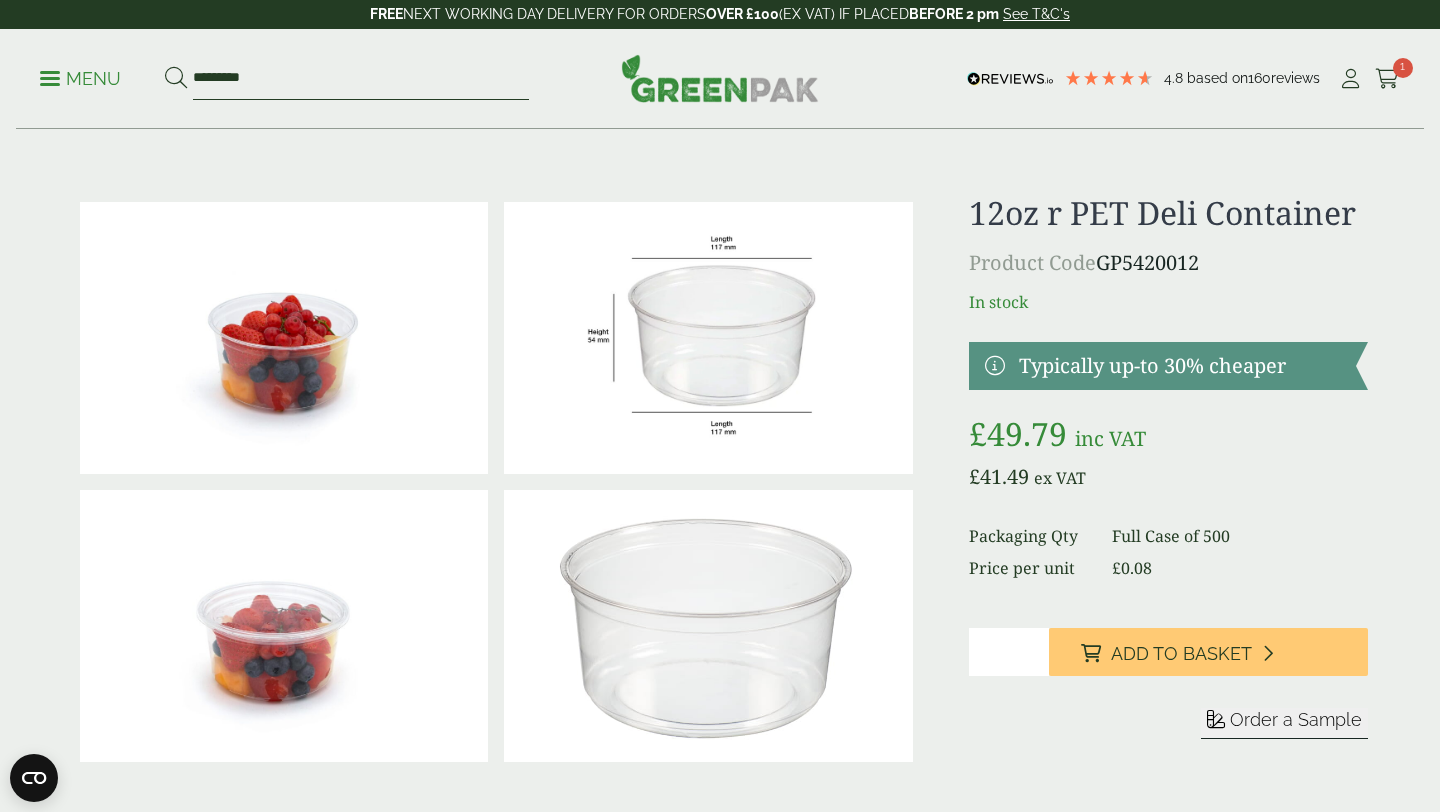 click on "********" at bounding box center (361, 79) 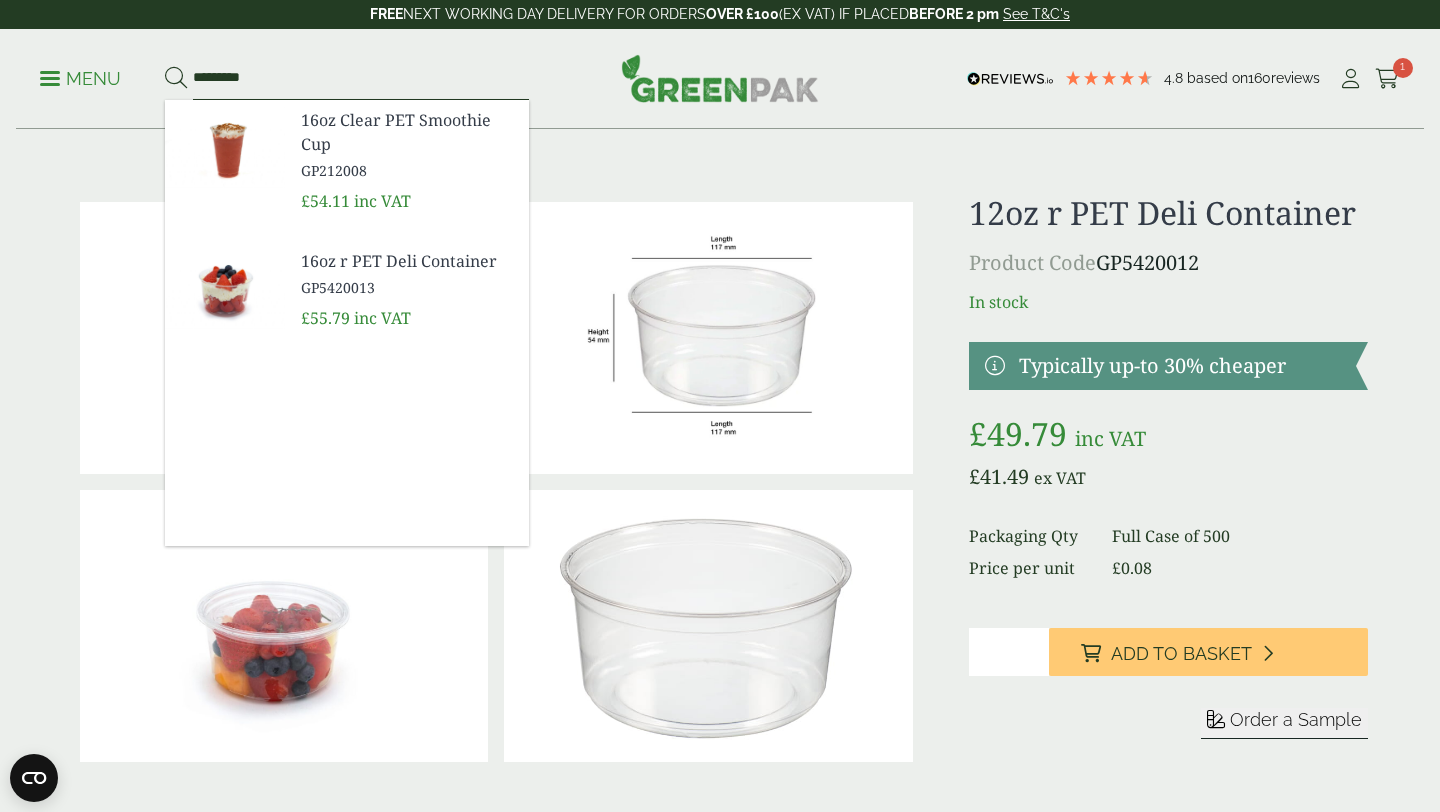 click at bounding box center (176, 79) 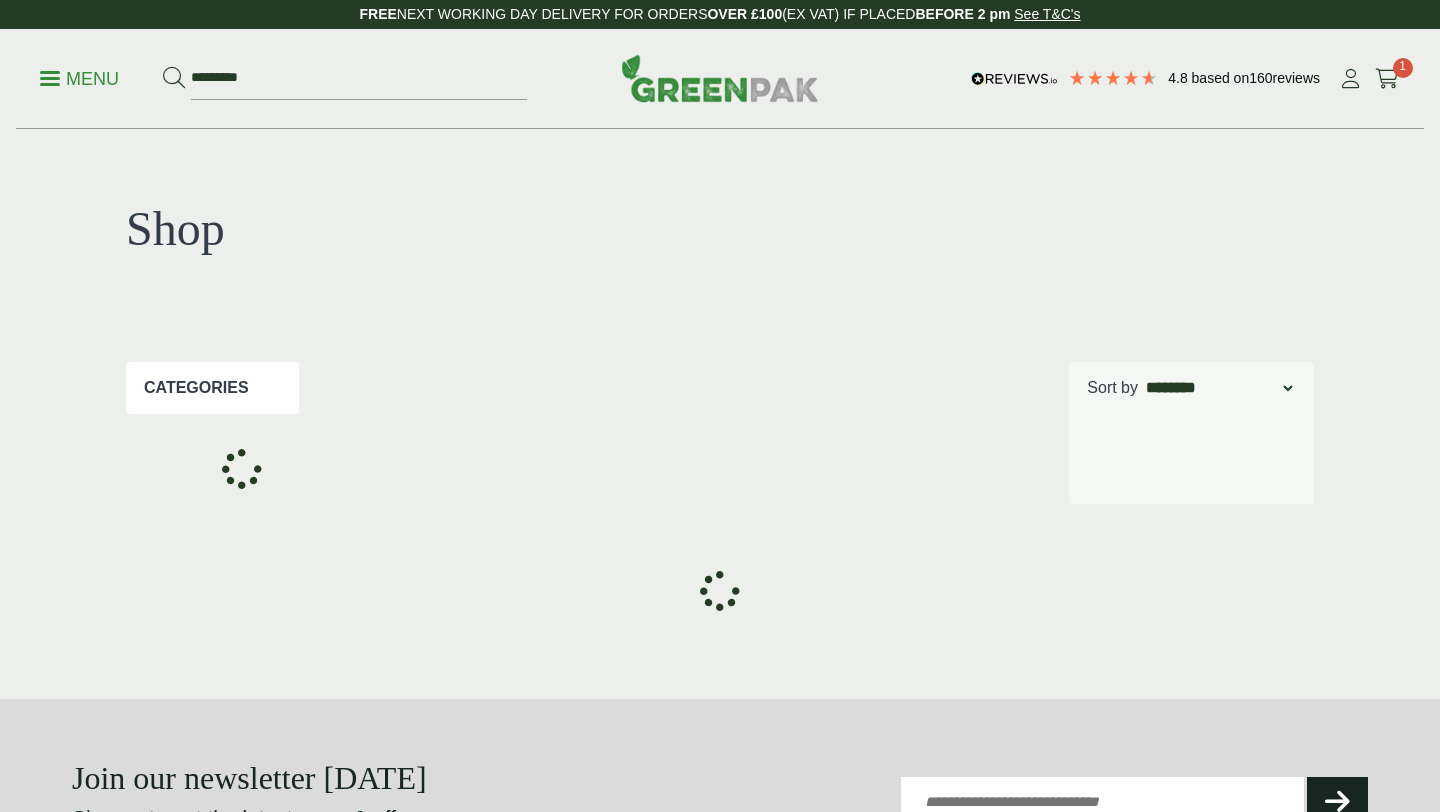 scroll, scrollTop: 0, scrollLeft: 0, axis: both 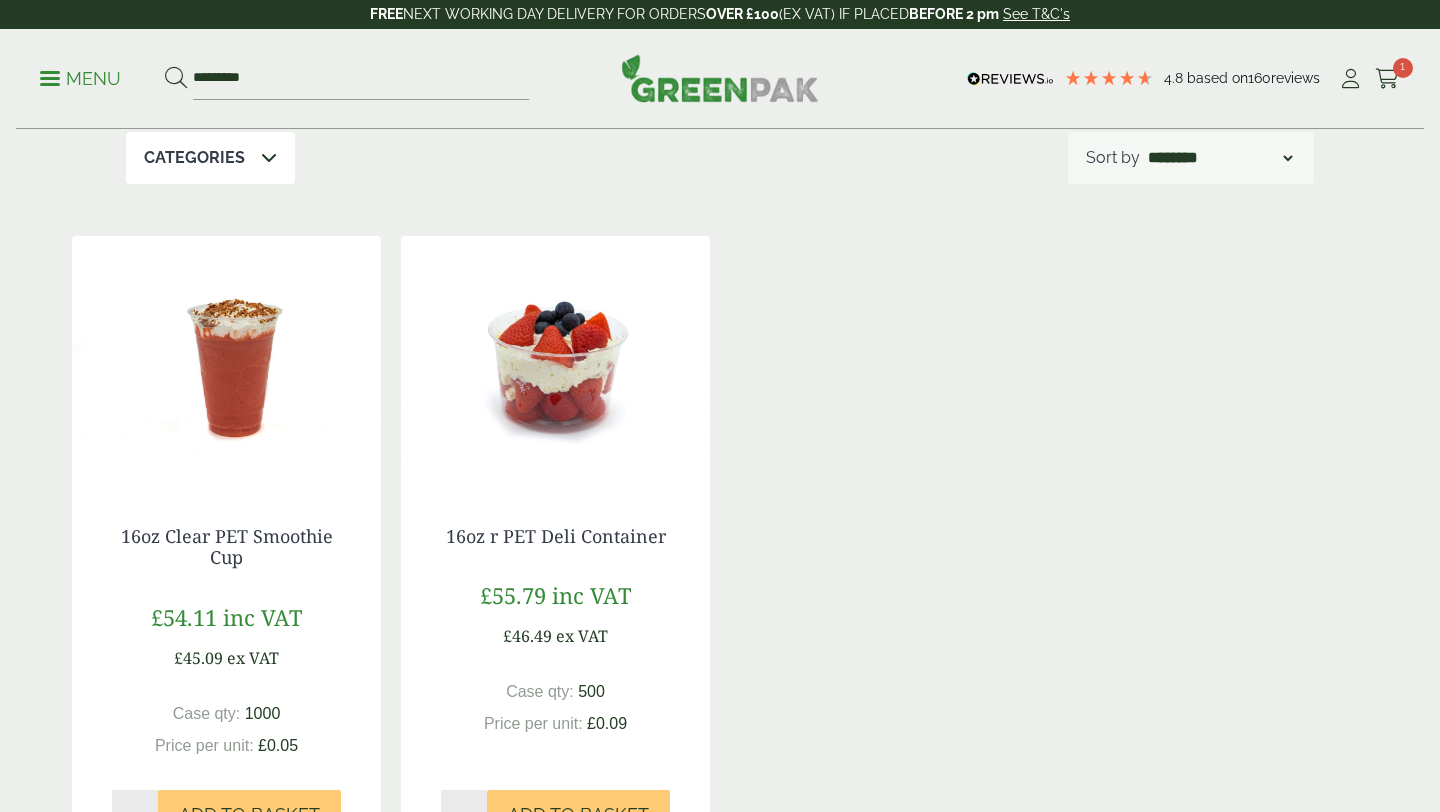 click at bounding box center [555, 361] 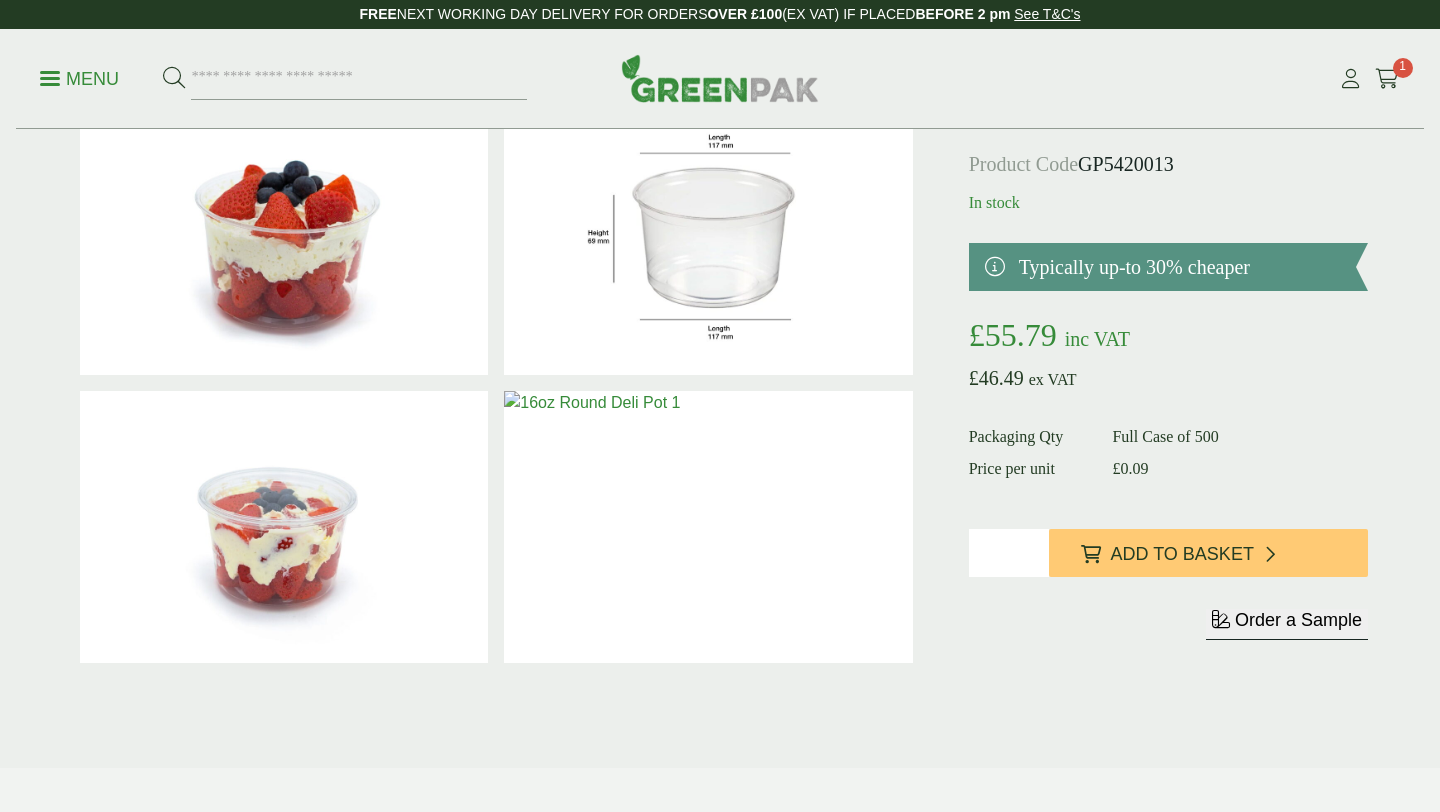 scroll, scrollTop: 99, scrollLeft: 0, axis: vertical 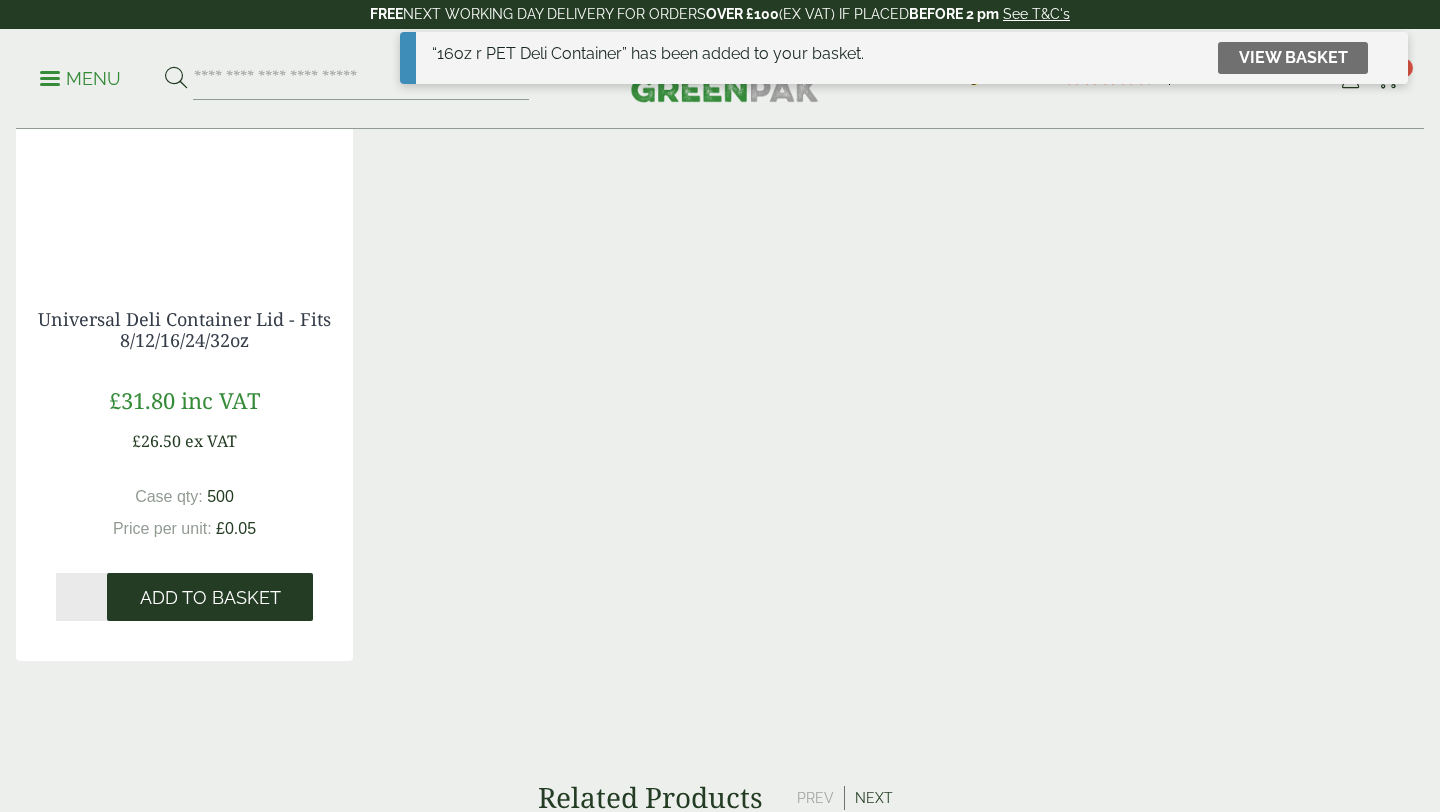 click on "Add to Basket" at bounding box center (210, 598) 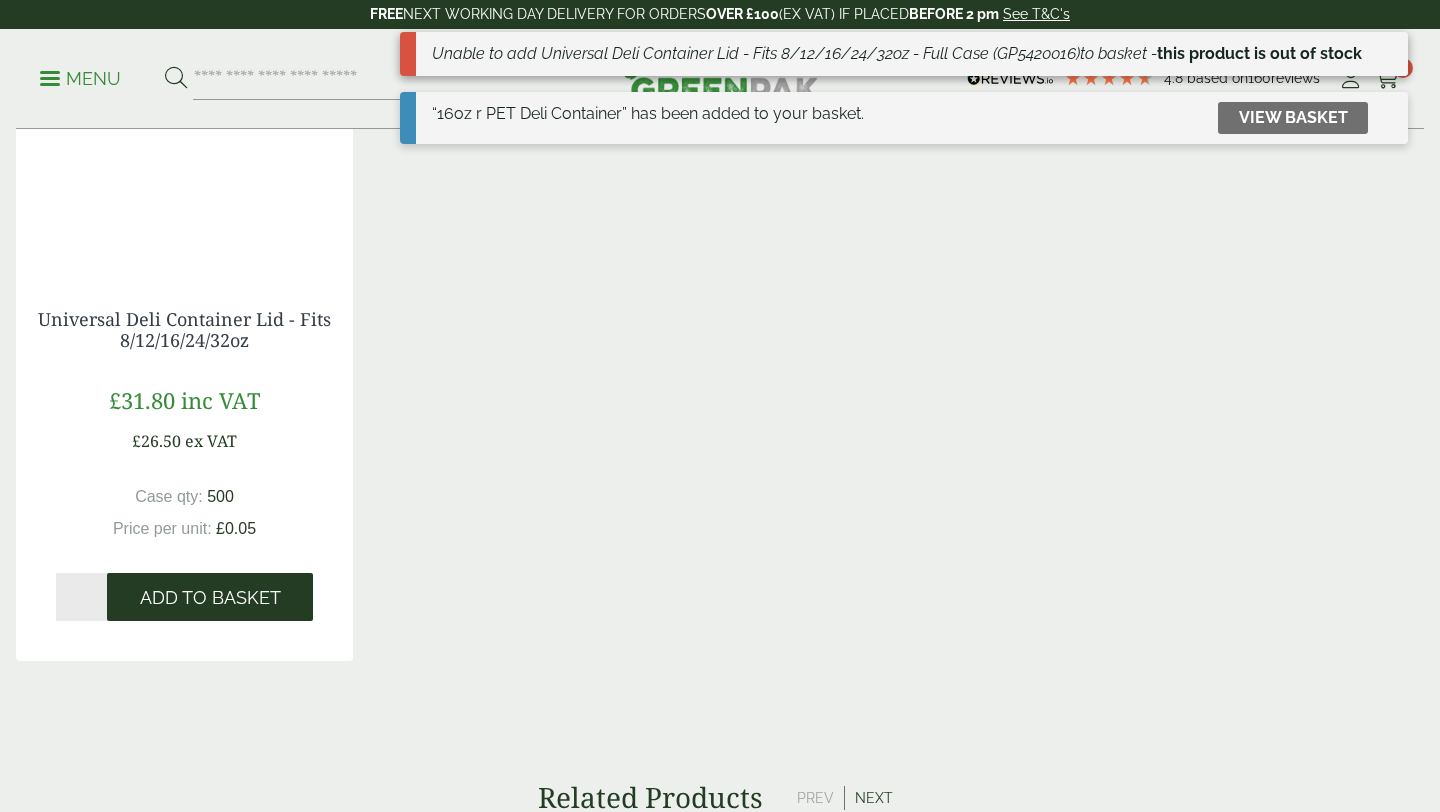 scroll, scrollTop: 0, scrollLeft: 0, axis: both 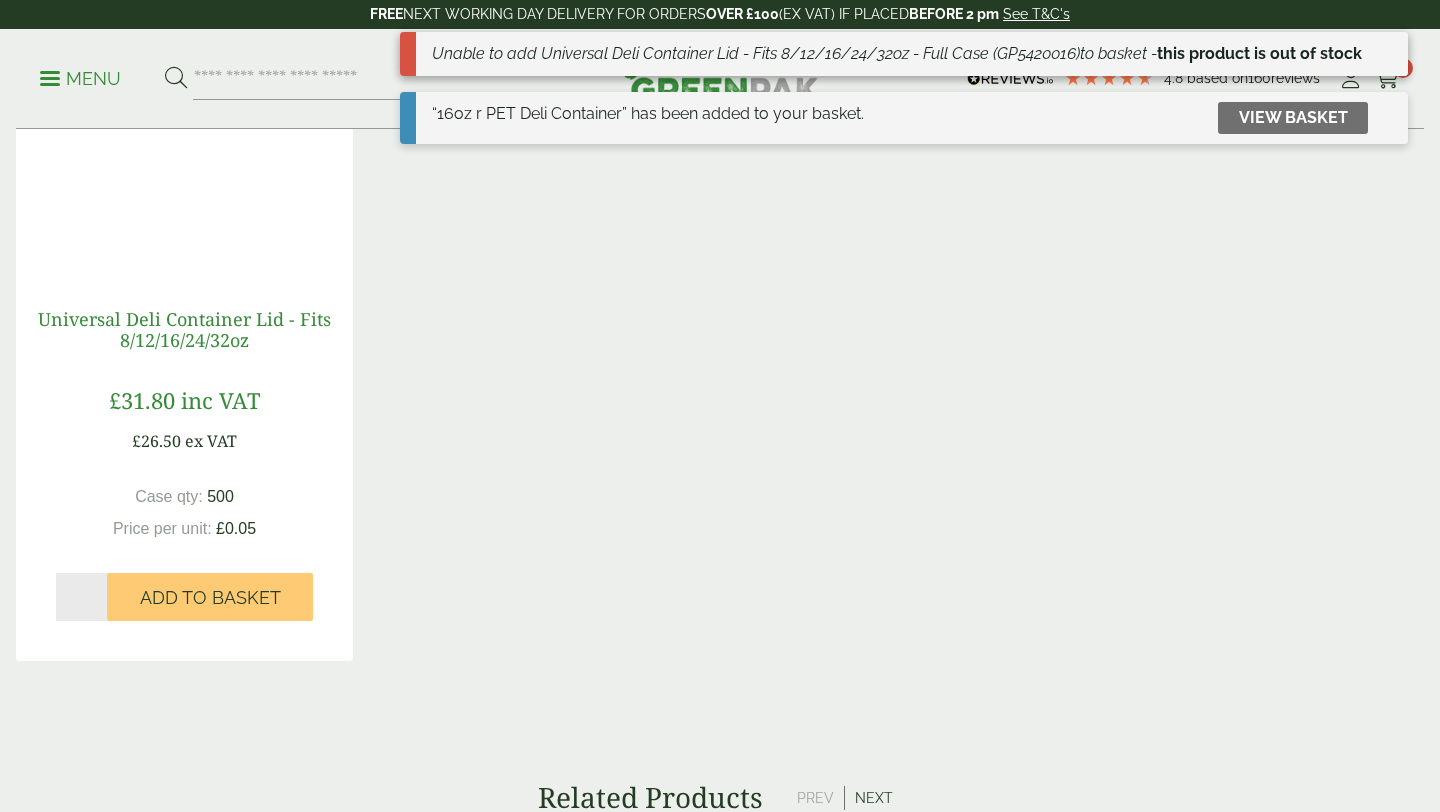 click on "Universal Deli Container Lid - Fits 8/12/16/24/32oz" at bounding box center [184, 330] 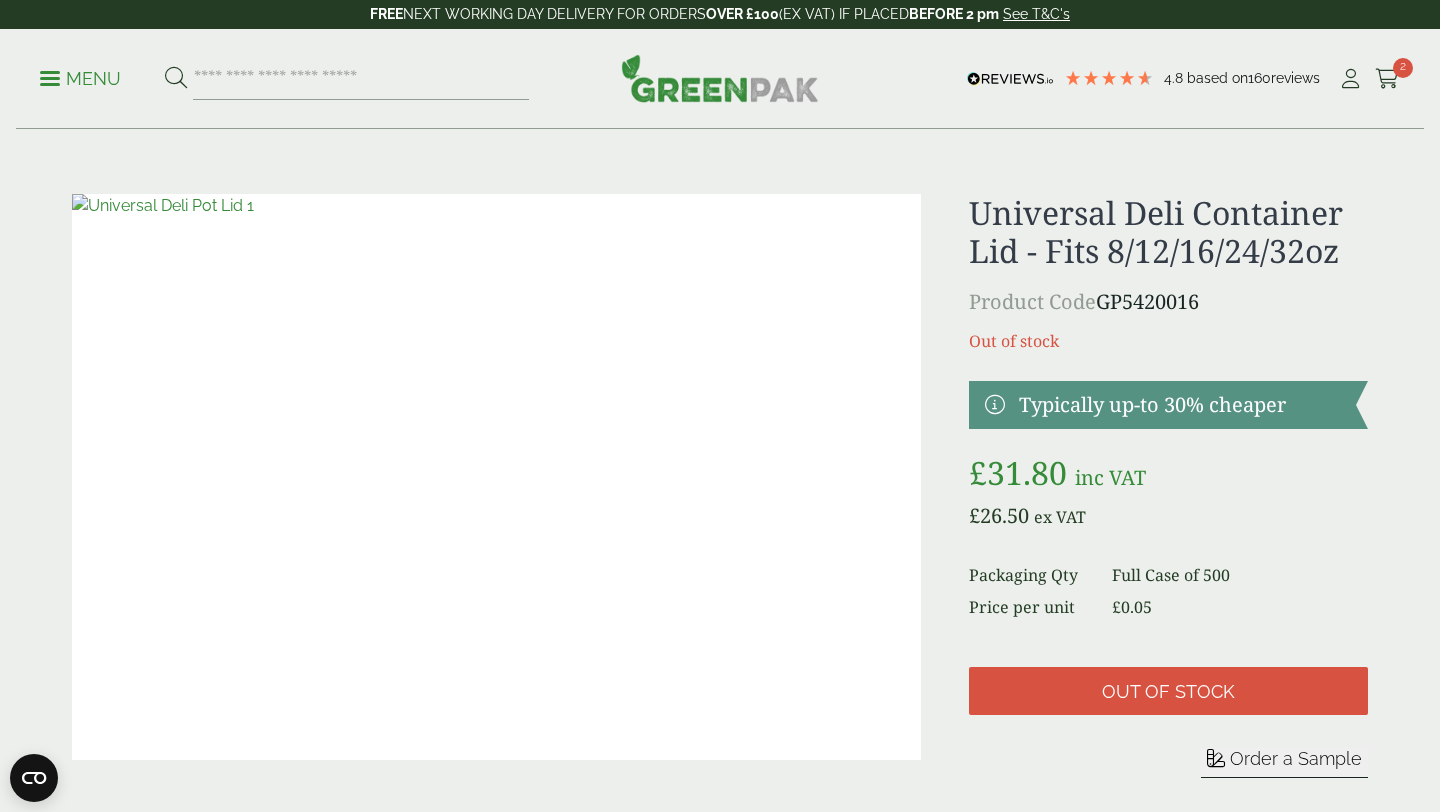 scroll, scrollTop: 0, scrollLeft: 0, axis: both 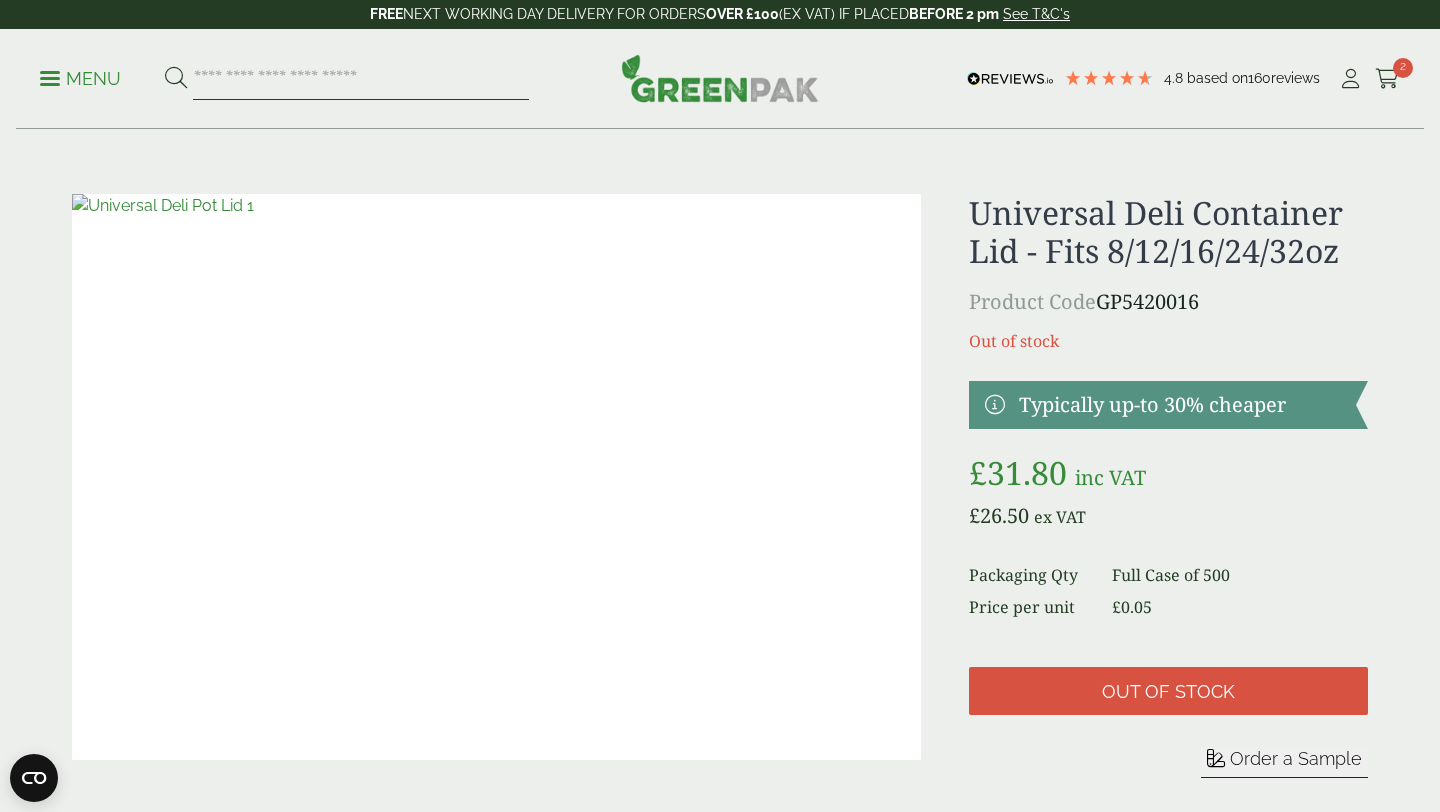 click at bounding box center (361, 79) 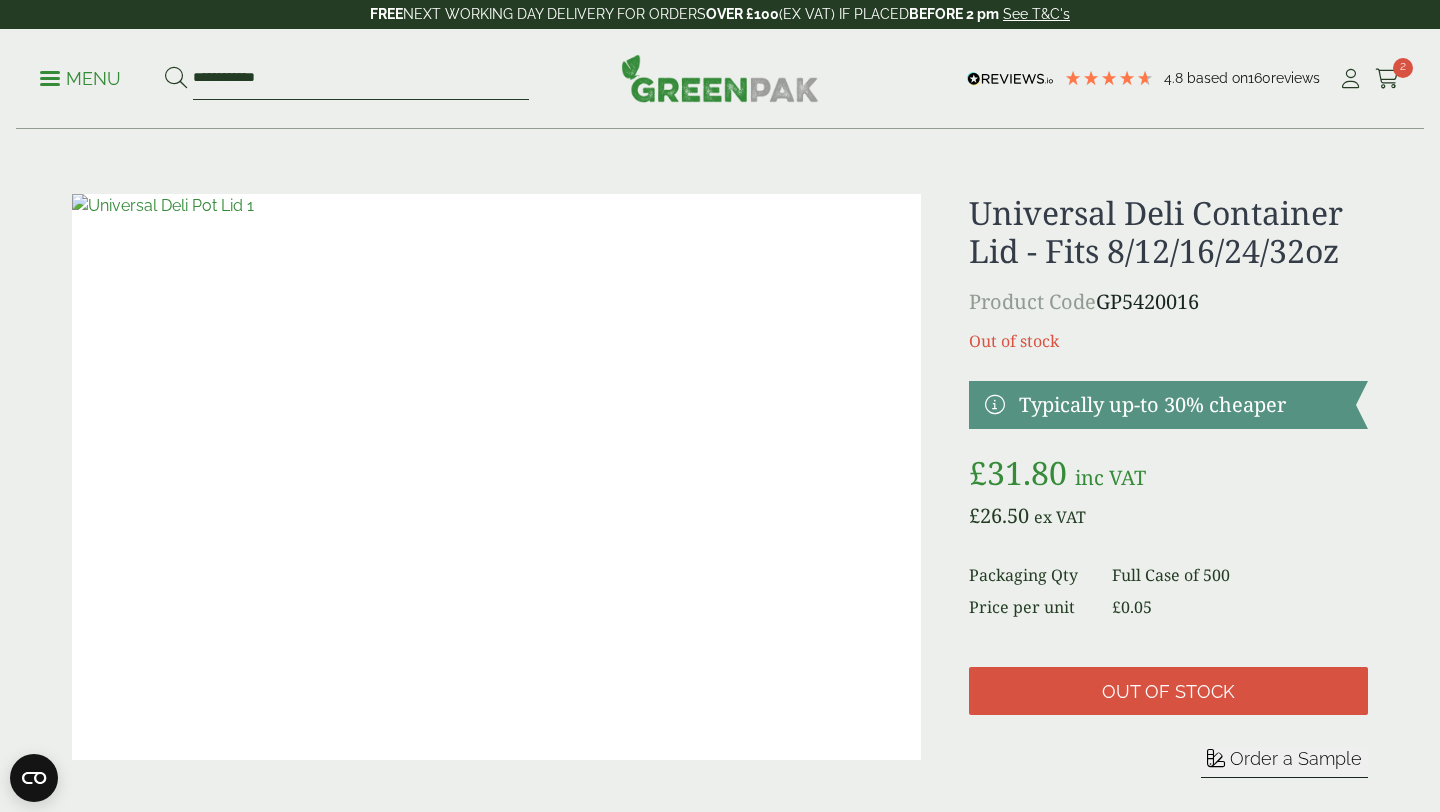 type on "**********" 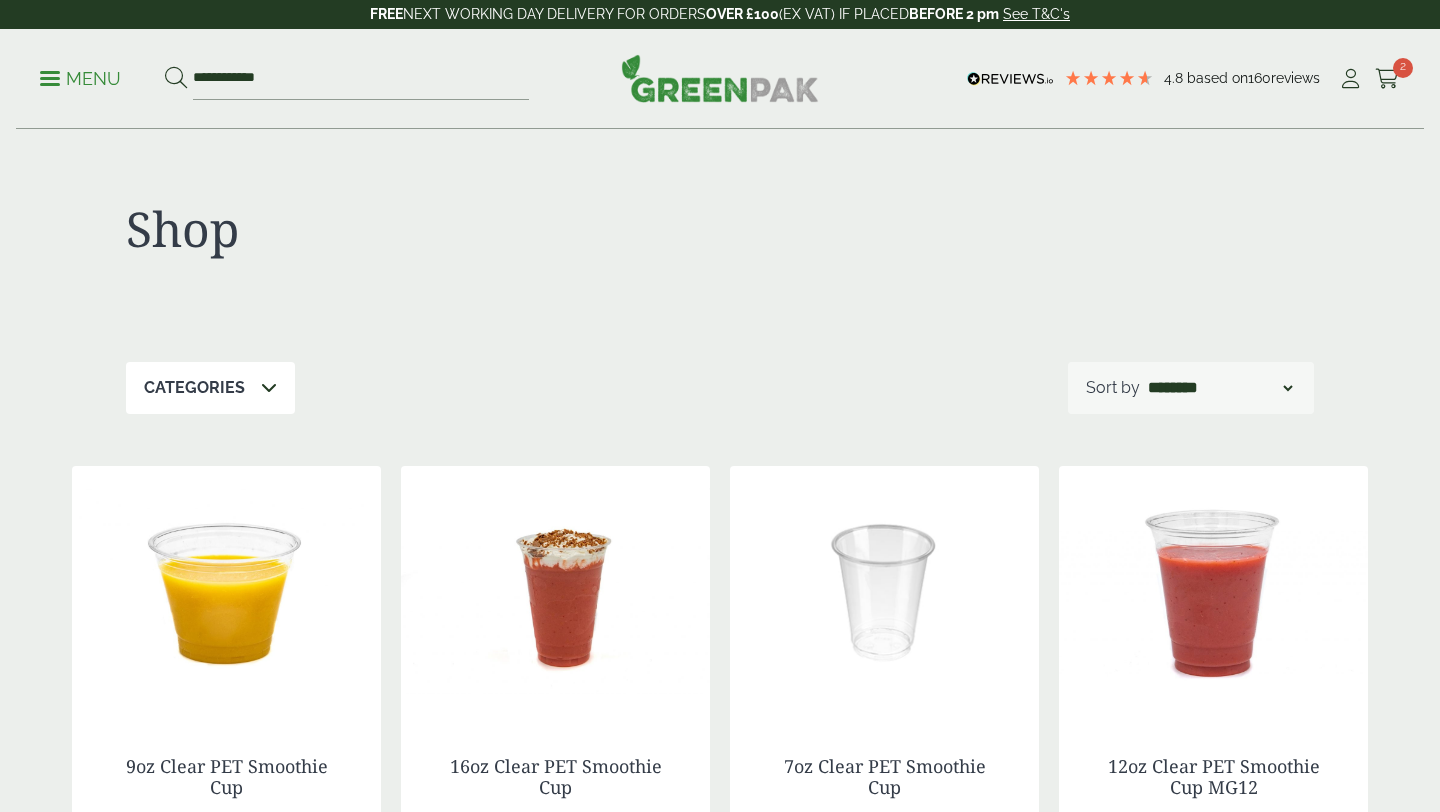 scroll, scrollTop: 388, scrollLeft: 0, axis: vertical 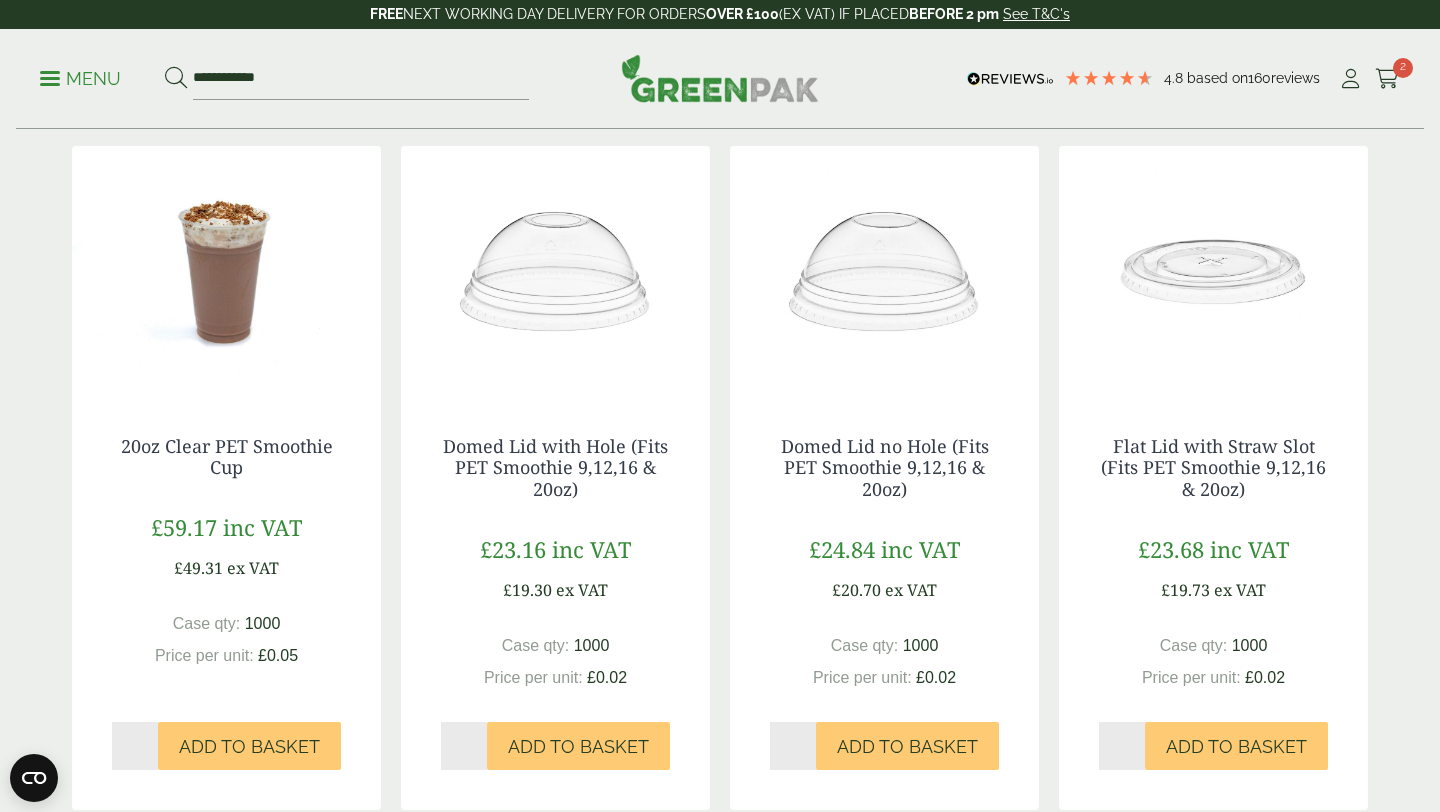 click on "20oz Clear PET Smoothie Cup" at bounding box center [226, 457] 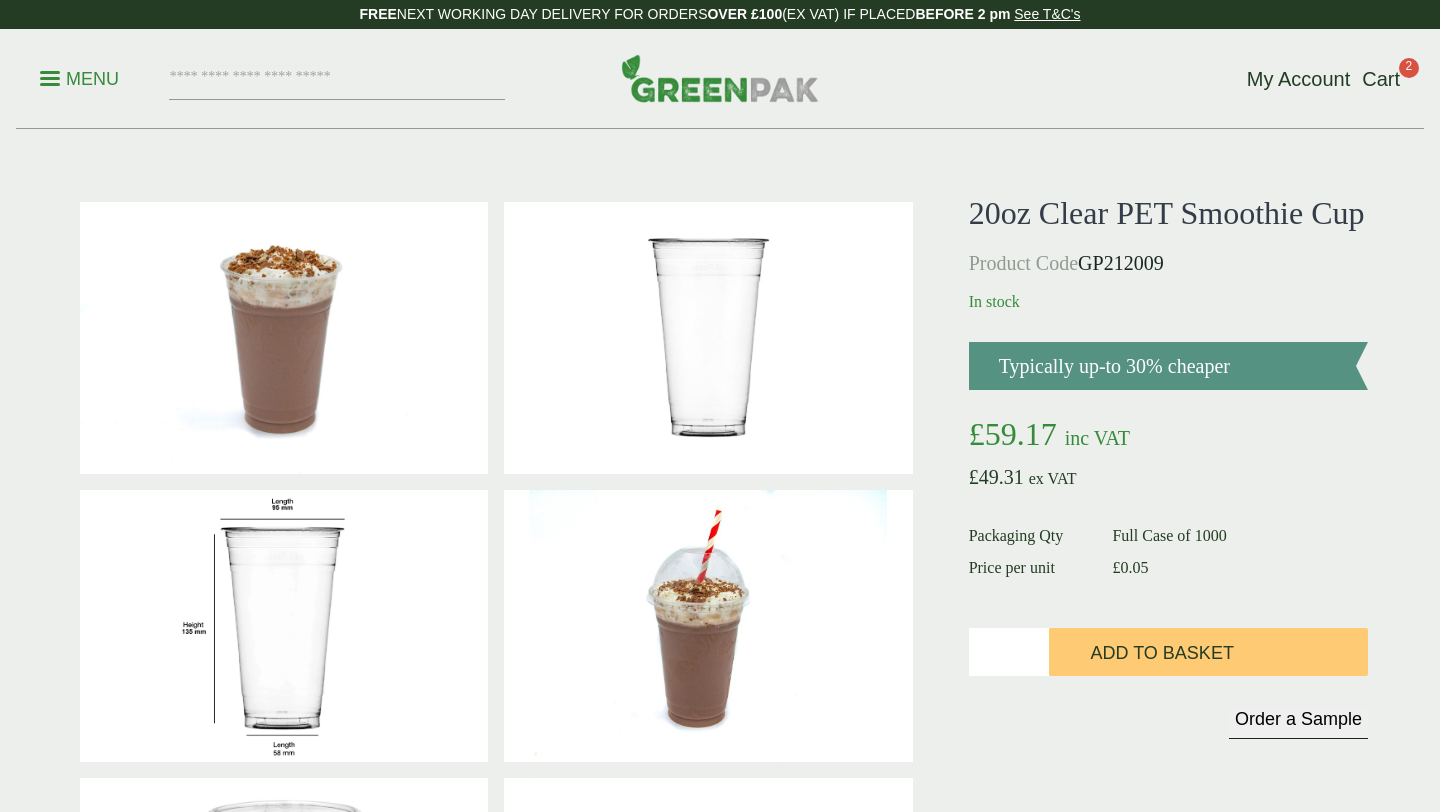 scroll, scrollTop: 0, scrollLeft: 0, axis: both 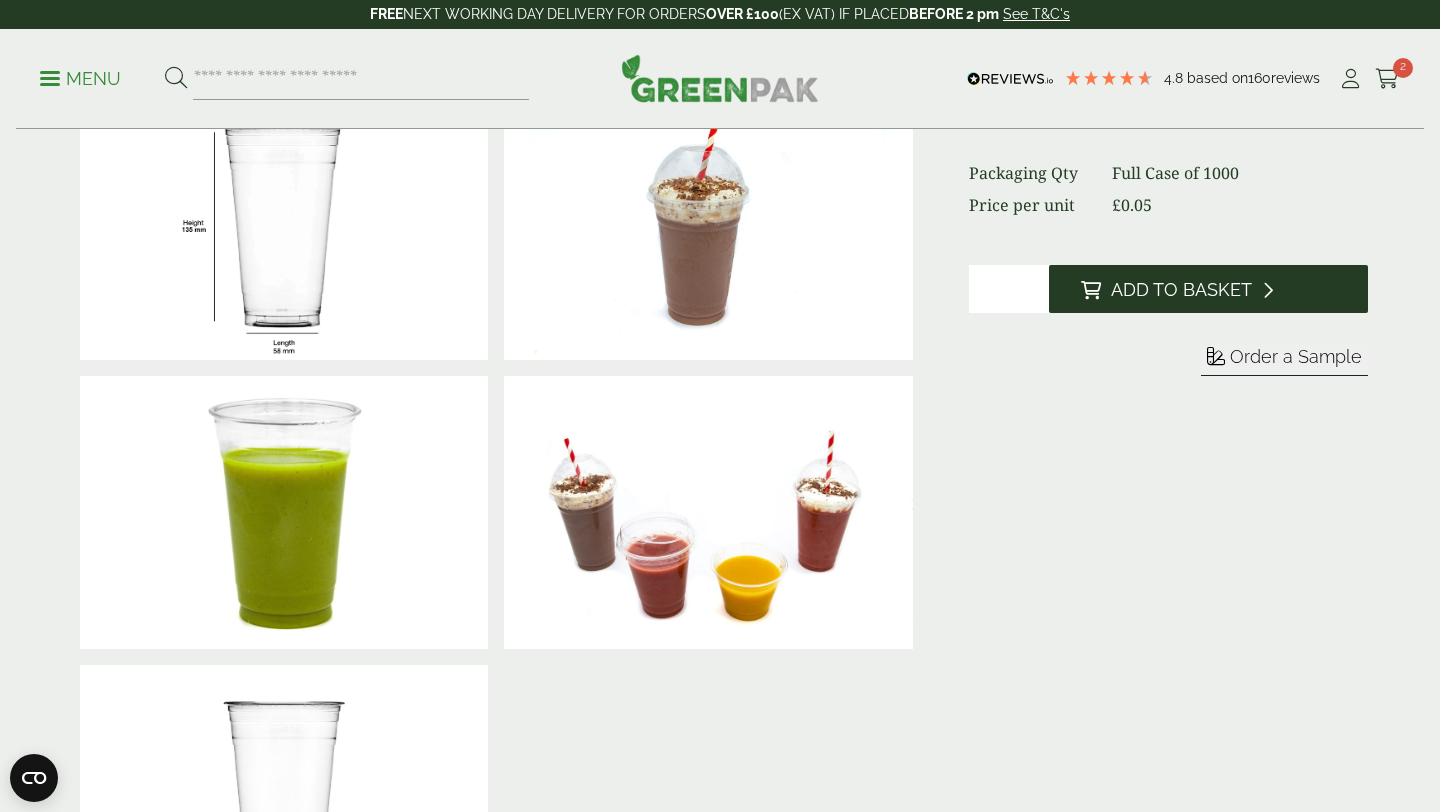 click on "Add to Basket" at bounding box center [1181, 290] 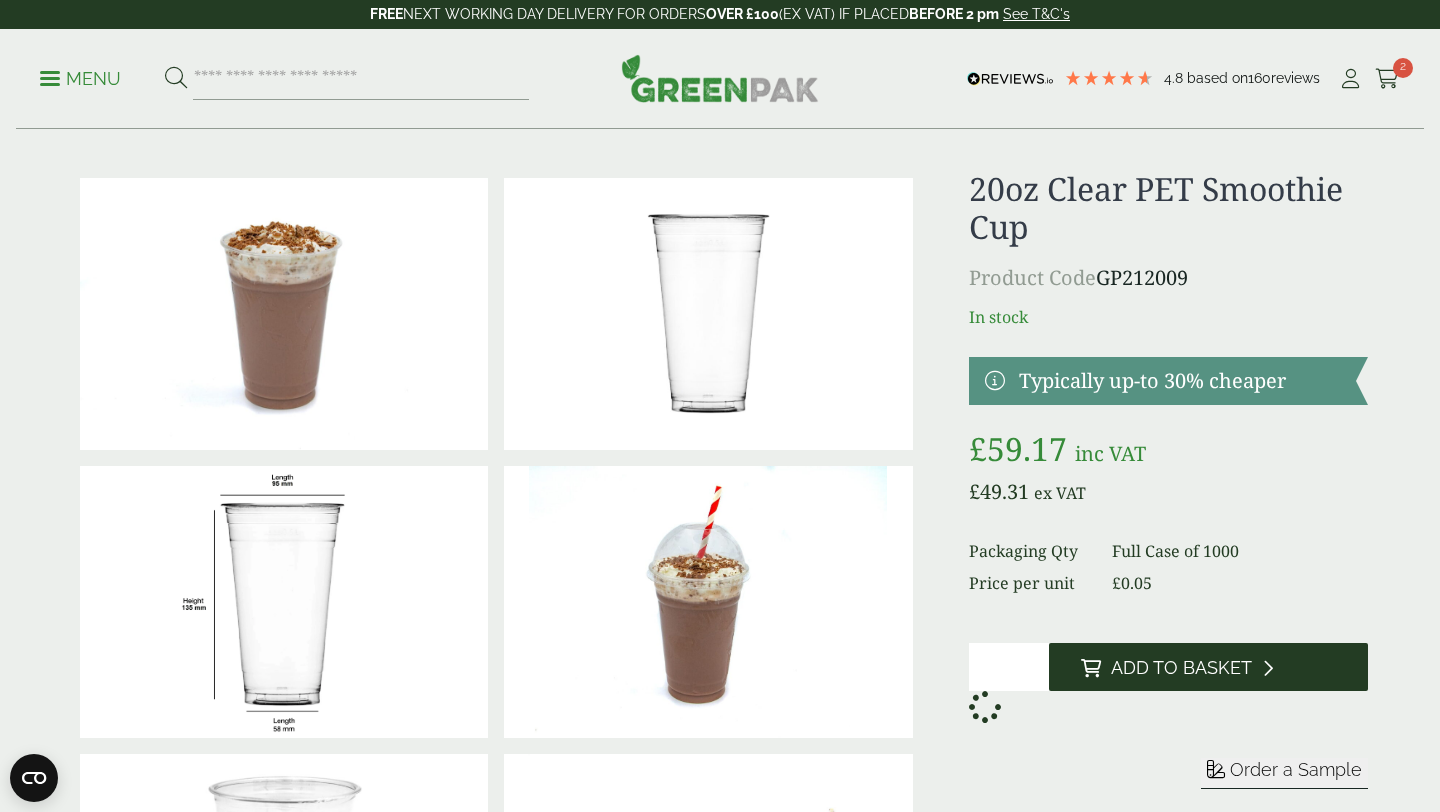 scroll, scrollTop: 0, scrollLeft: 0, axis: both 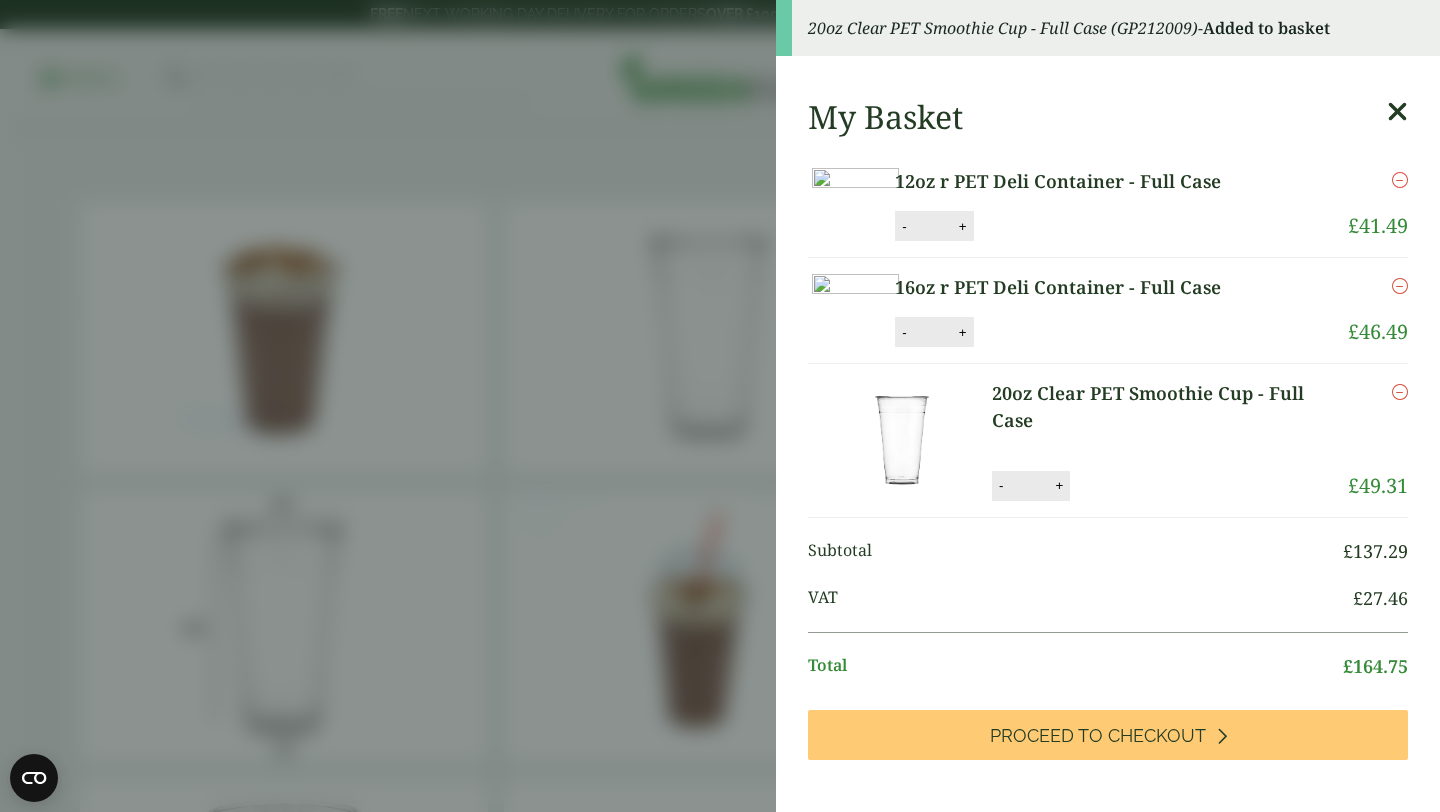 click on "12oz r PET Deli Container - Full Case" at bounding box center (1089, 181) 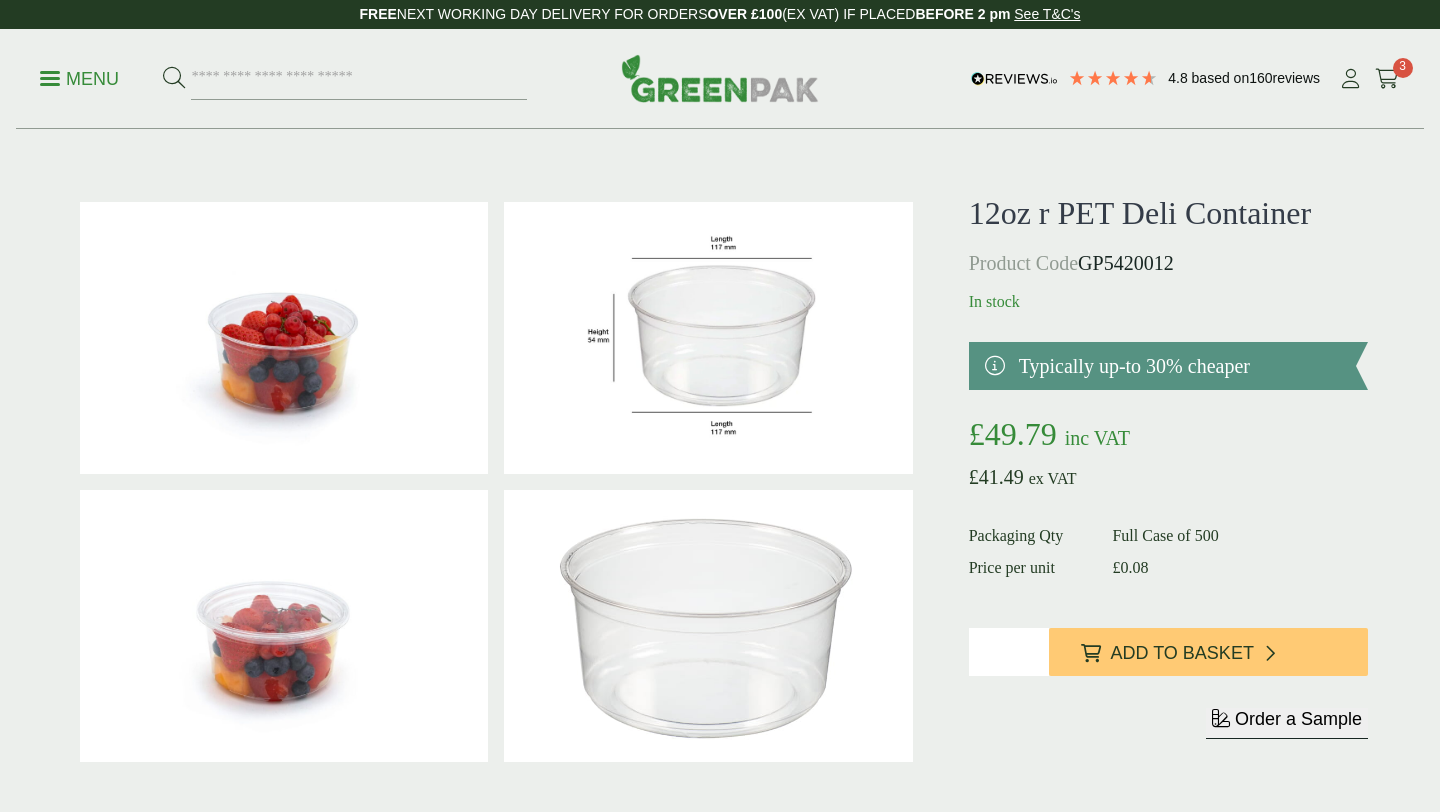 scroll, scrollTop: 0, scrollLeft: 0, axis: both 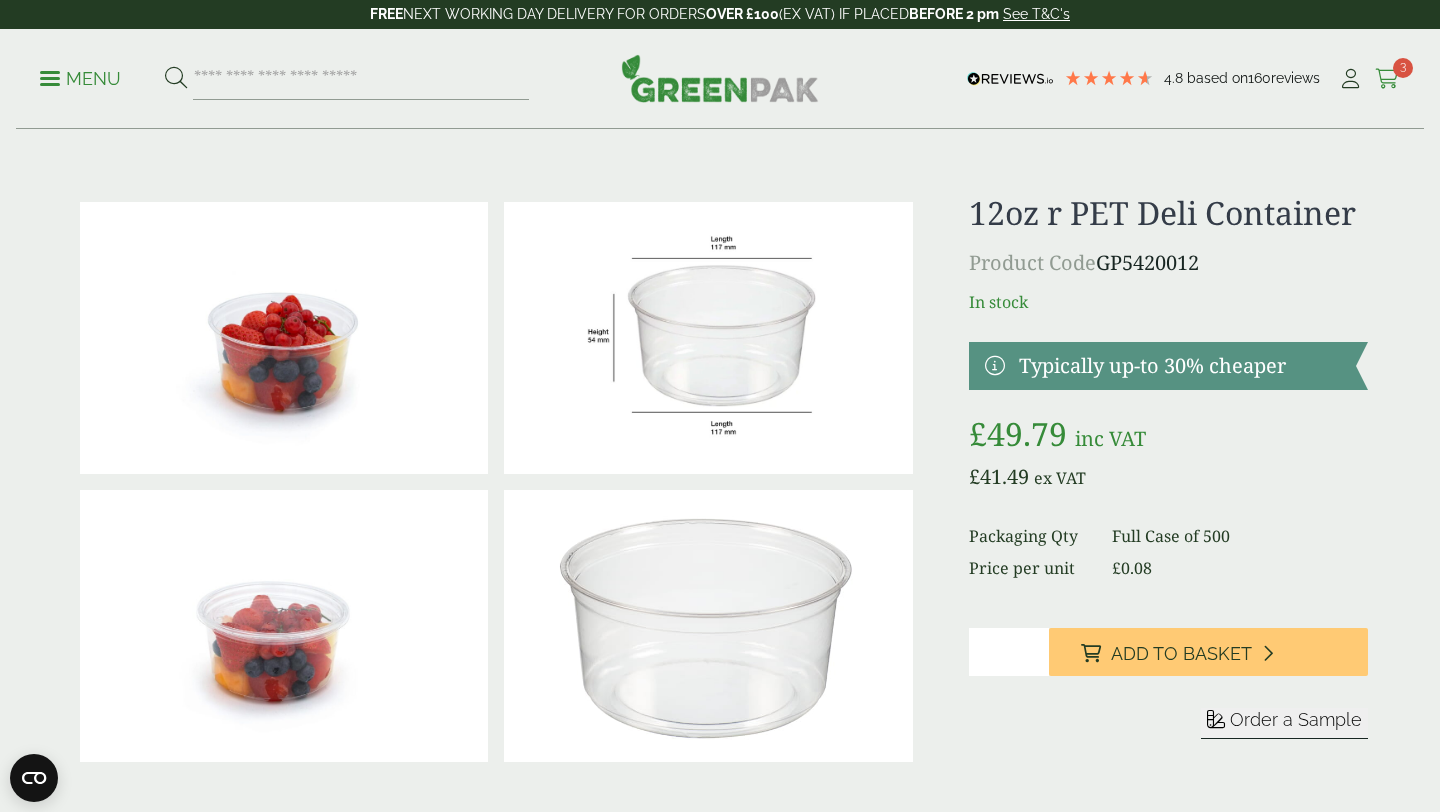click at bounding box center (1387, 79) 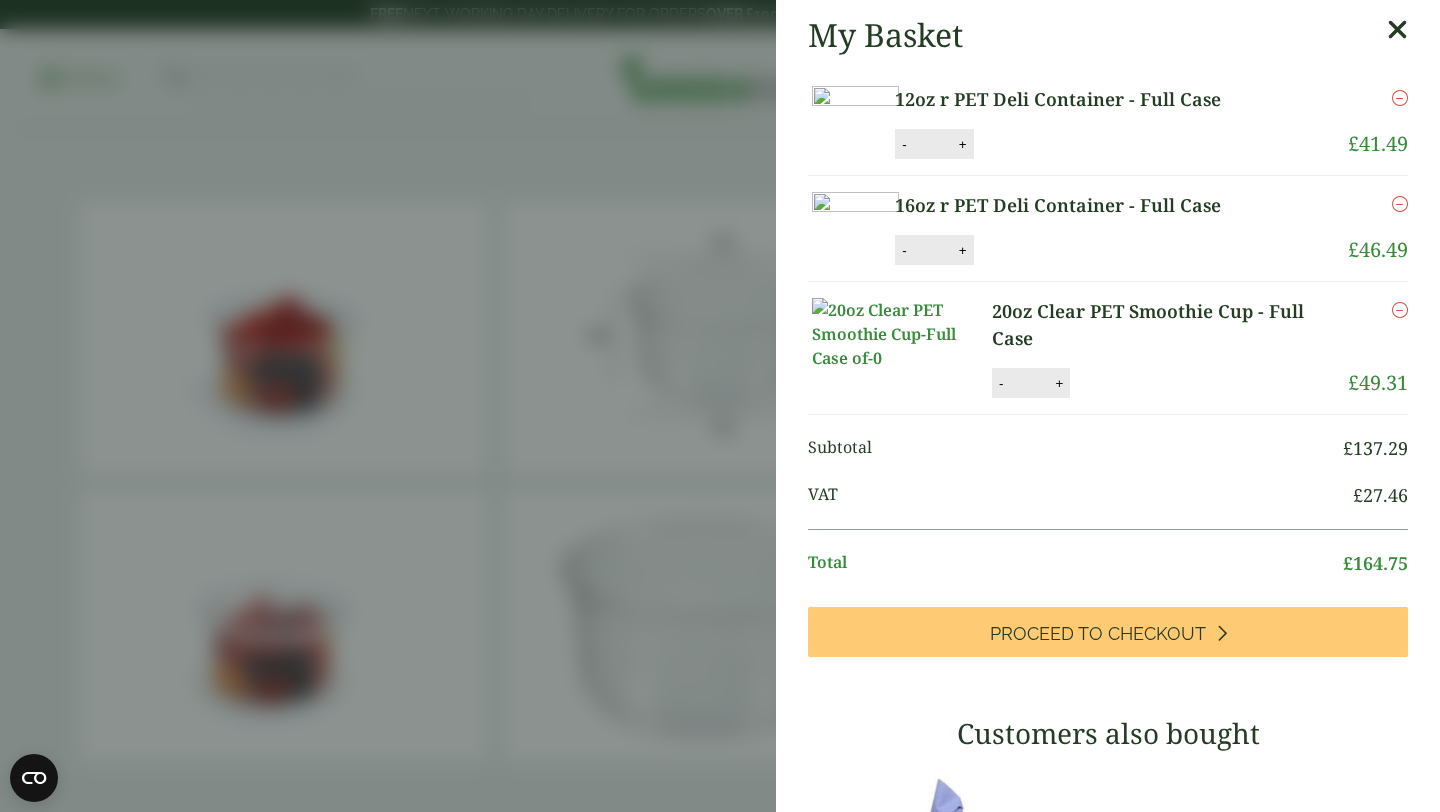 click on "My Basket
12oz r PET Deli Container - Full Case
12oz r PET Deli Container - Full Case quantity
- * +
Update
Remove
£ 41.49
-" at bounding box center [1108, 711] 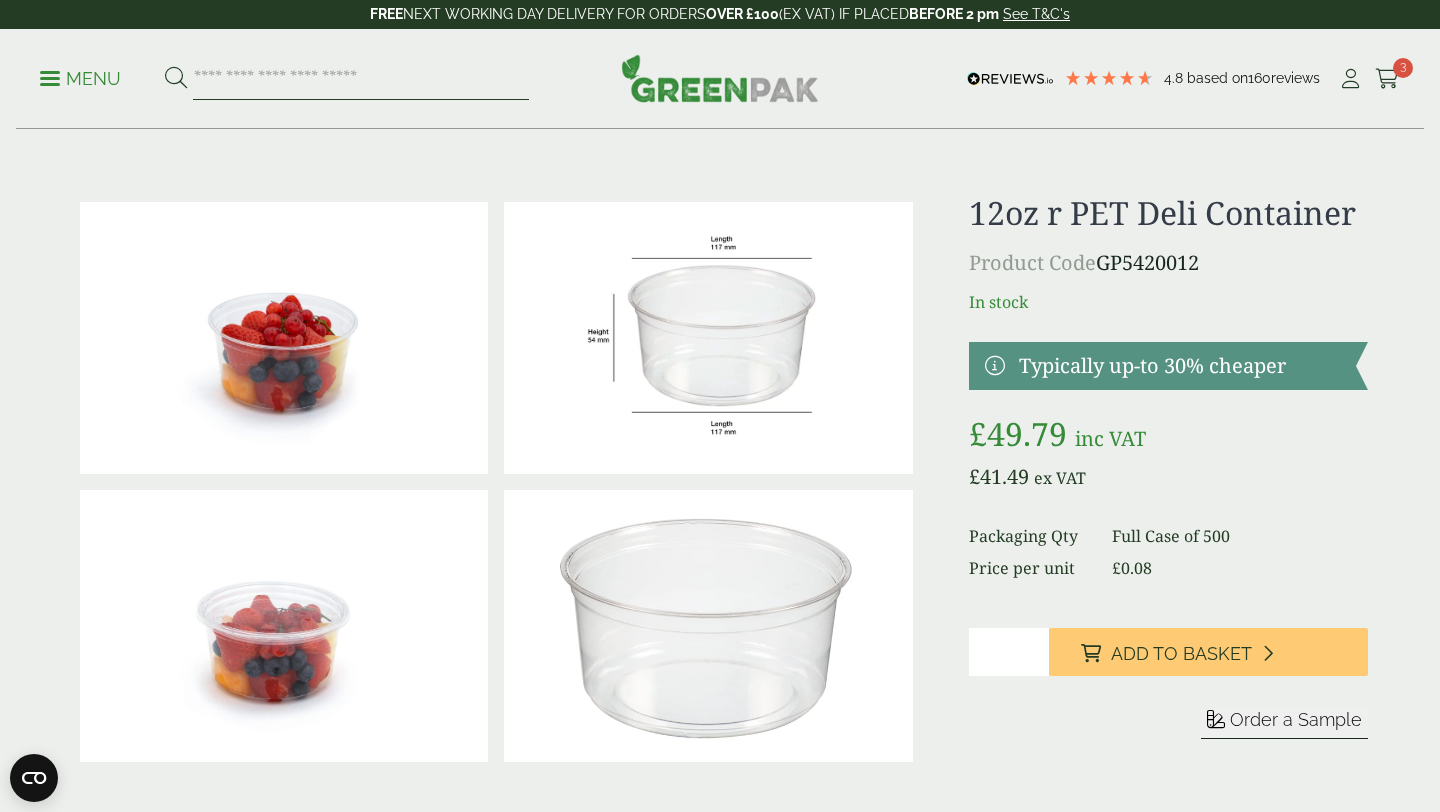 click at bounding box center [361, 79] 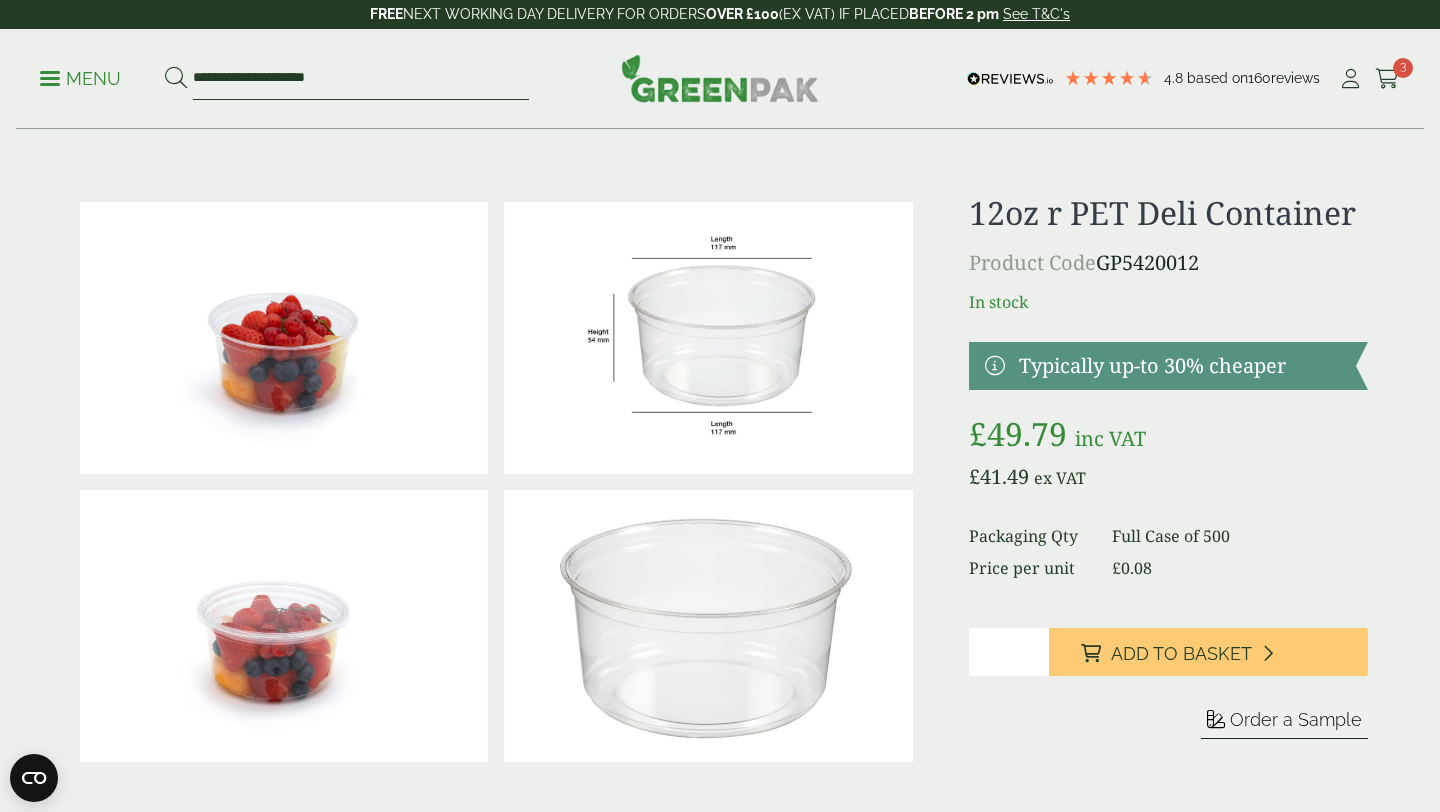 type on "**********" 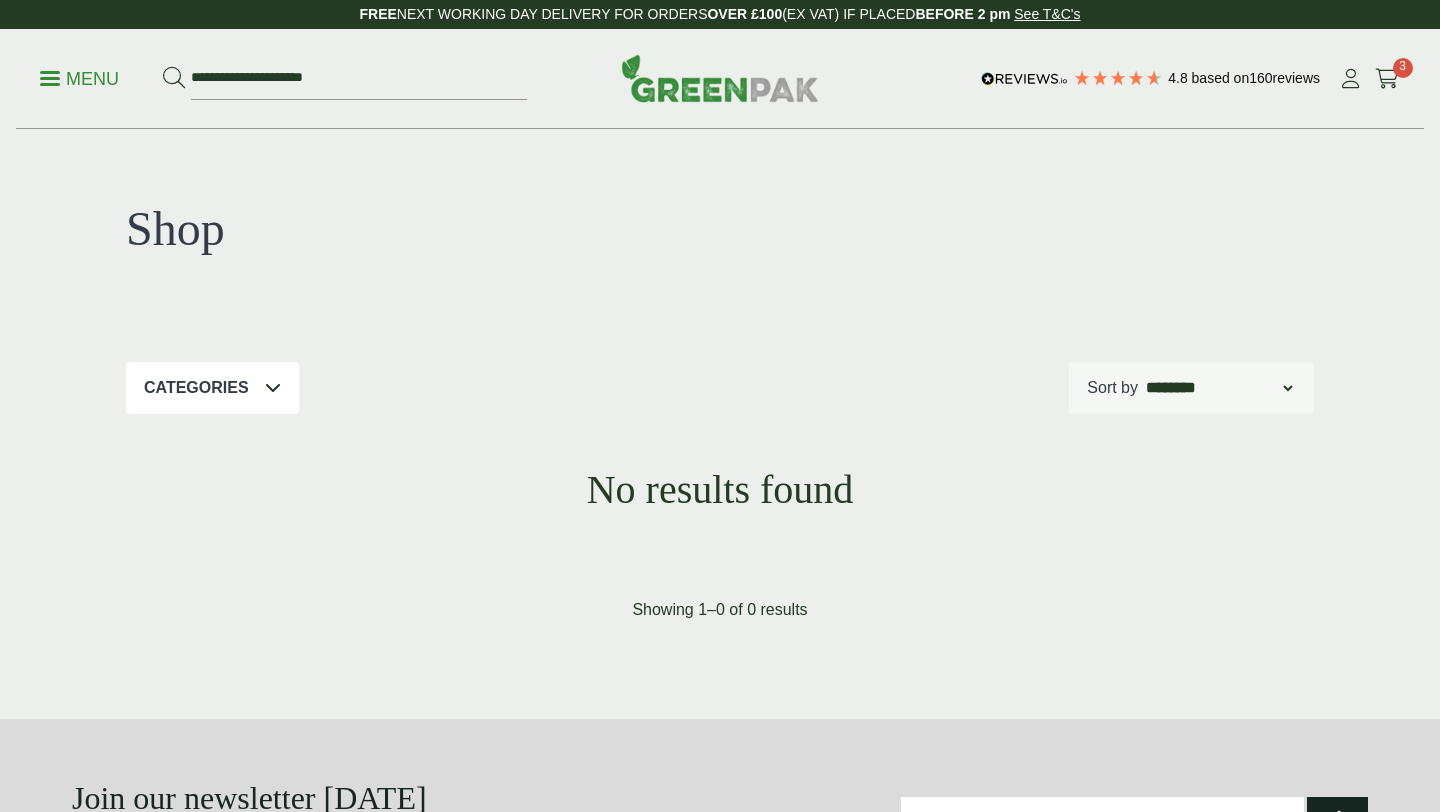 scroll, scrollTop: 0, scrollLeft: 0, axis: both 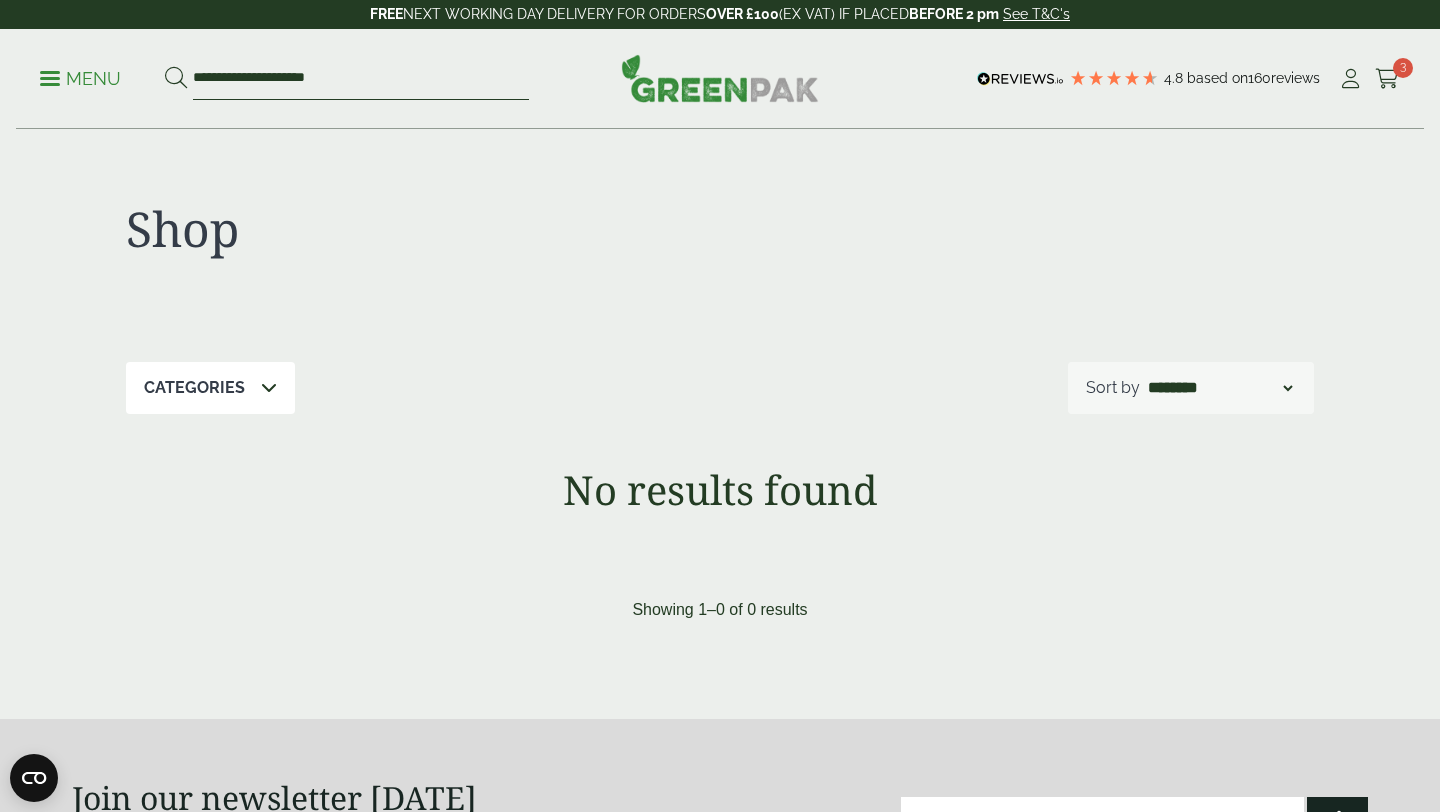 click on "**********" at bounding box center (361, 79) 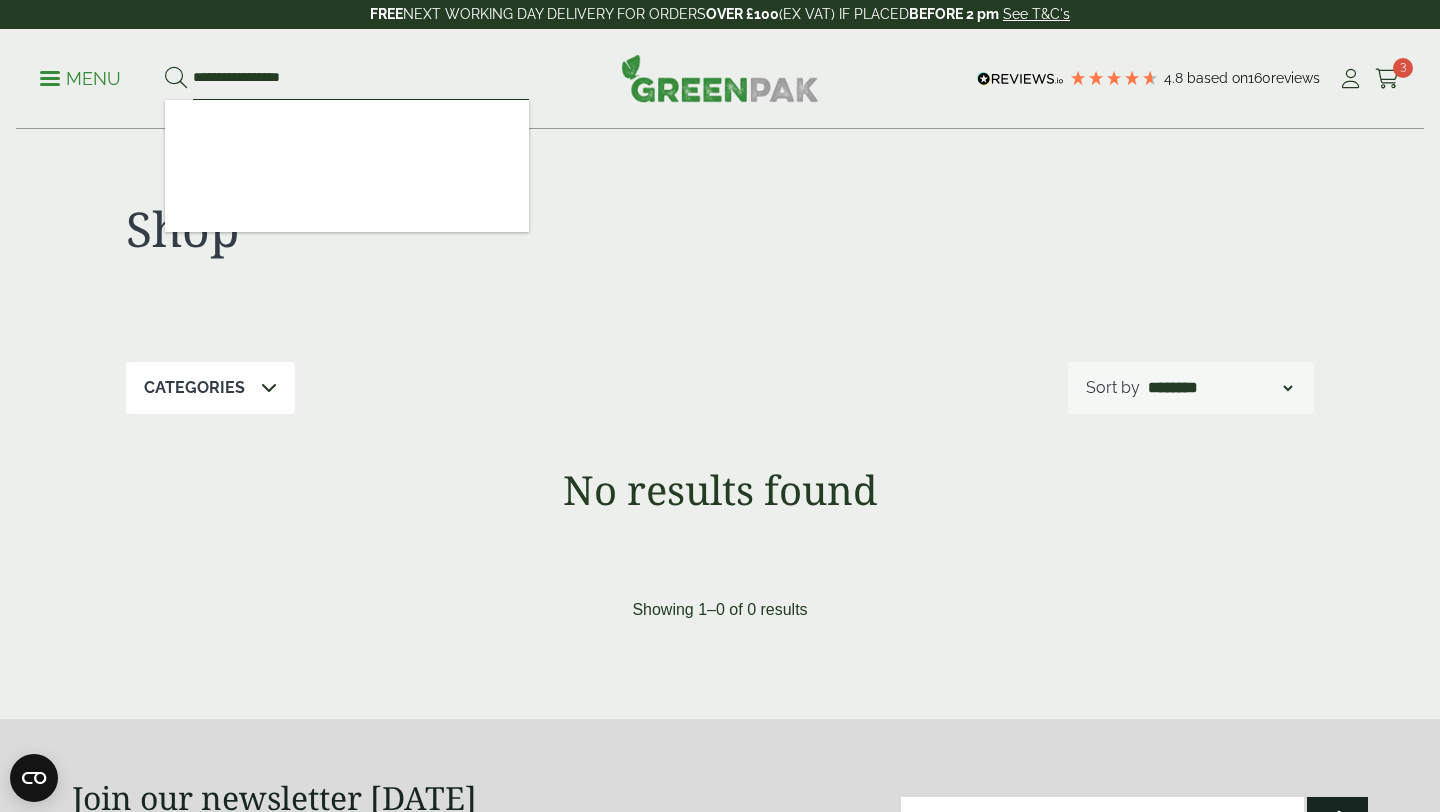 type on "**********" 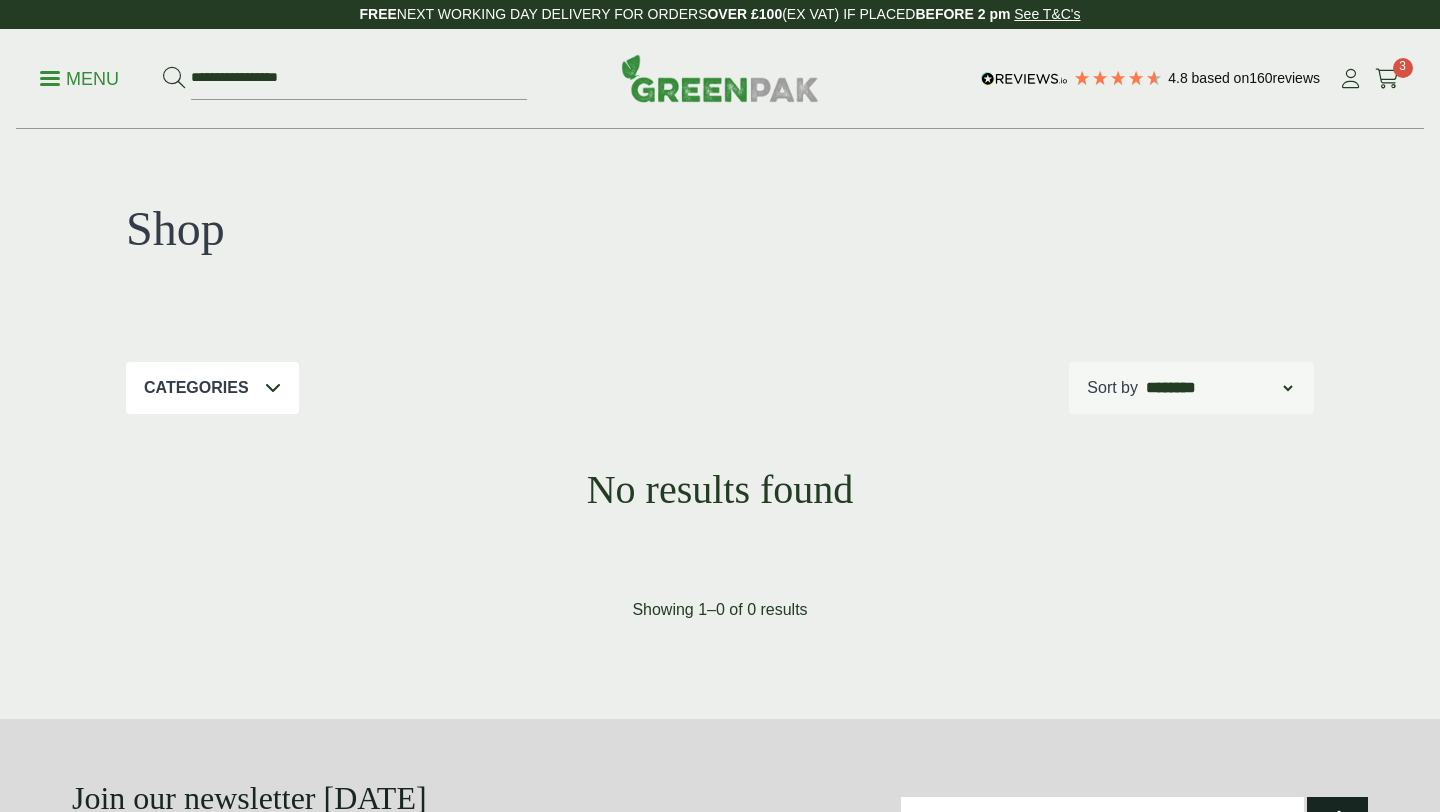 scroll, scrollTop: 0, scrollLeft: 0, axis: both 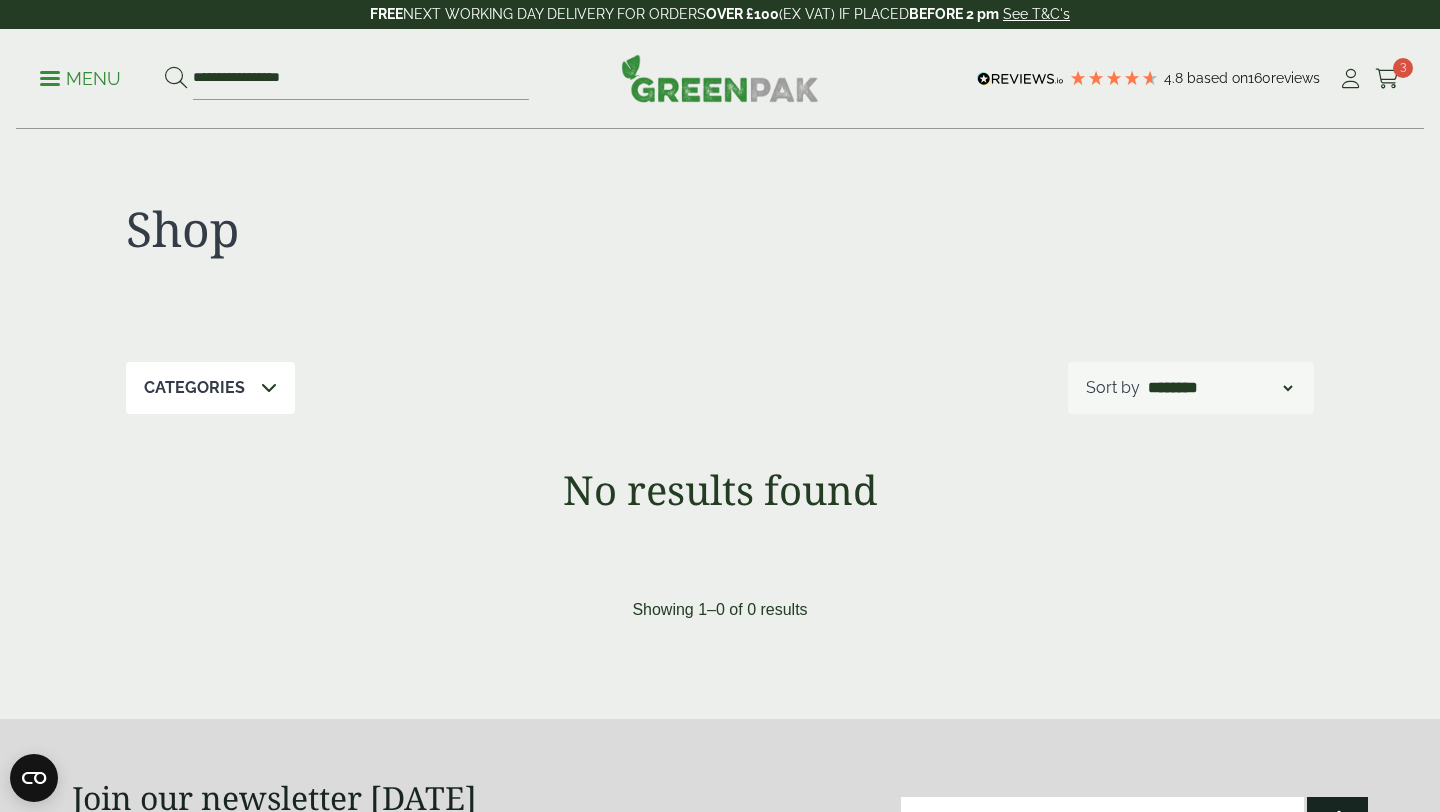 click on "Menu" at bounding box center (80, 79) 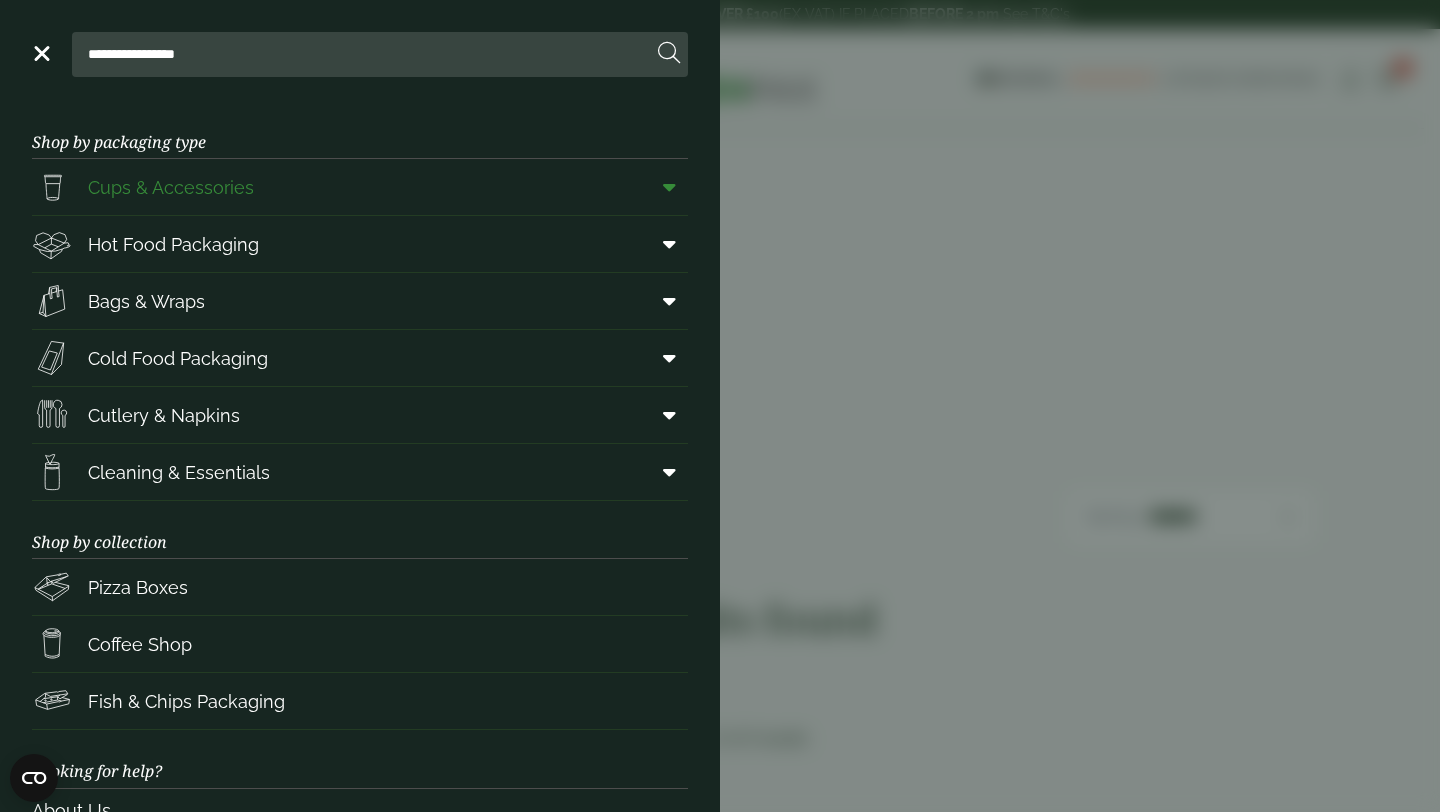 click on "Cups & Accessories" at bounding box center [171, 187] 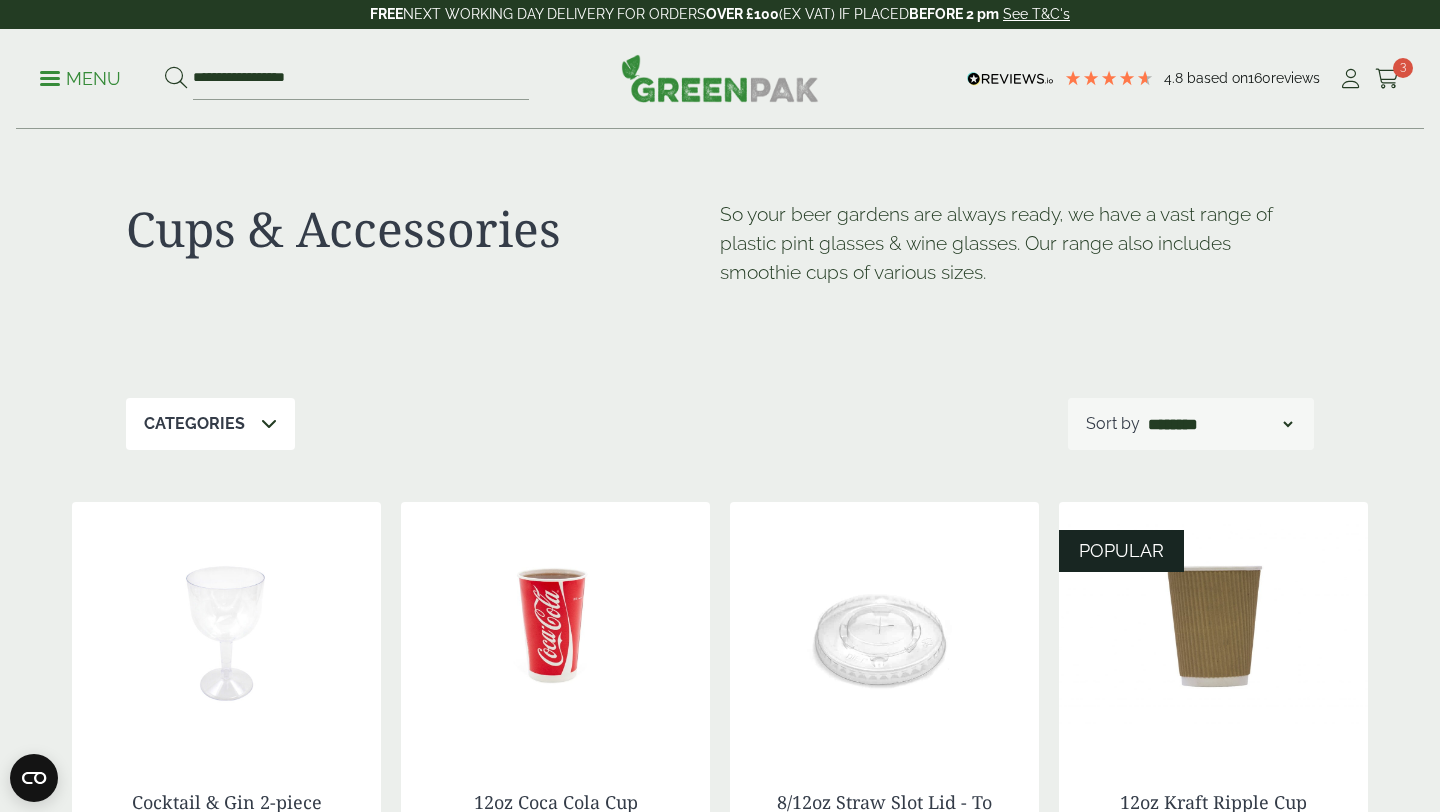 scroll, scrollTop: 465, scrollLeft: 0, axis: vertical 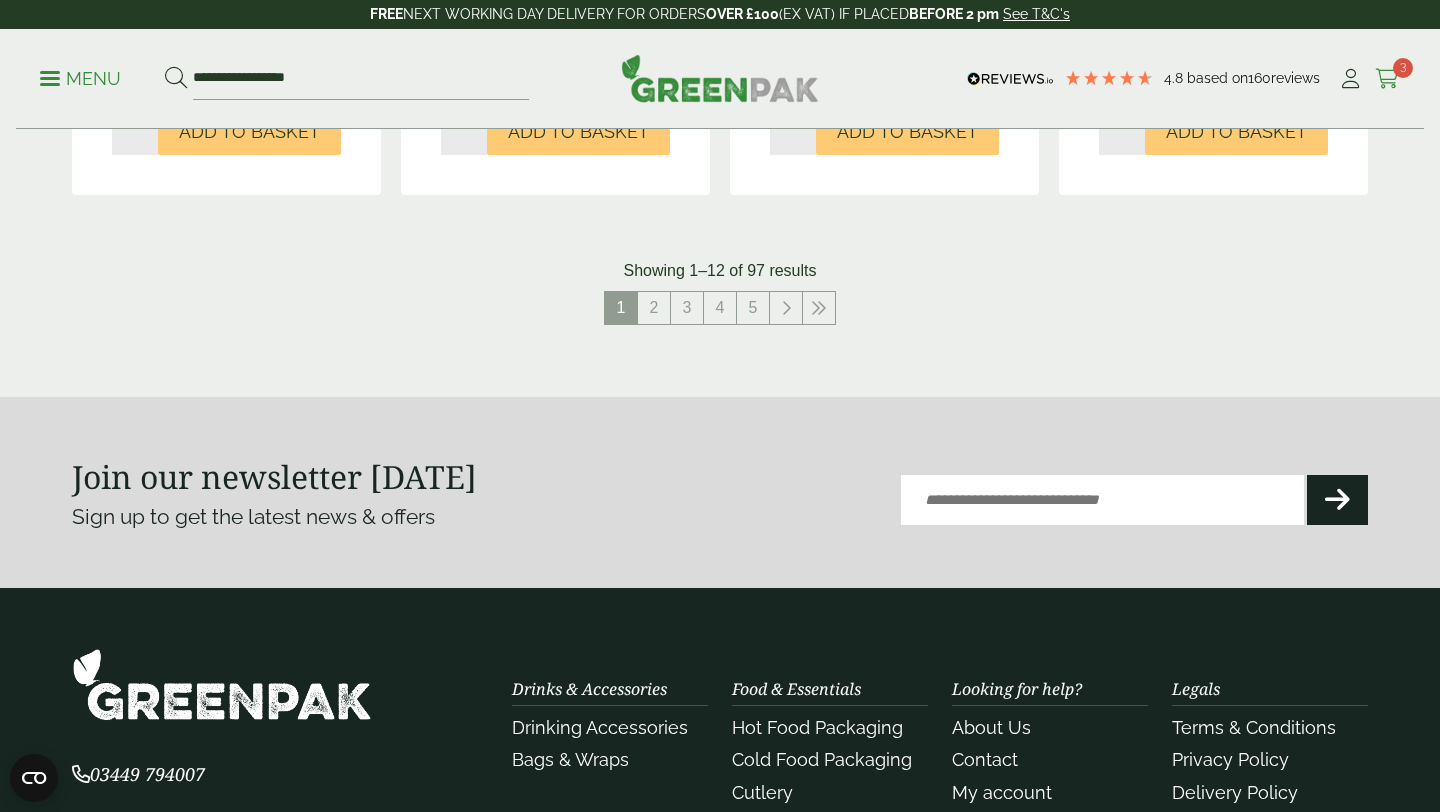 click at bounding box center [1387, 79] 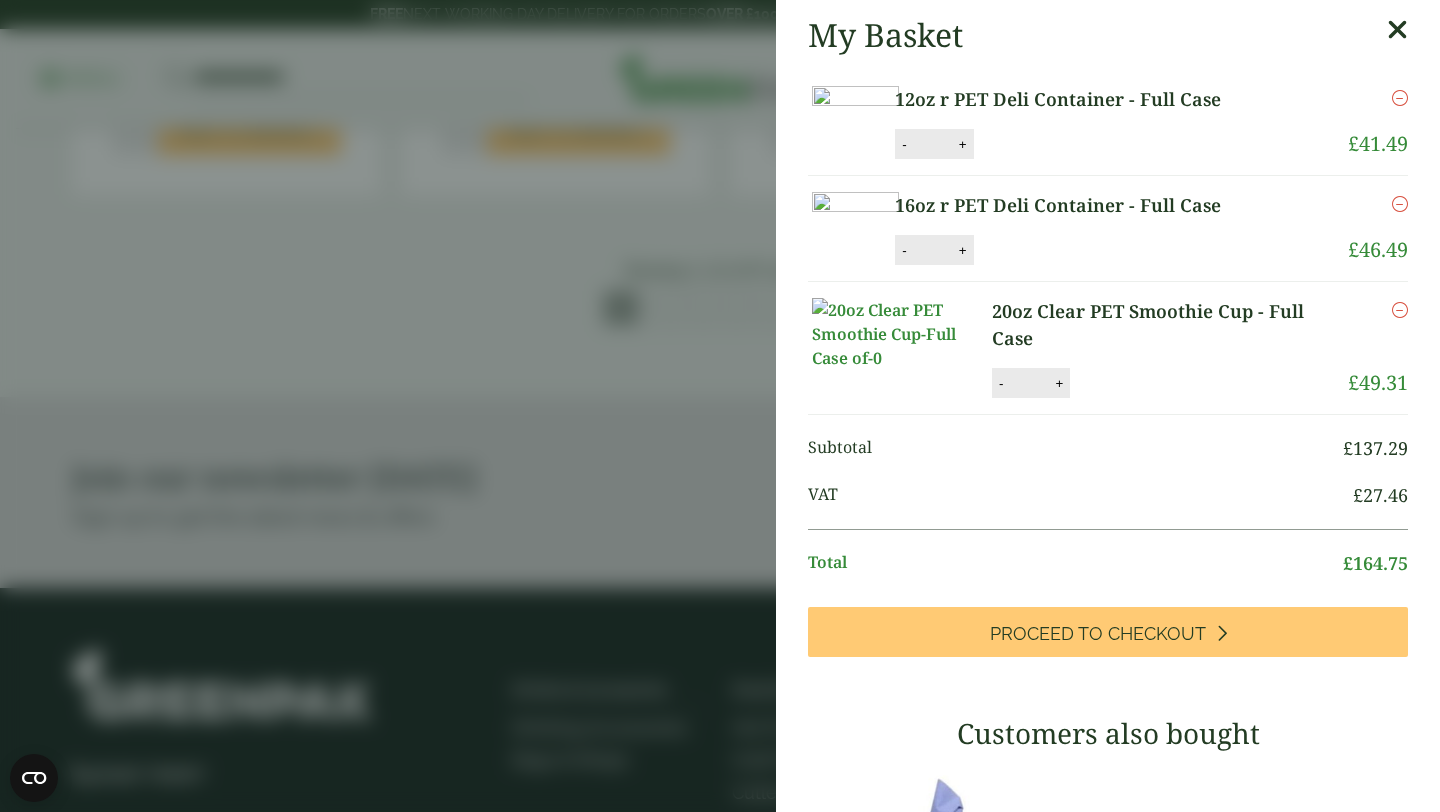 click on "20oz Clear PET Smoothie Cup - Full Case" at bounding box center (1170, 325) 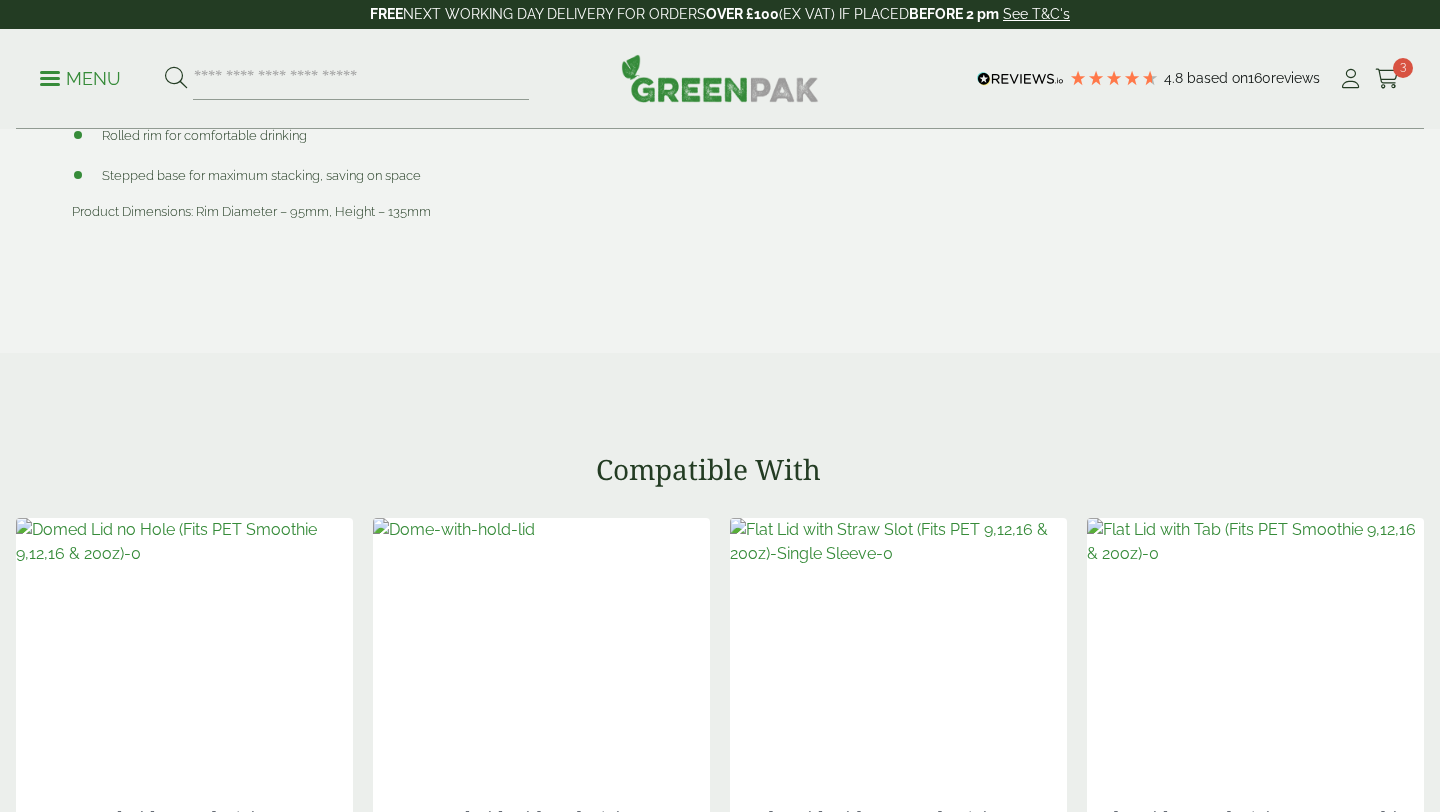 scroll, scrollTop: 2168, scrollLeft: 0, axis: vertical 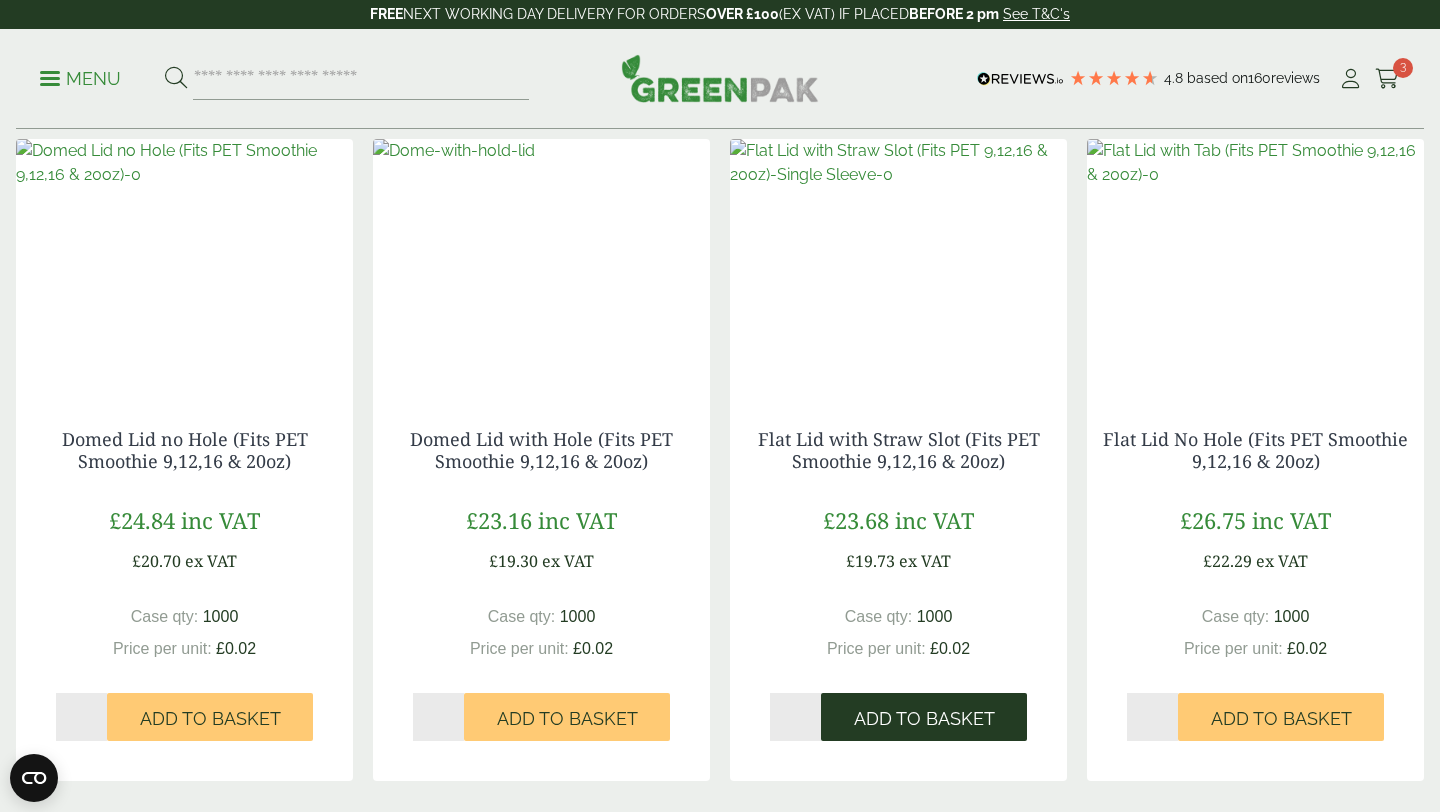 click on "Add to Basket" at bounding box center (924, 719) 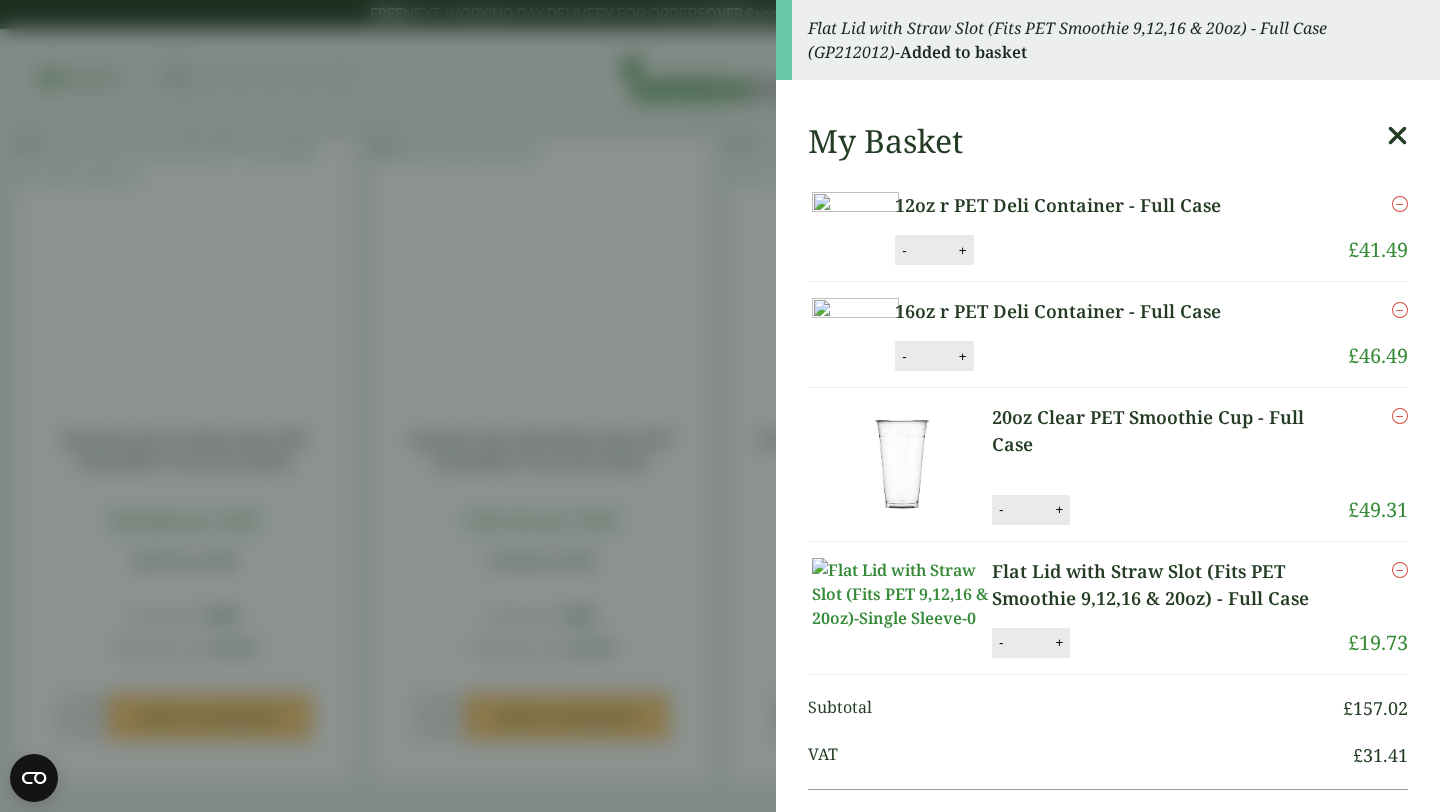 click at bounding box center (1397, 136) 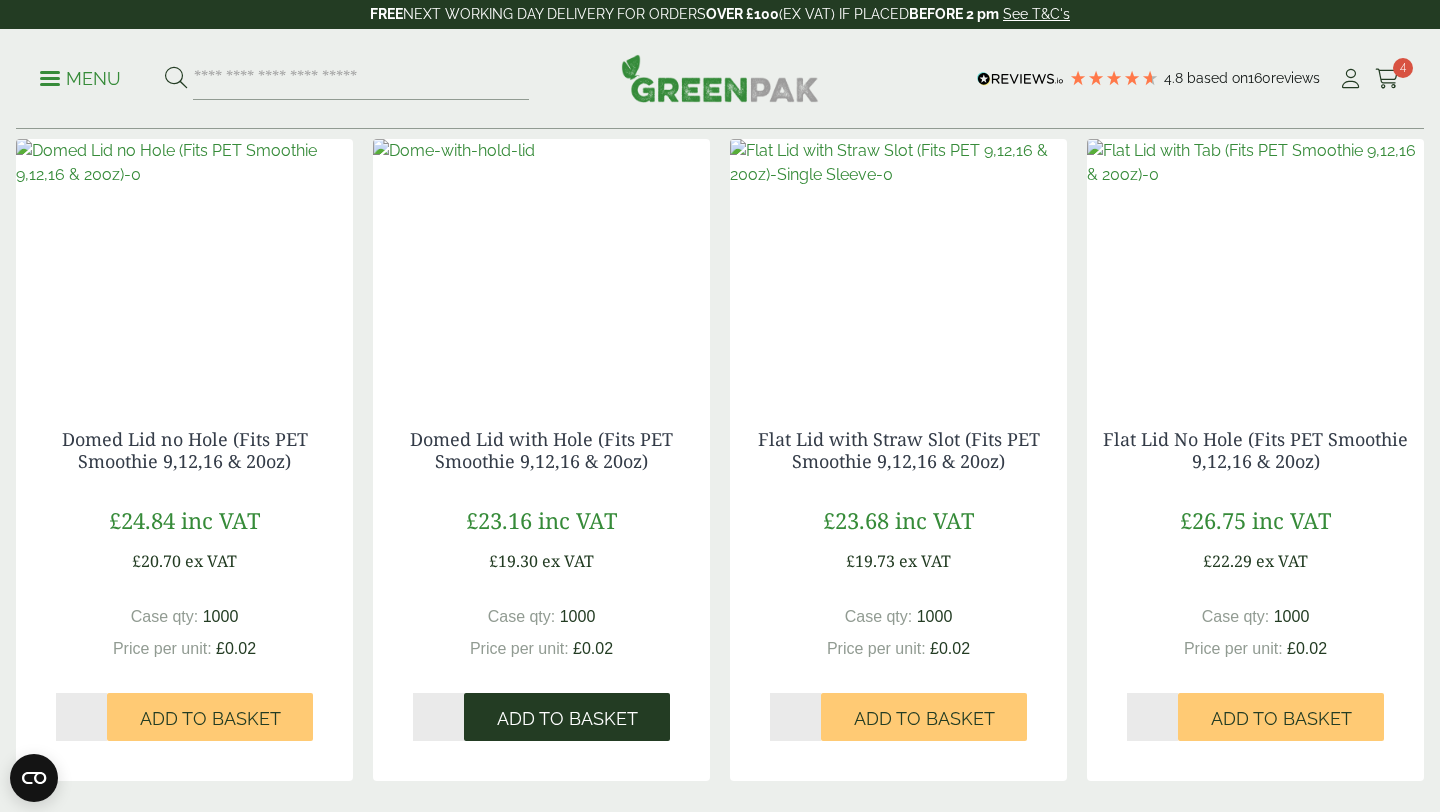 click on "Add to Basket" at bounding box center [567, 719] 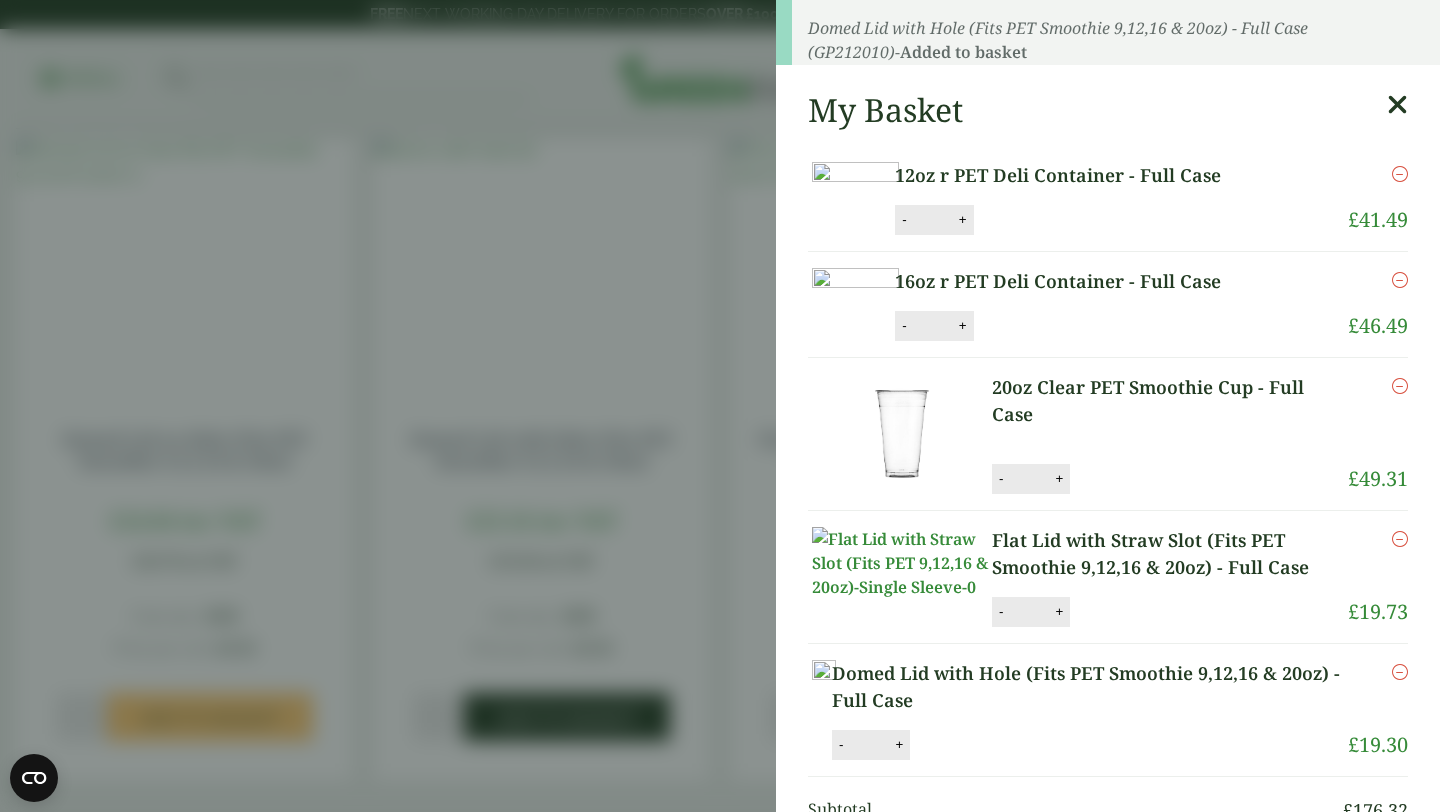 scroll, scrollTop: 2303, scrollLeft: 0, axis: vertical 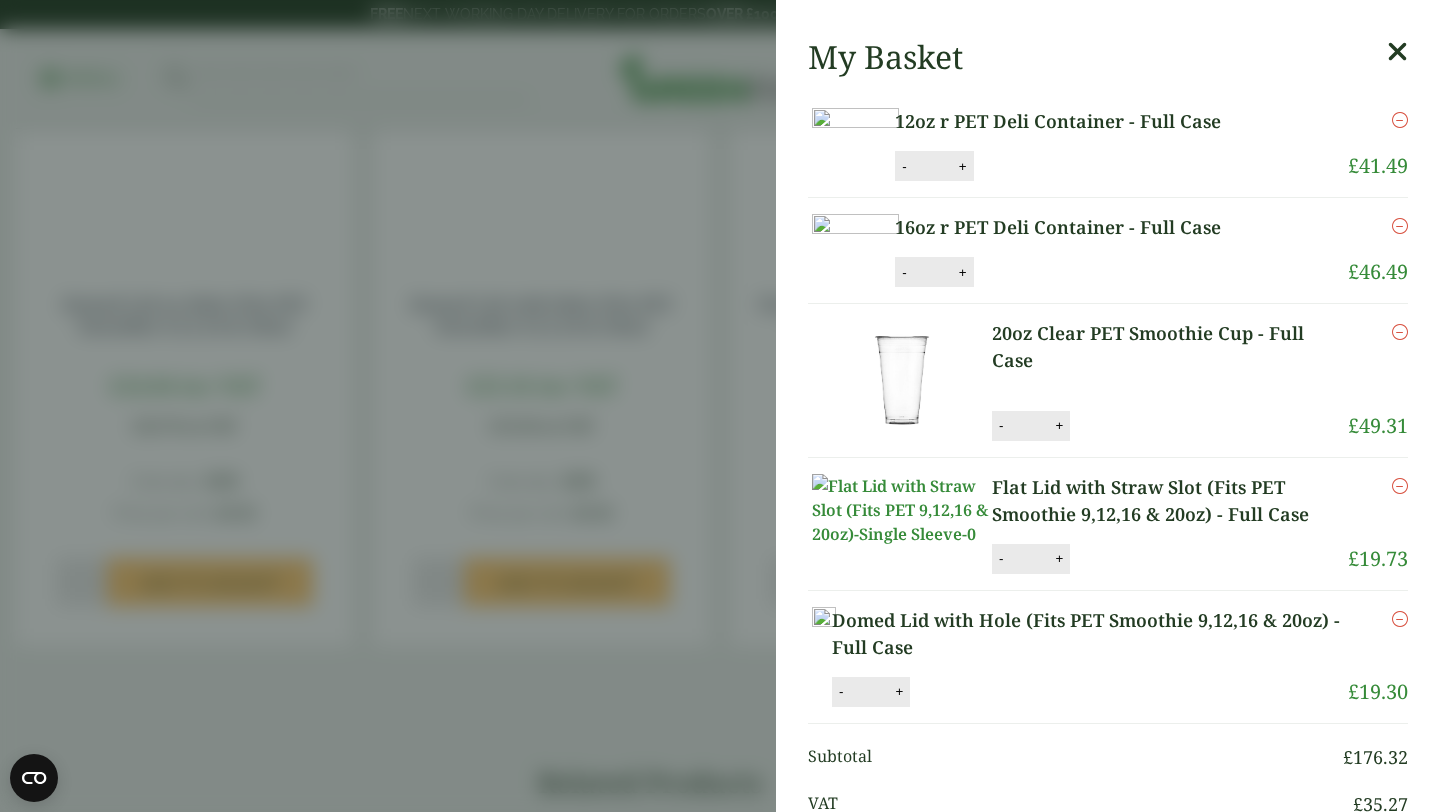 click at bounding box center (1397, 52) 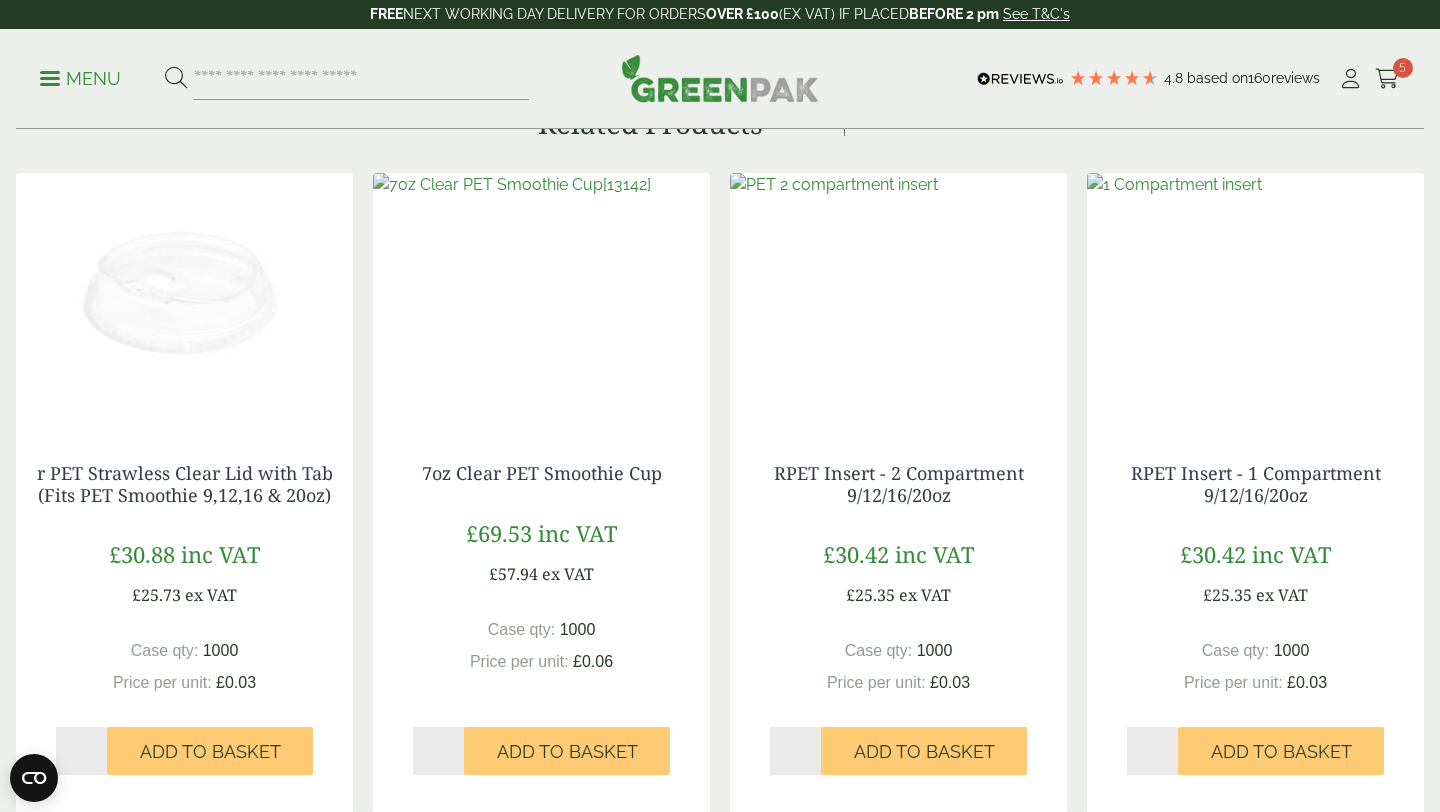 scroll, scrollTop: 2964, scrollLeft: 0, axis: vertical 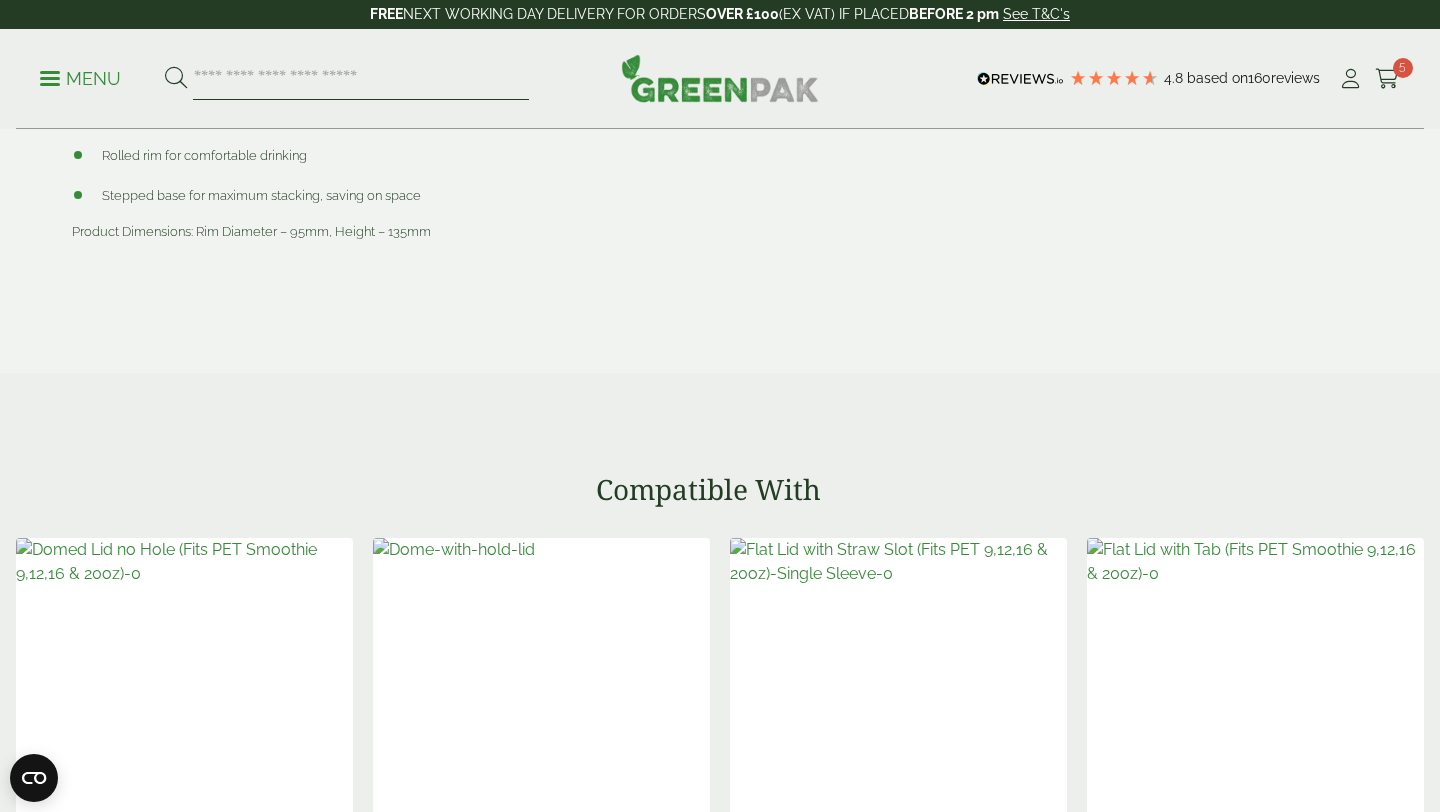click at bounding box center (361, 79) 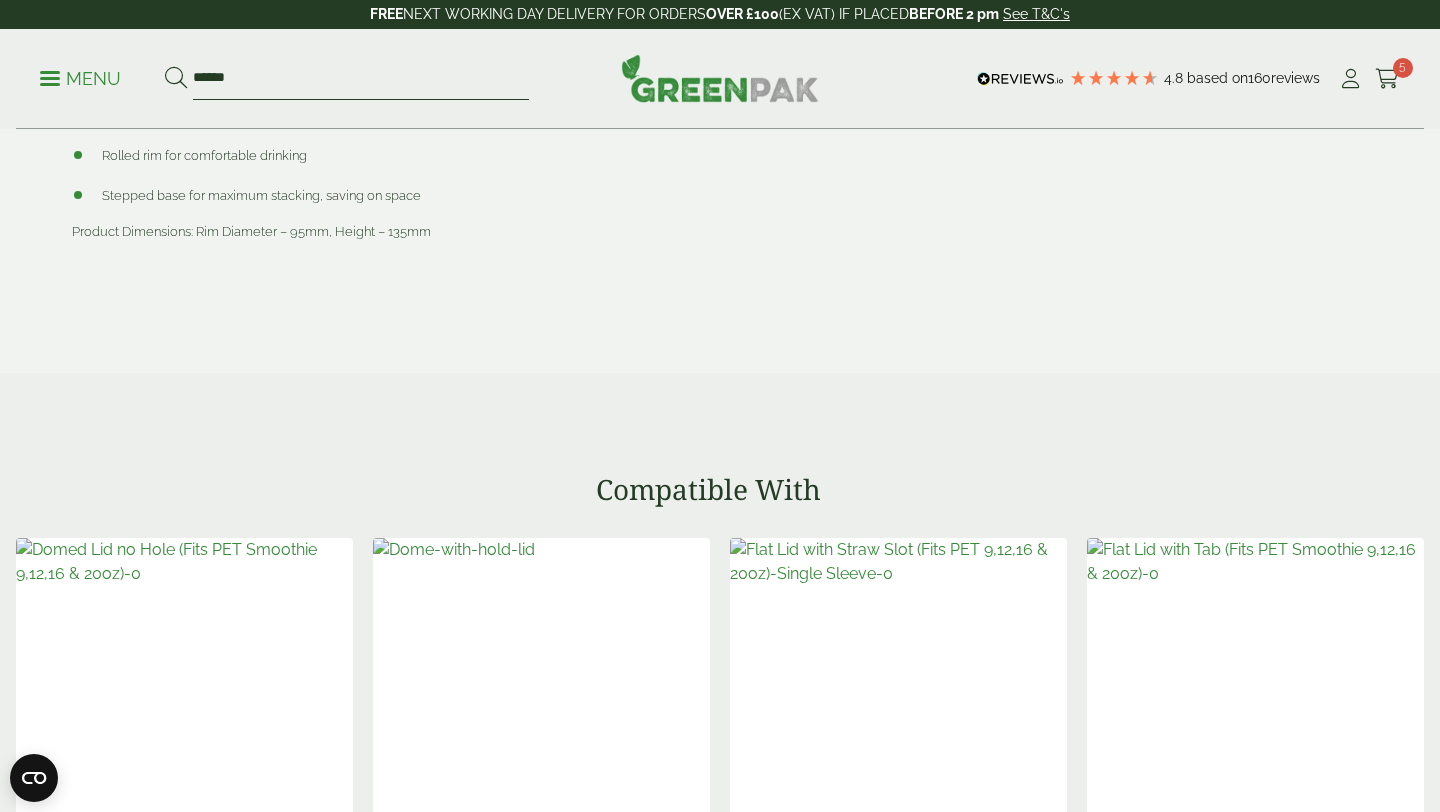 type on "******" 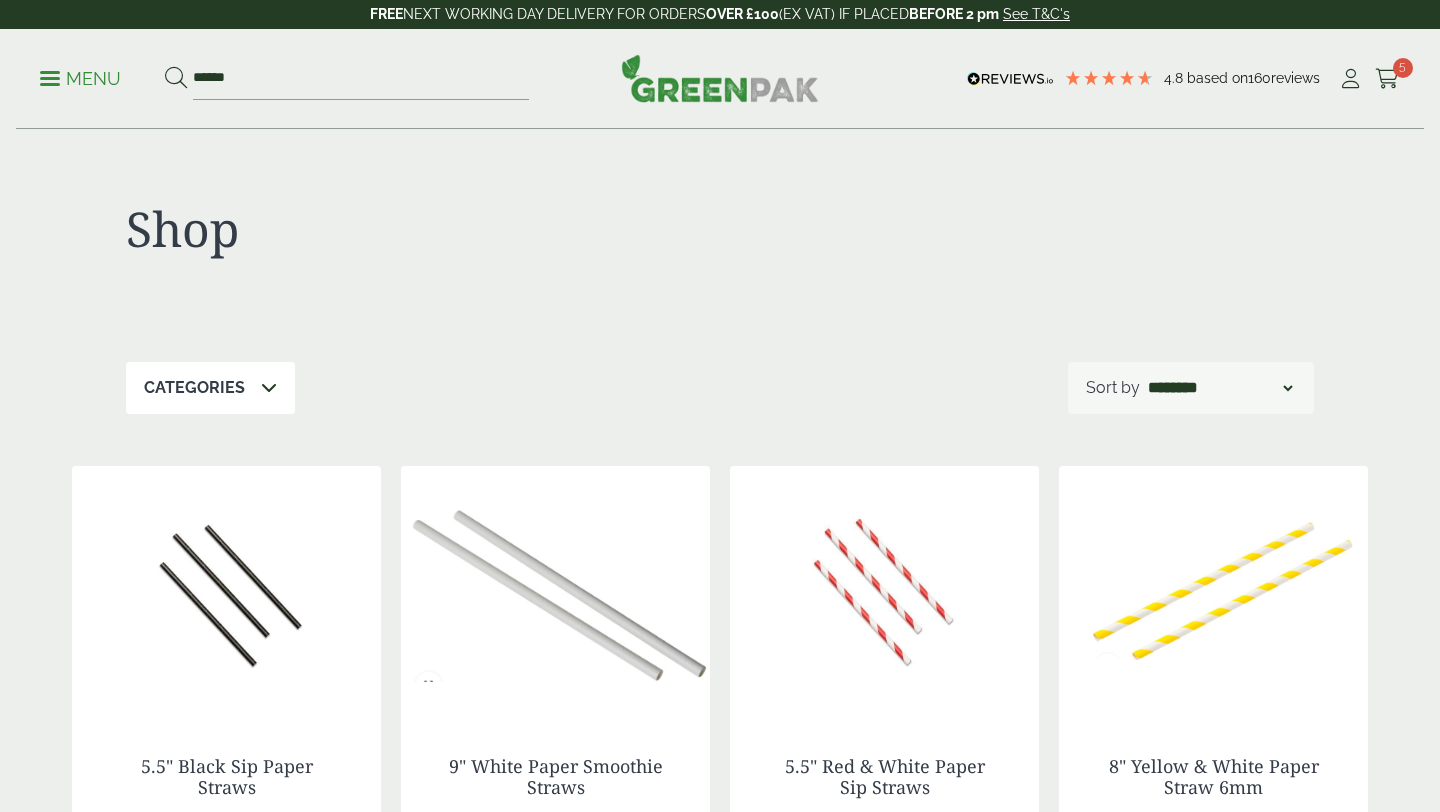 scroll, scrollTop: 0, scrollLeft: 0, axis: both 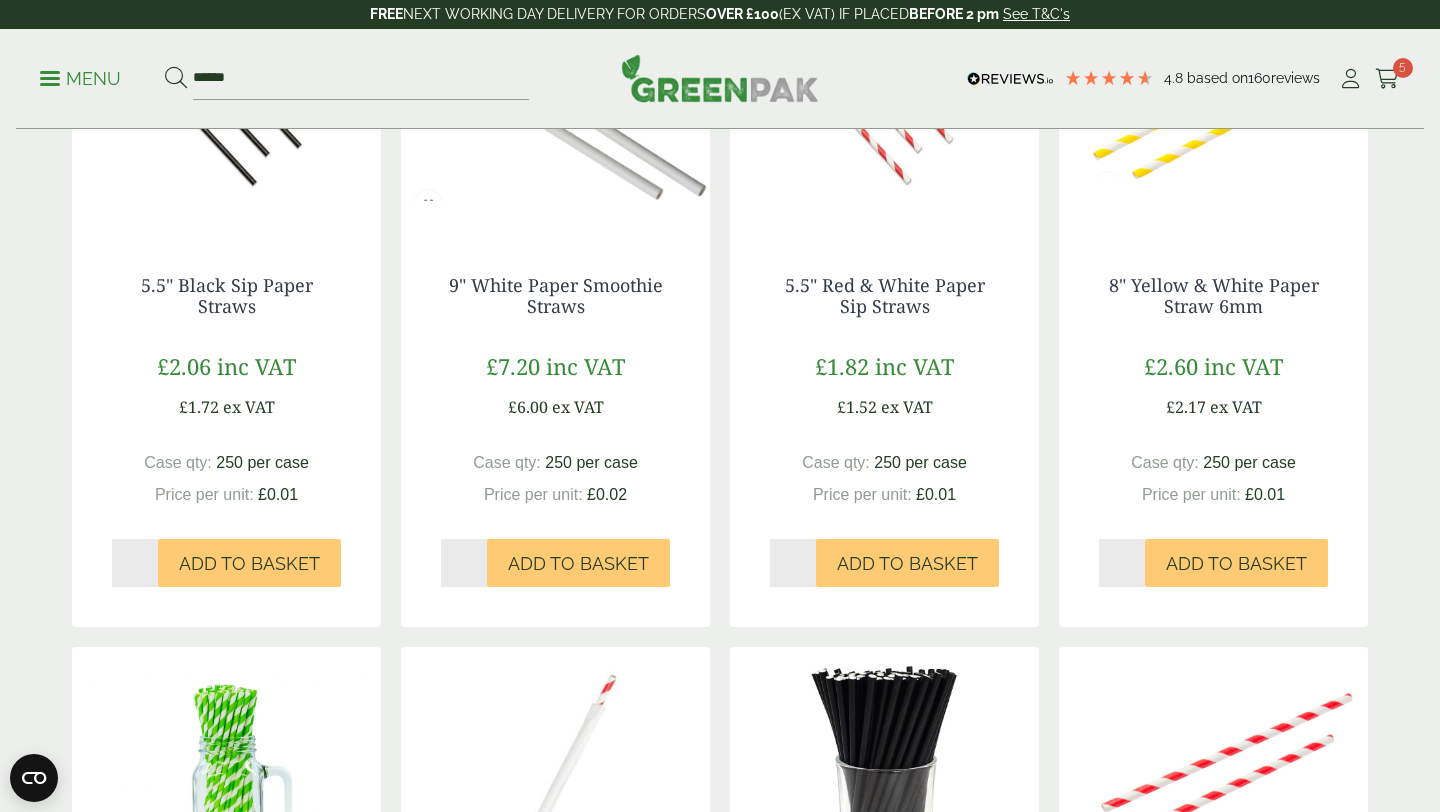 click on "*" at bounding box center (464, 563) 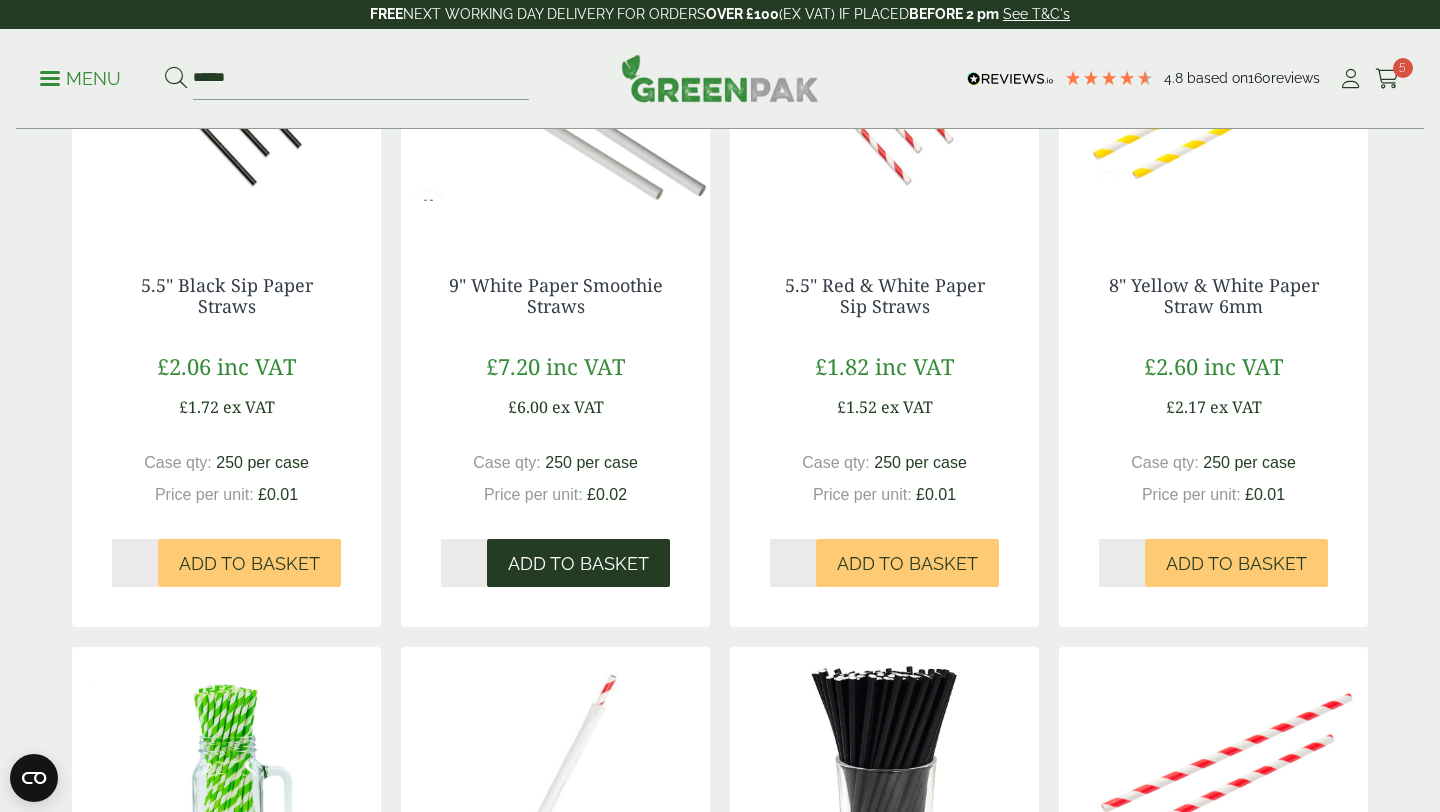 click on "Add to Basket" at bounding box center [578, 564] 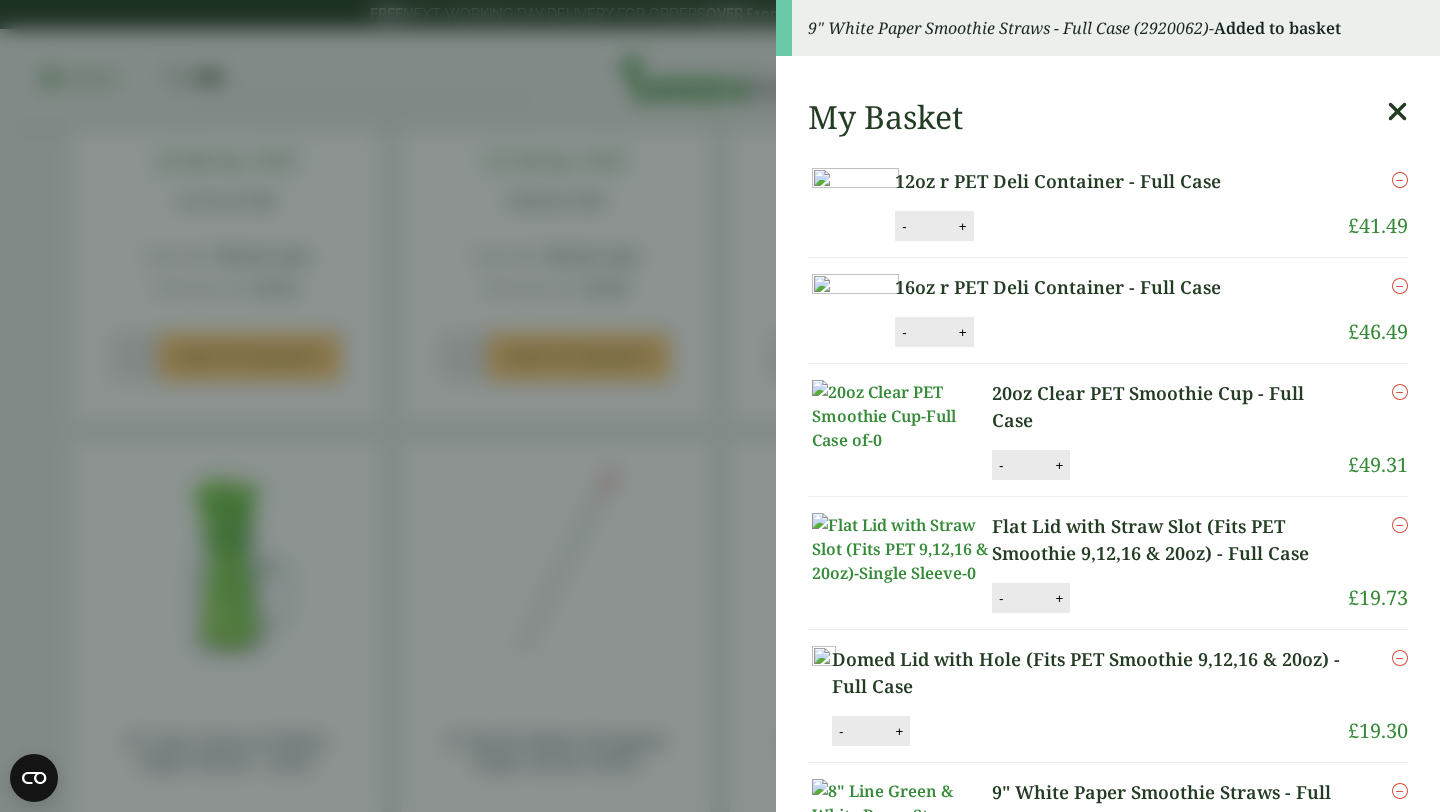 click at bounding box center (1397, 112) 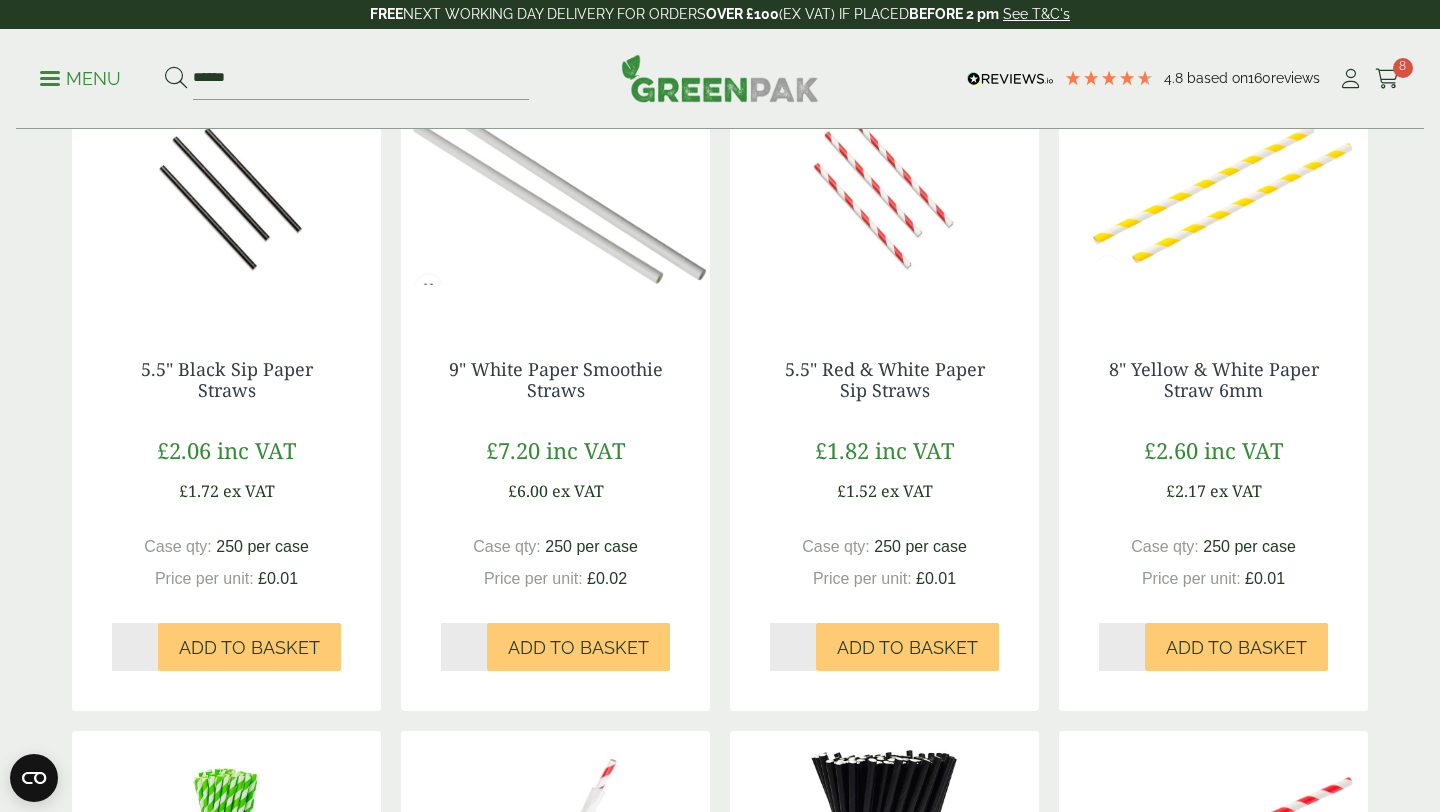 scroll, scrollTop: 398, scrollLeft: 0, axis: vertical 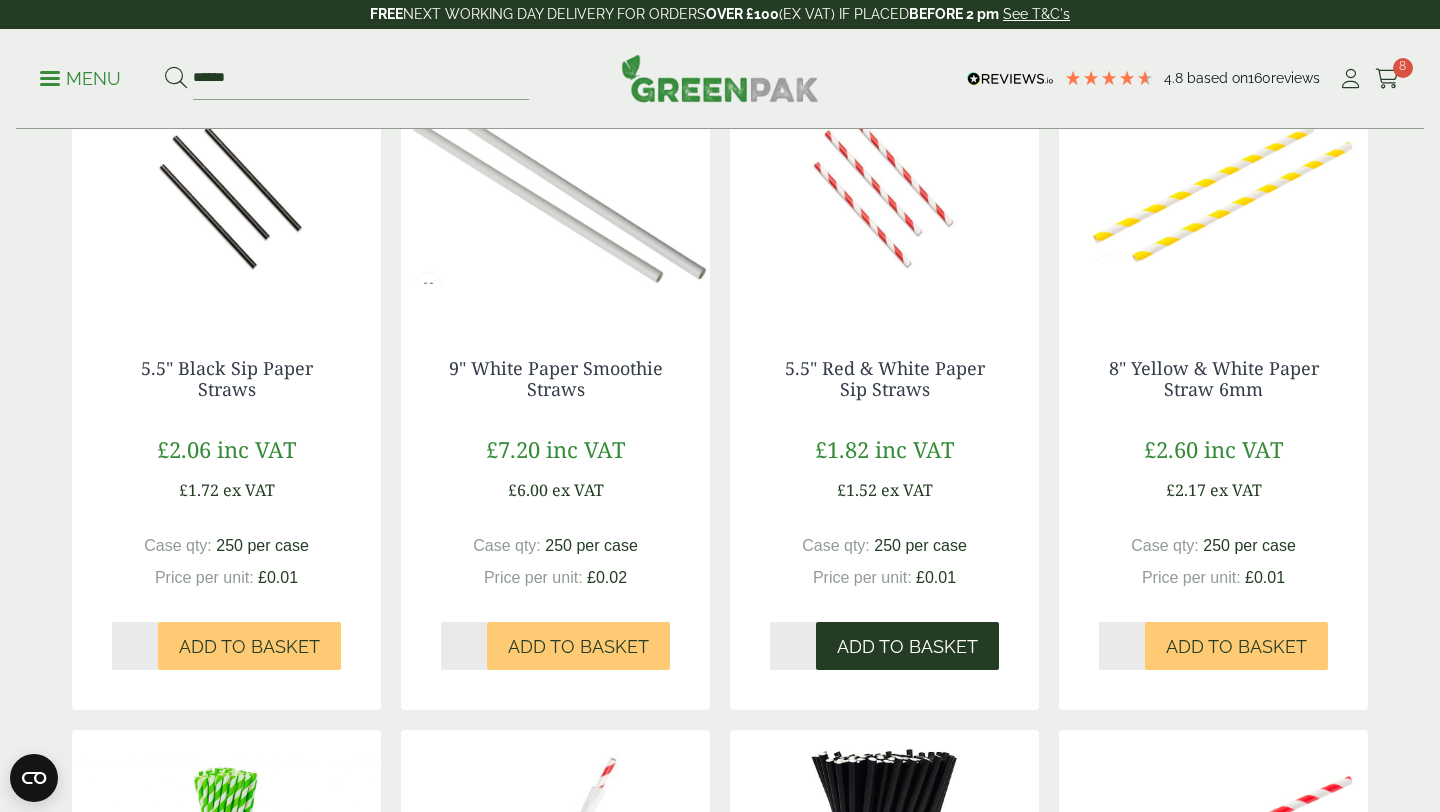 click on "Add to Basket" at bounding box center (907, 647) 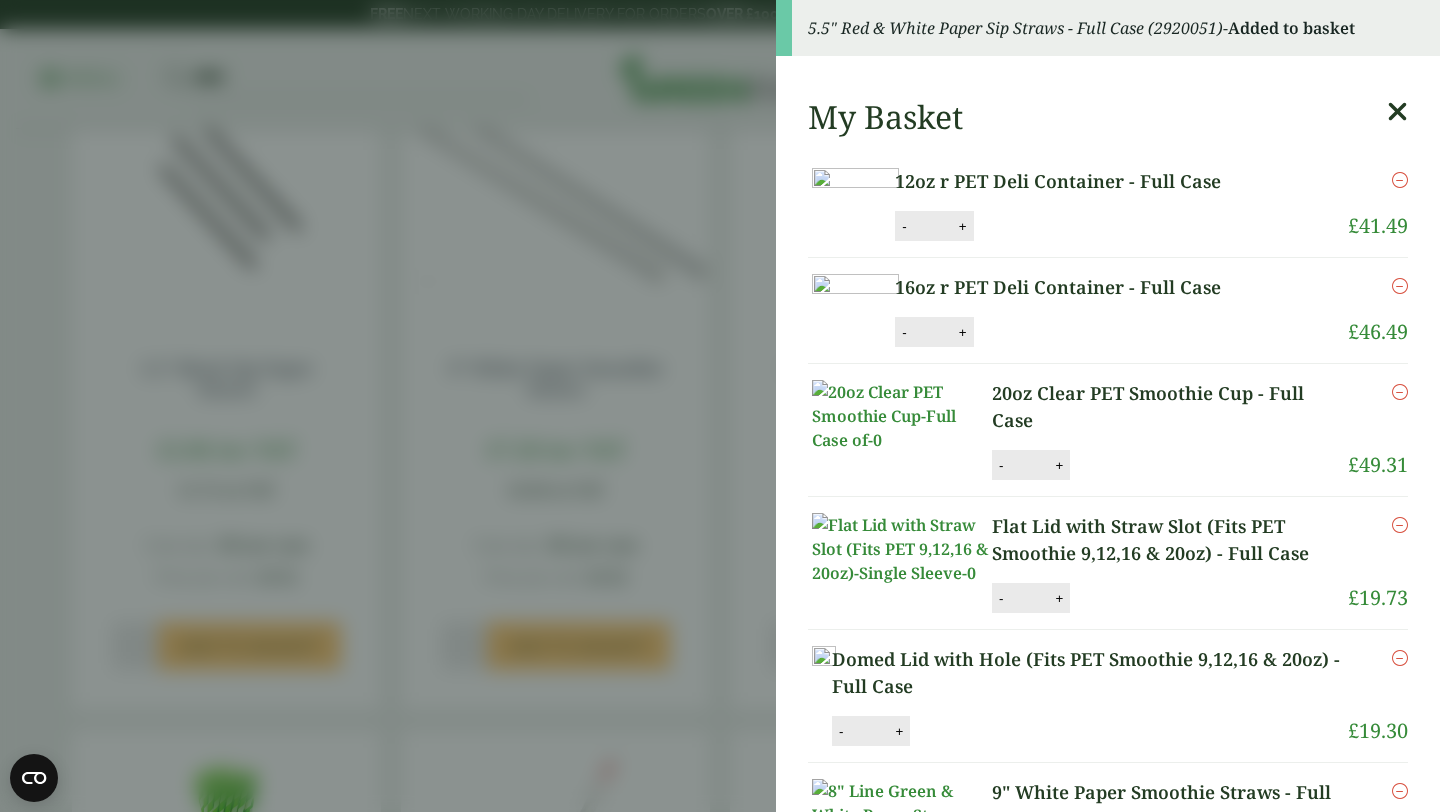 click at bounding box center (1397, 112) 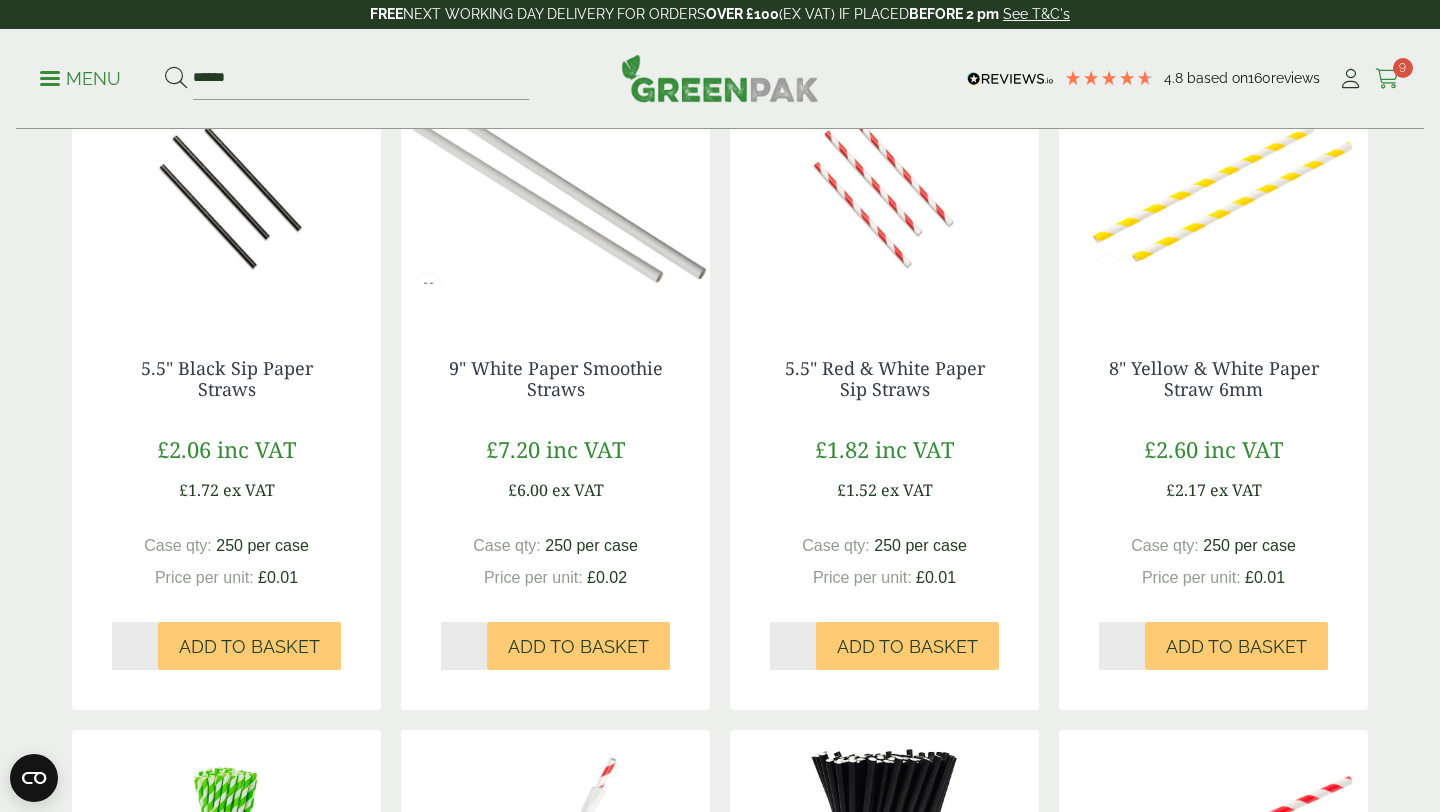 click at bounding box center (1387, 79) 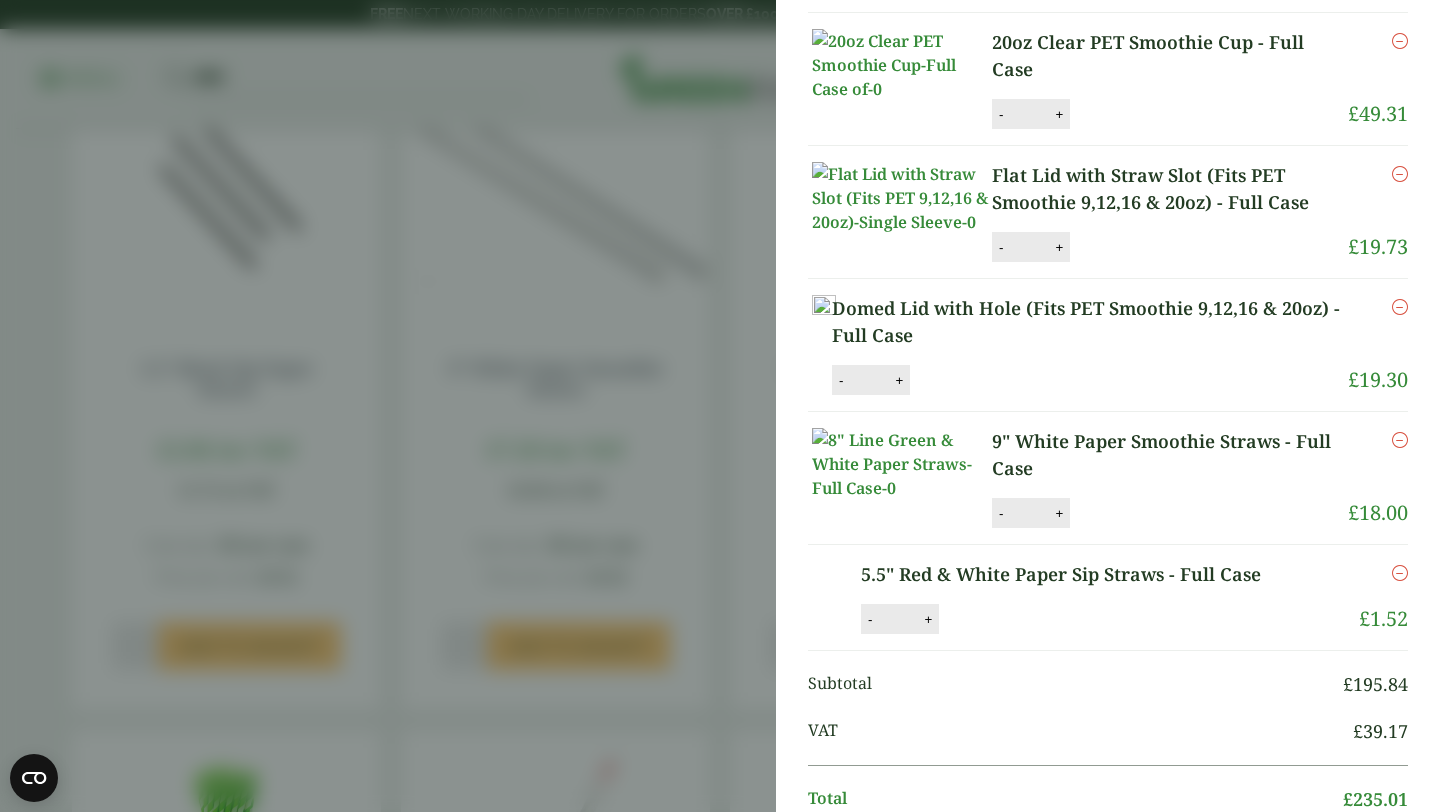 scroll, scrollTop: 528, scrollLeft: 0, axis: vertical 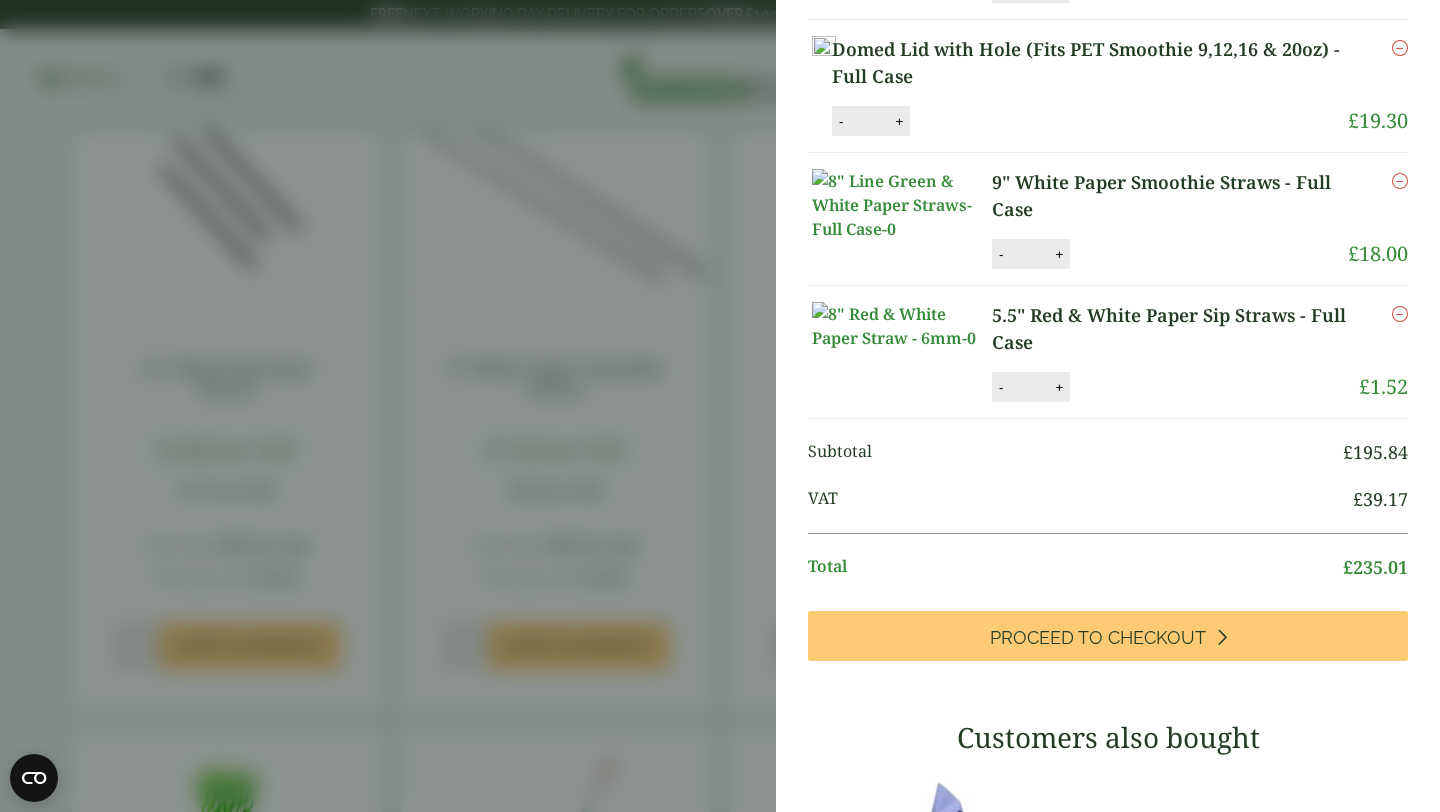 click on "*" at bounding box center (1029, 254) 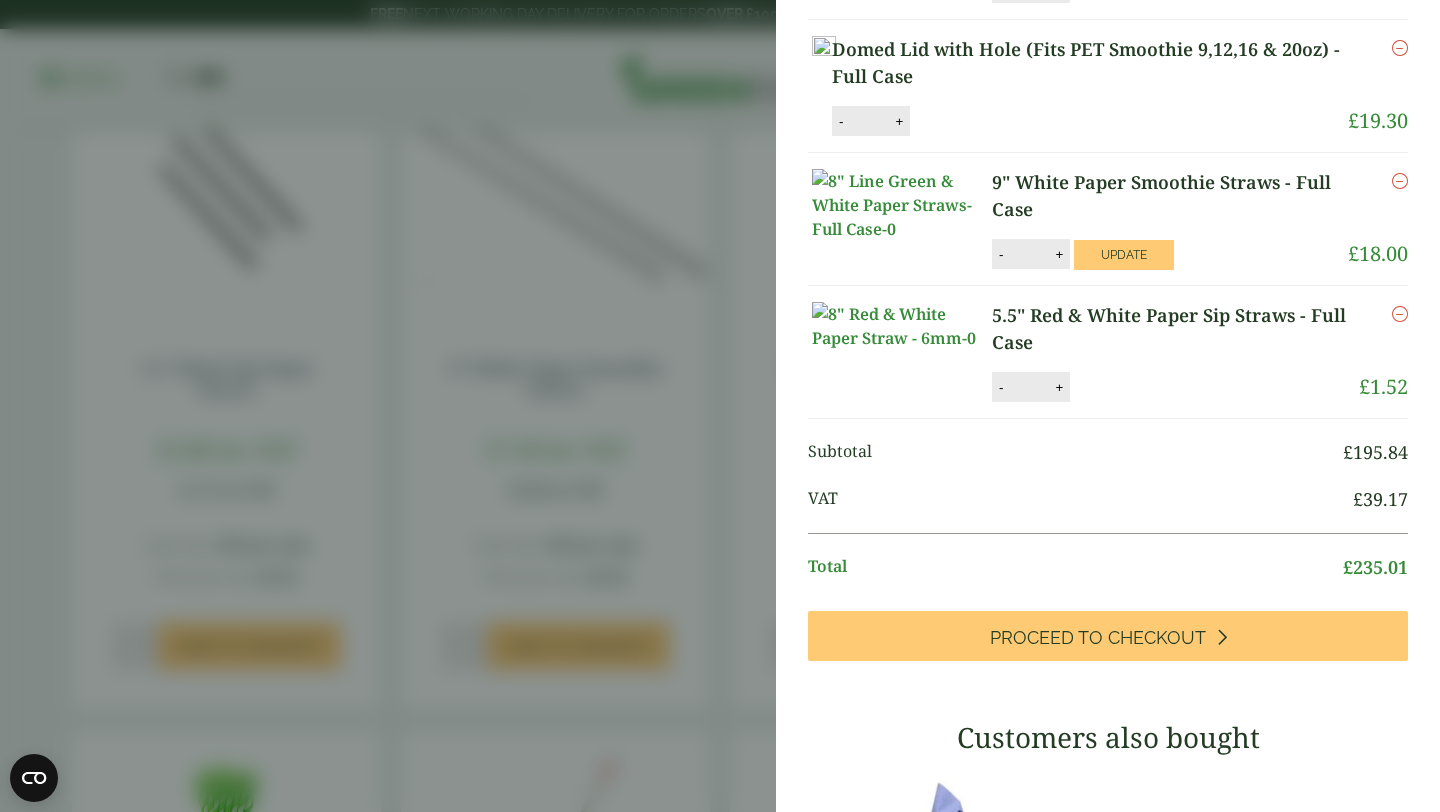 click on "9" White Paper Smoothie Straws - Full Case quantity
- * +
Update" at bounding box center (1145, 254) 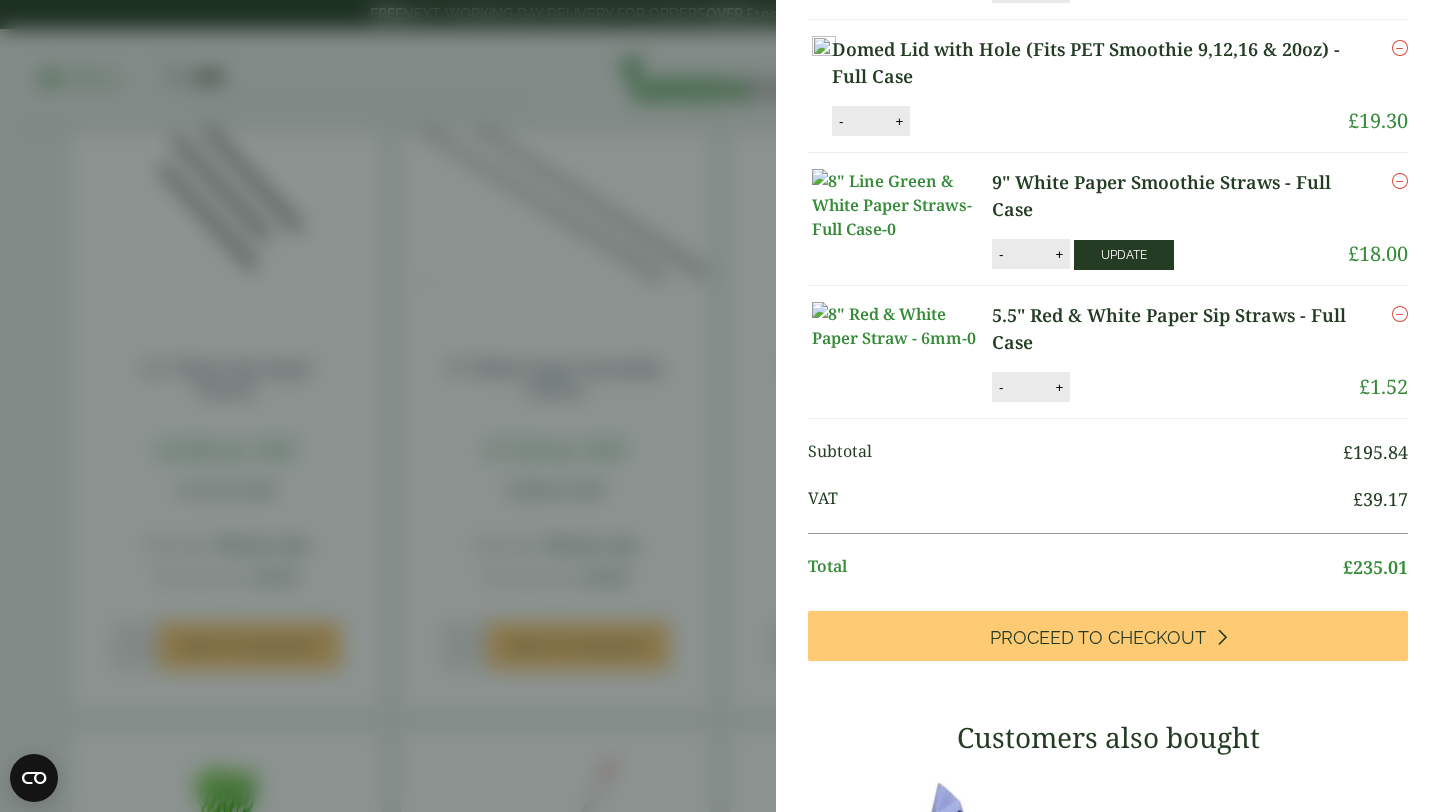click on "Update" at bounding box center (1124, 255) 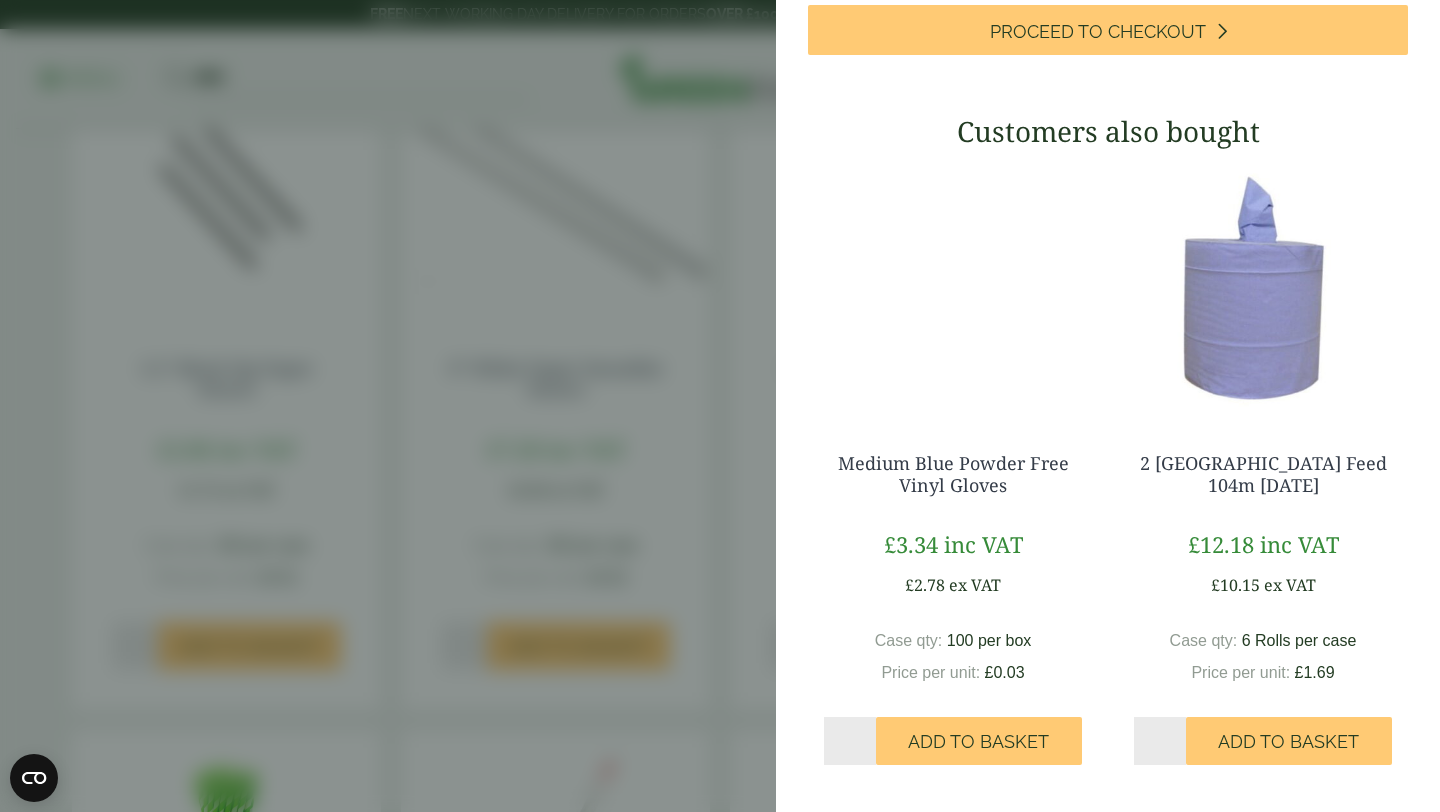 scroll, scrollTop: 1419, scrollLeft: 0, axis: vertical 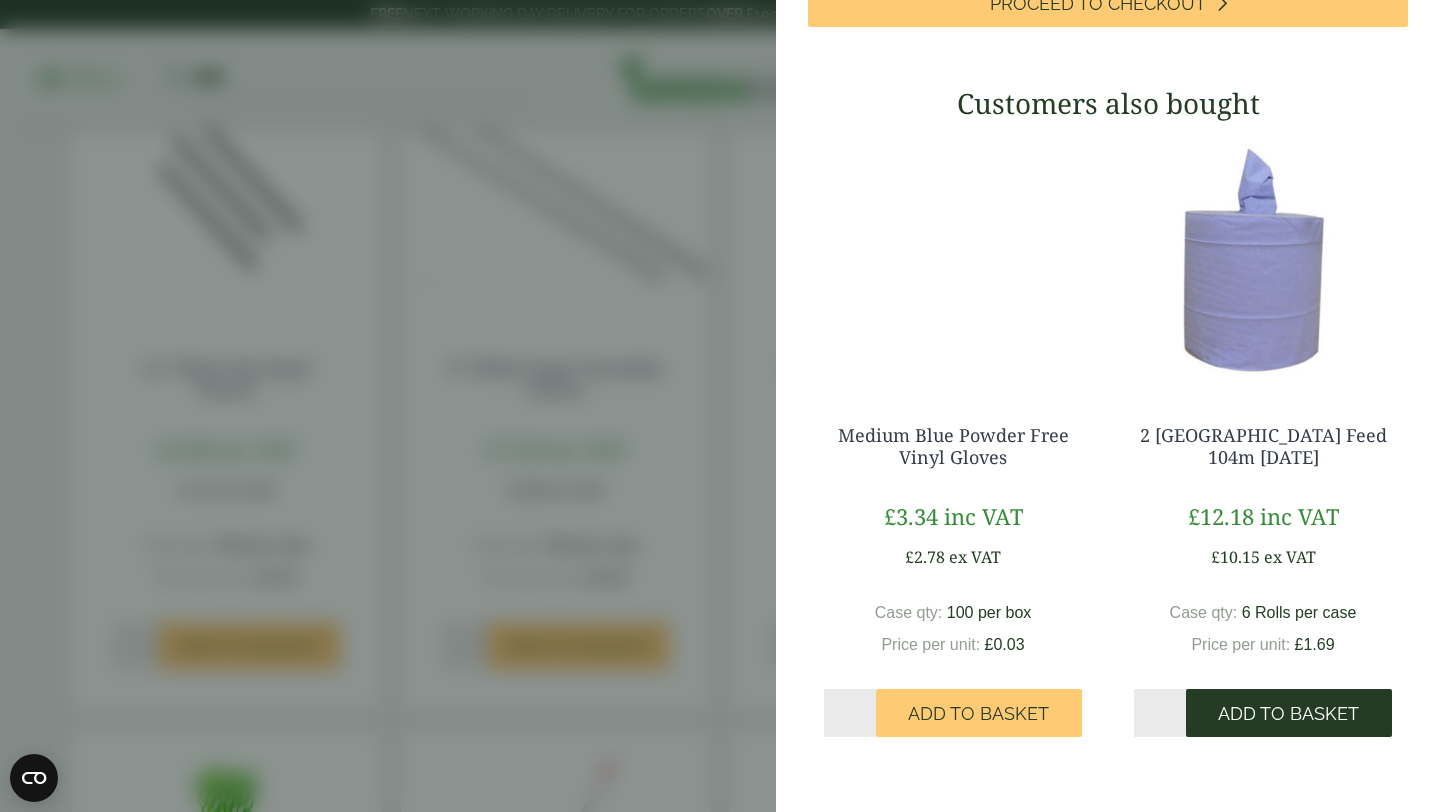 click on "Add to Basket" at bounding box center [1288, 714] 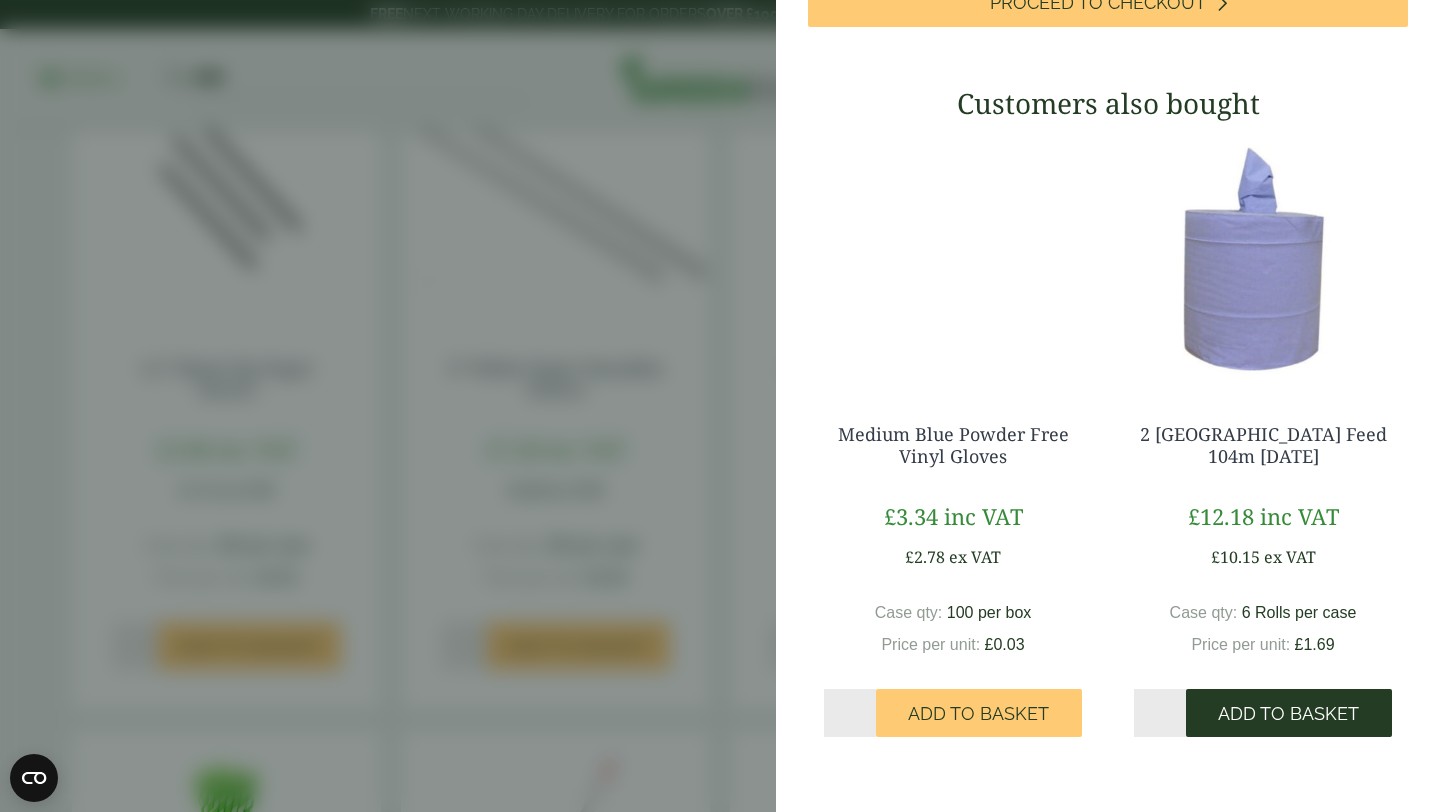 scroll, scrollTop: 1377, scrollLeft: 0, axis: vertical 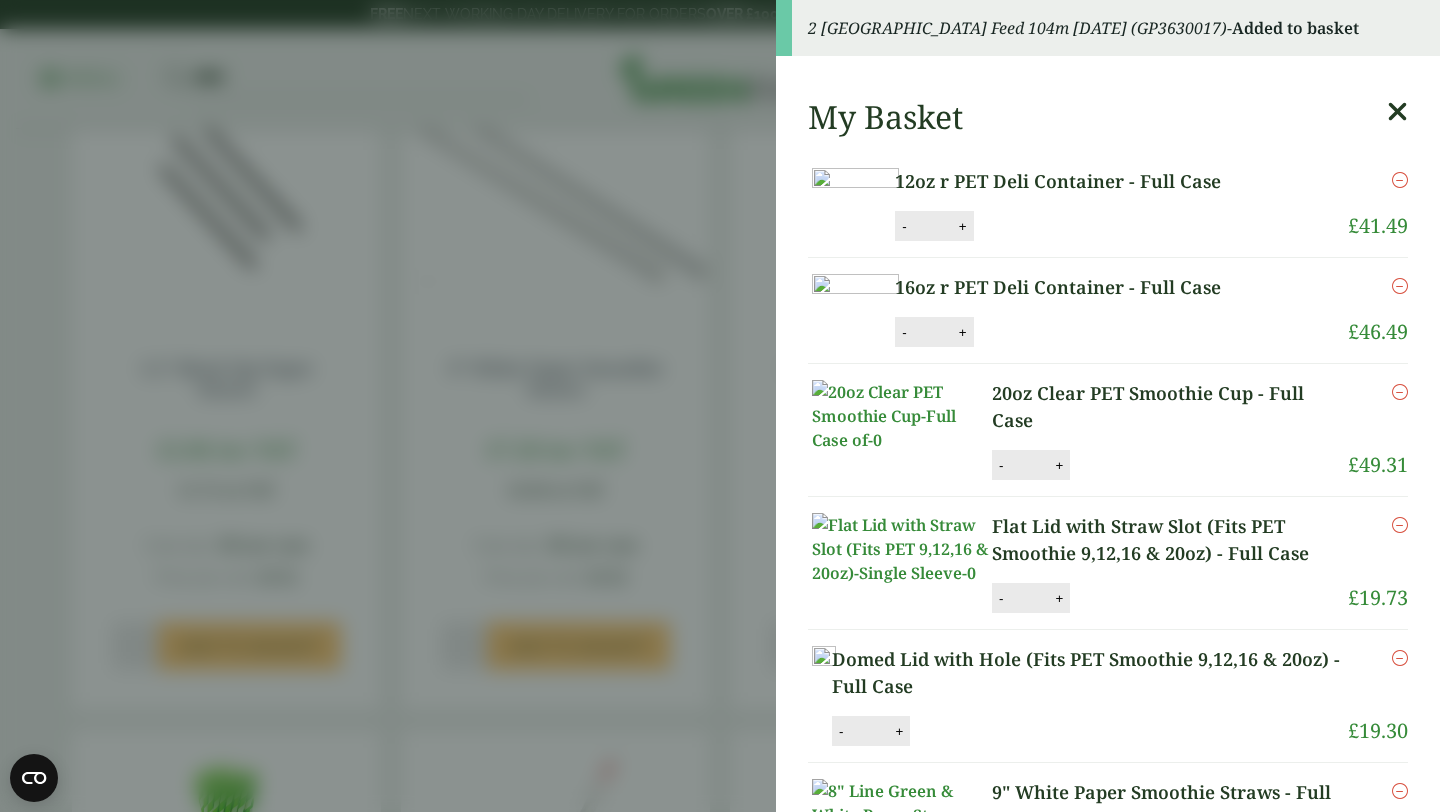 click at bounding box center (1397, 112) 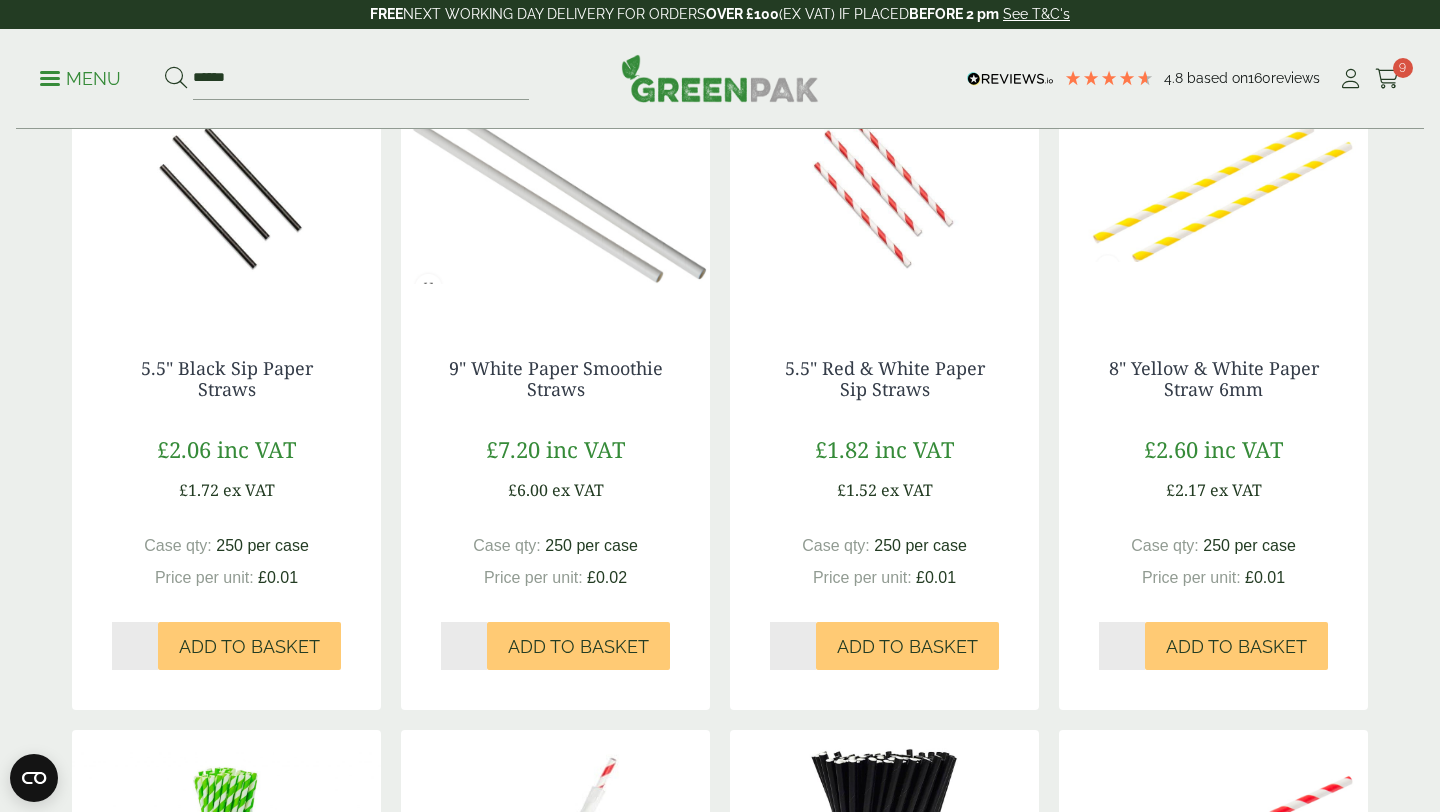 scroll, scrollTop: 0, scrollLeft: 0, axis: both 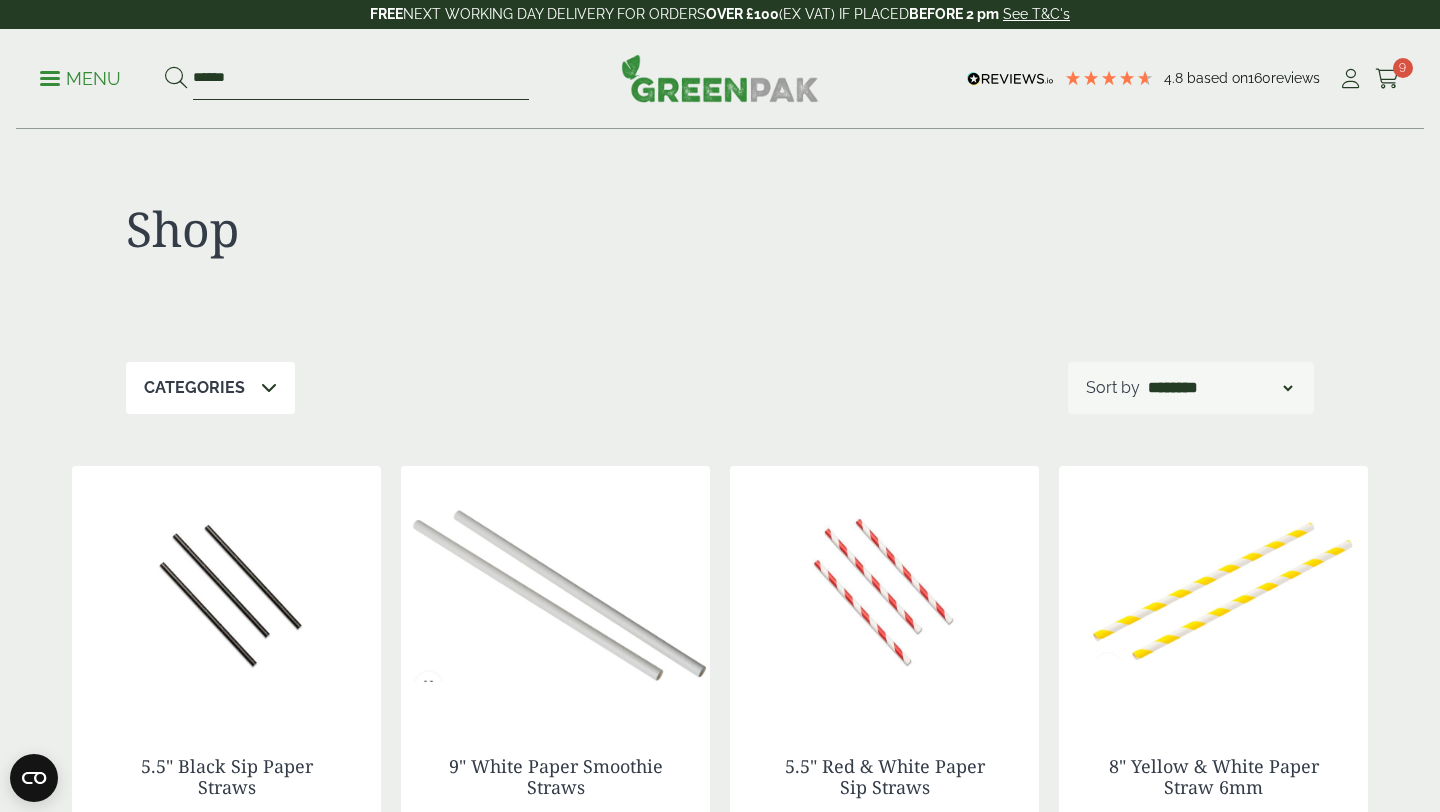 drag, startPoint x: 241, startPoint y: 77, endPoint x: 95, endPoint y: 86, distance: 146.27713 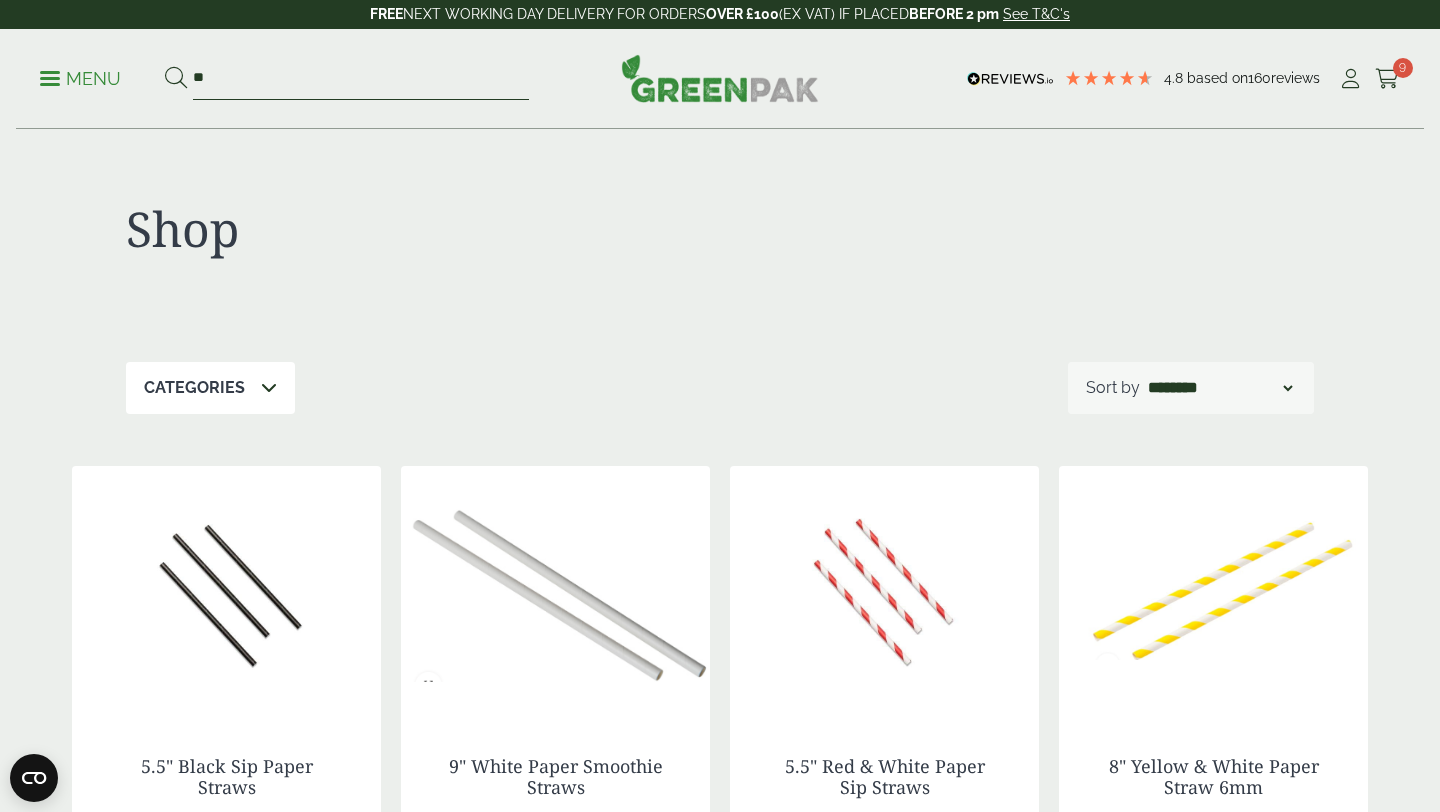 type on "*" 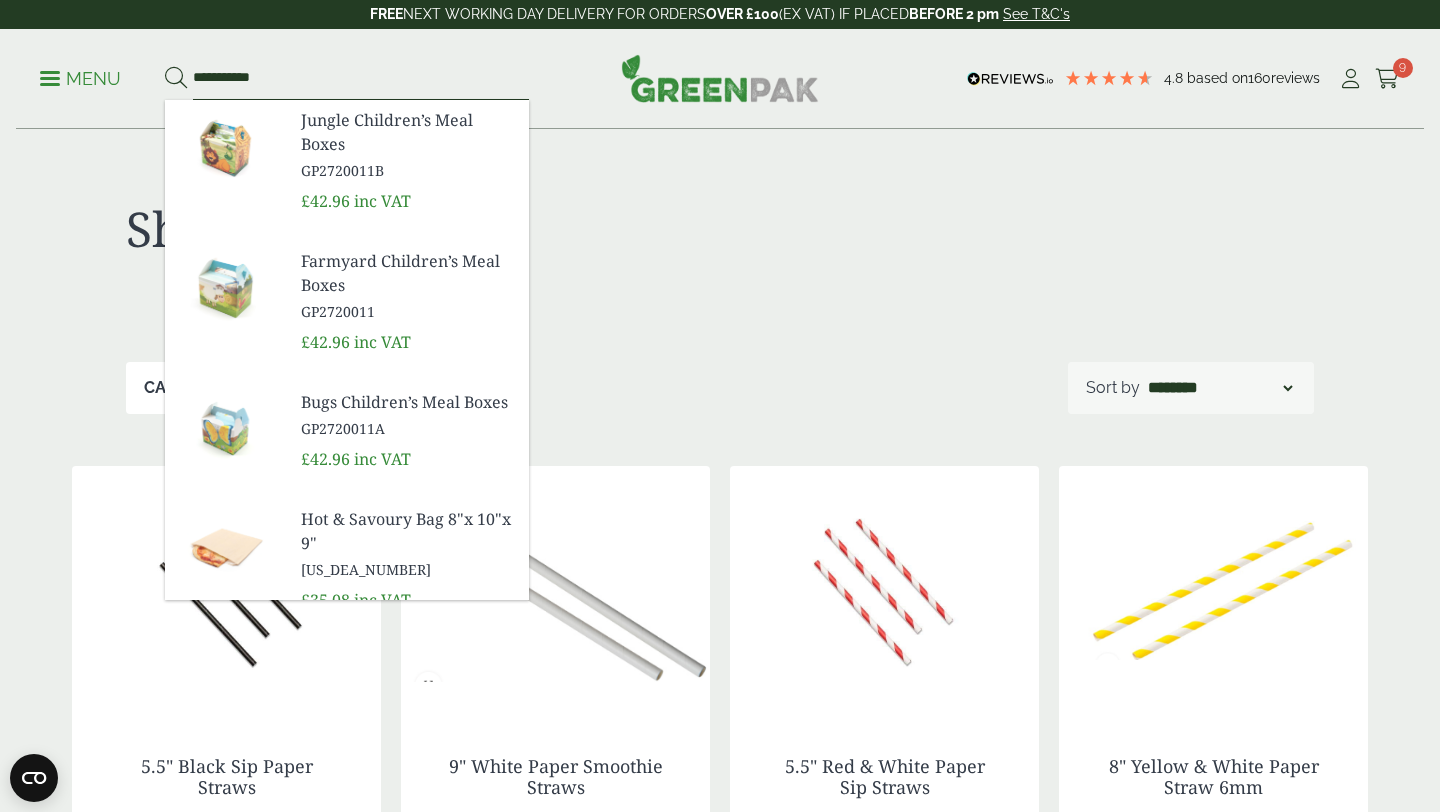 type on "**********" 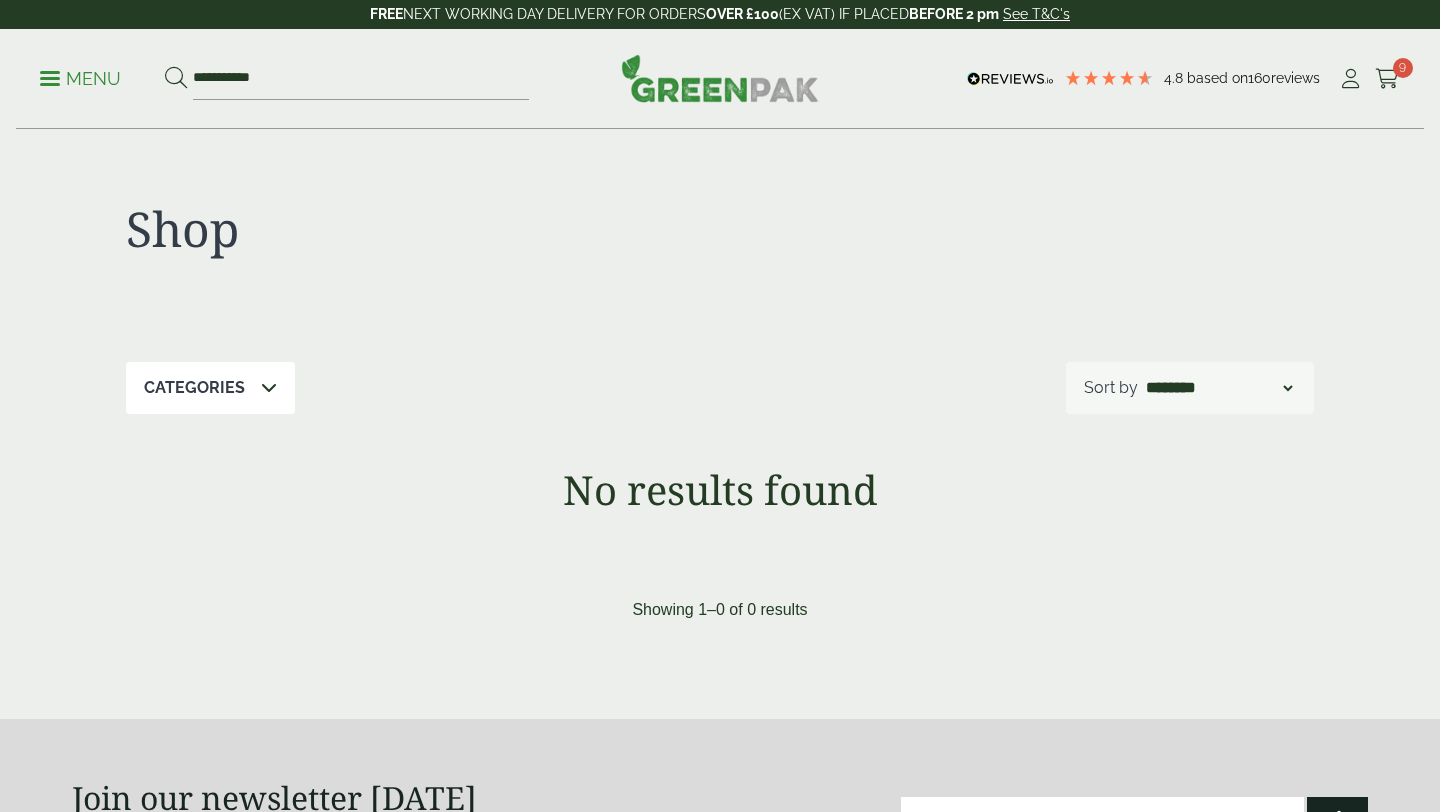 scroll, scrollTop: 0, scrollLeft: 0, axis: both 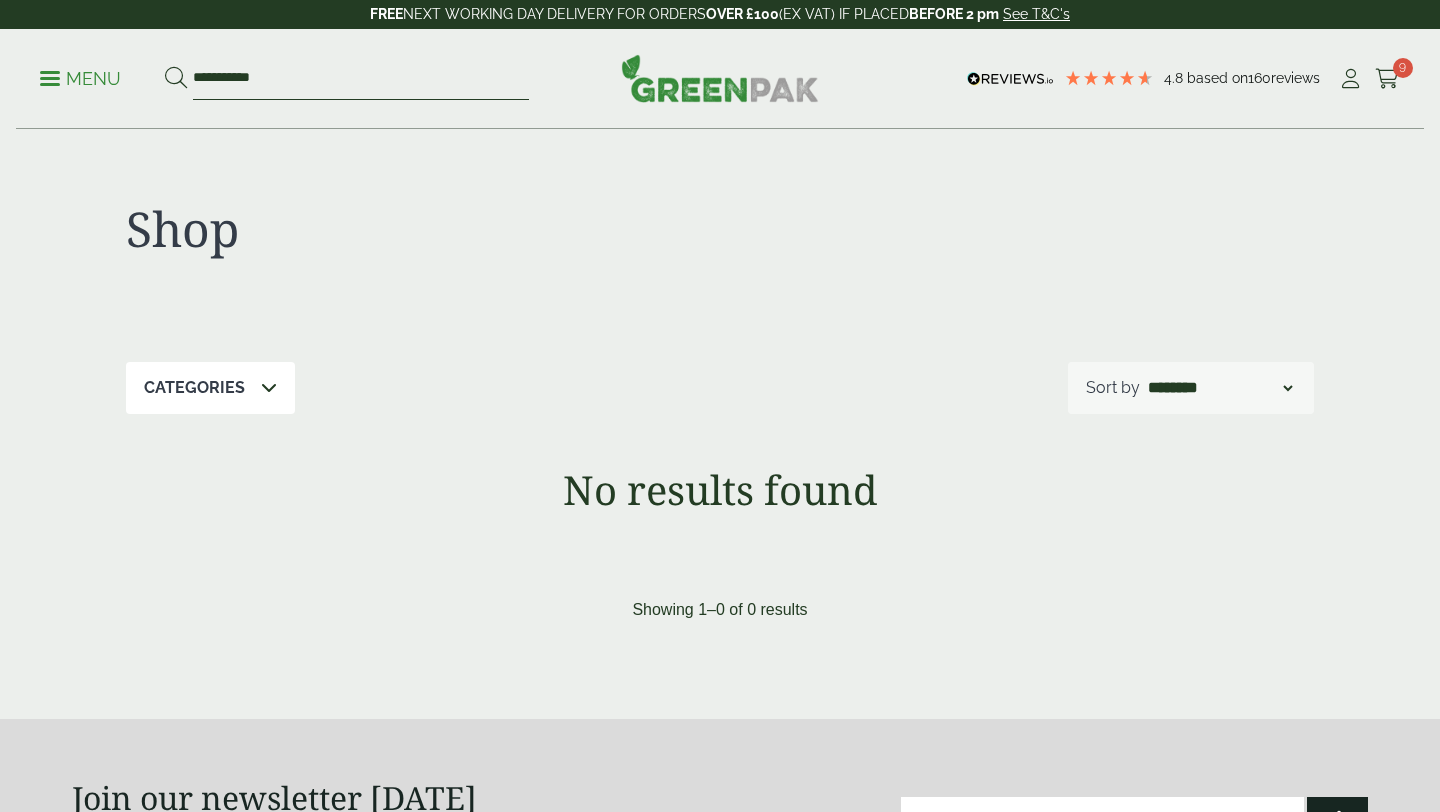 drag, startPoint x: 190, startPoint y: 77, endPoint x: 152, endPoint y: 75, distance: 38.052597 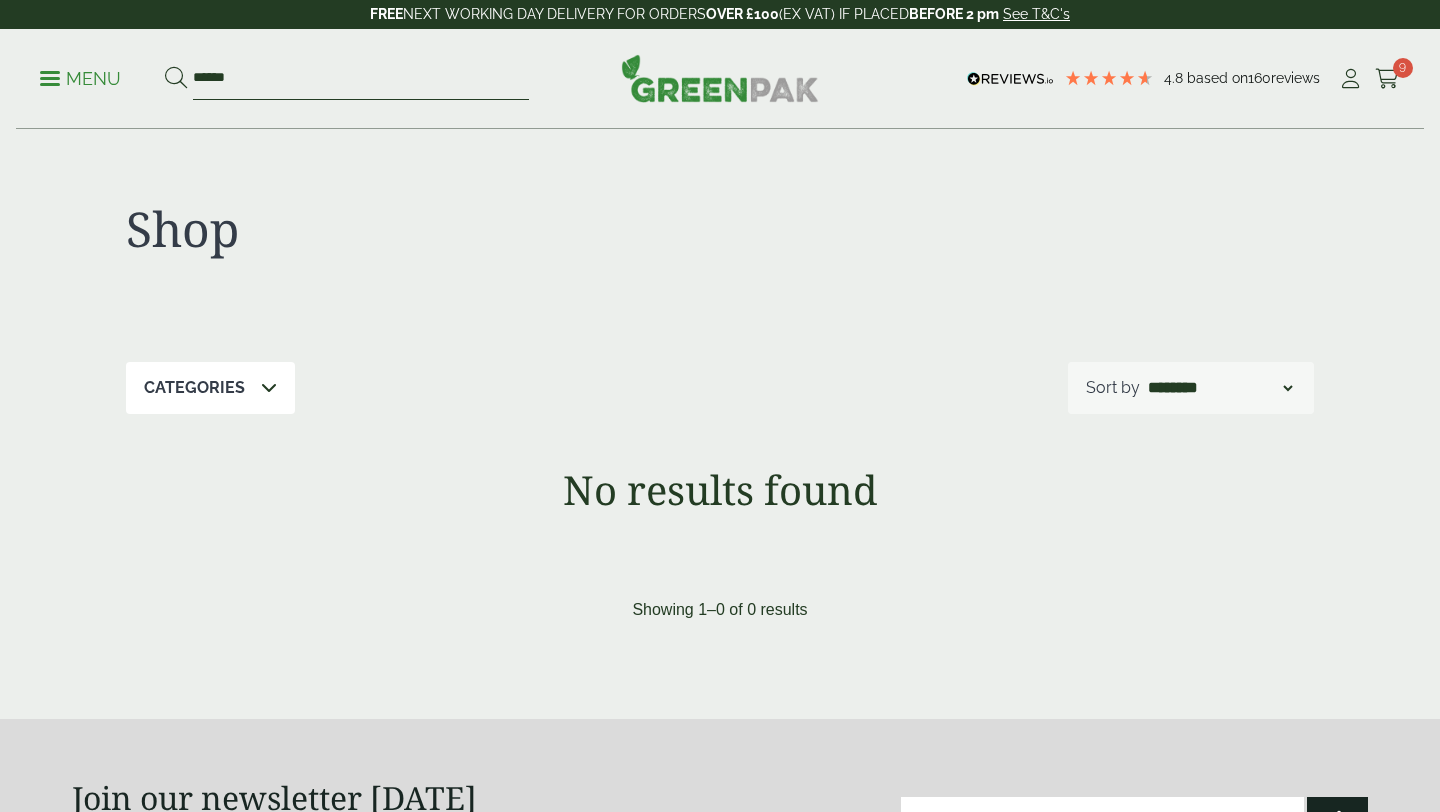 type on "******" 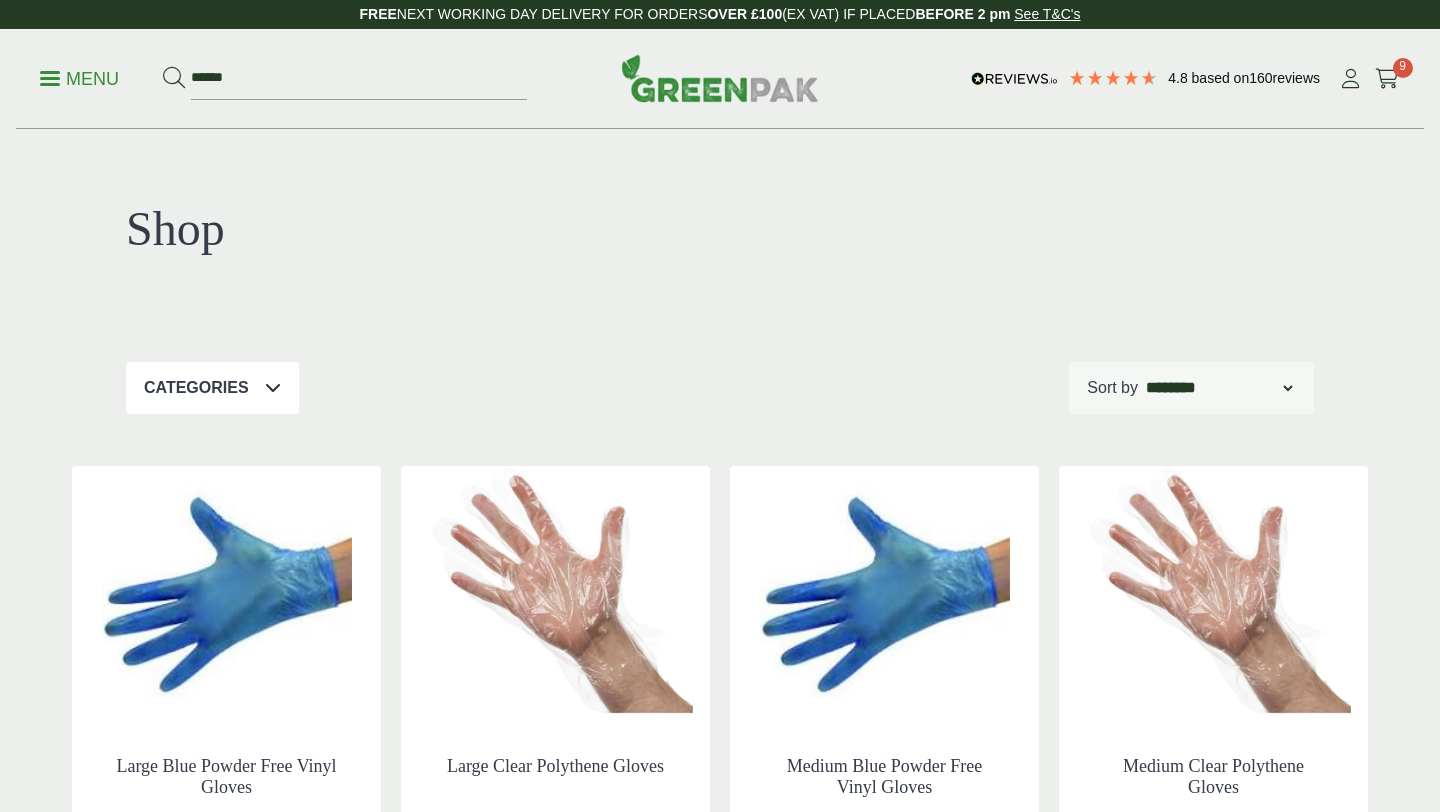 scroll, scrollTop: 0, scrollLeft: 0, axis: both 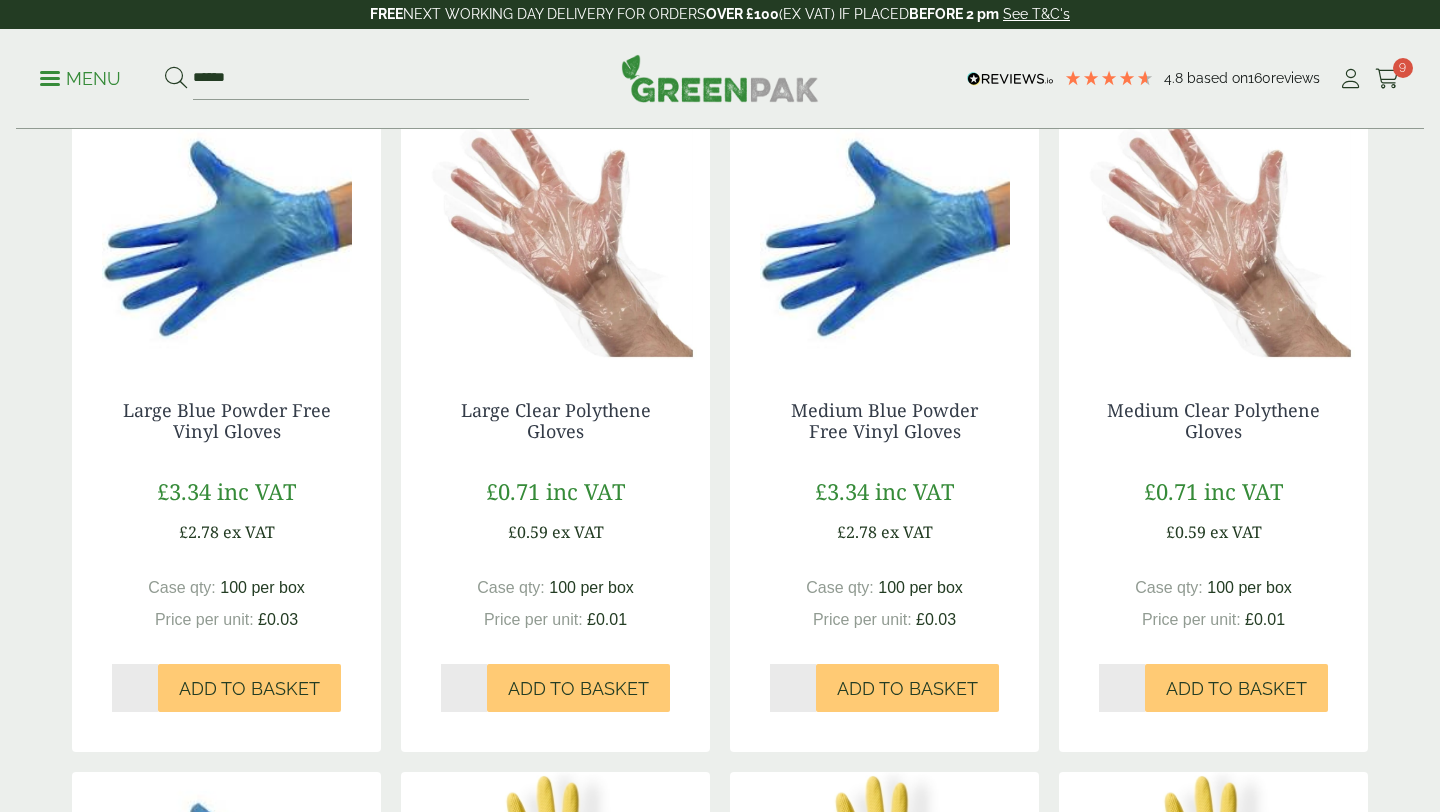 click on "*" at bounding box center [464, 688] 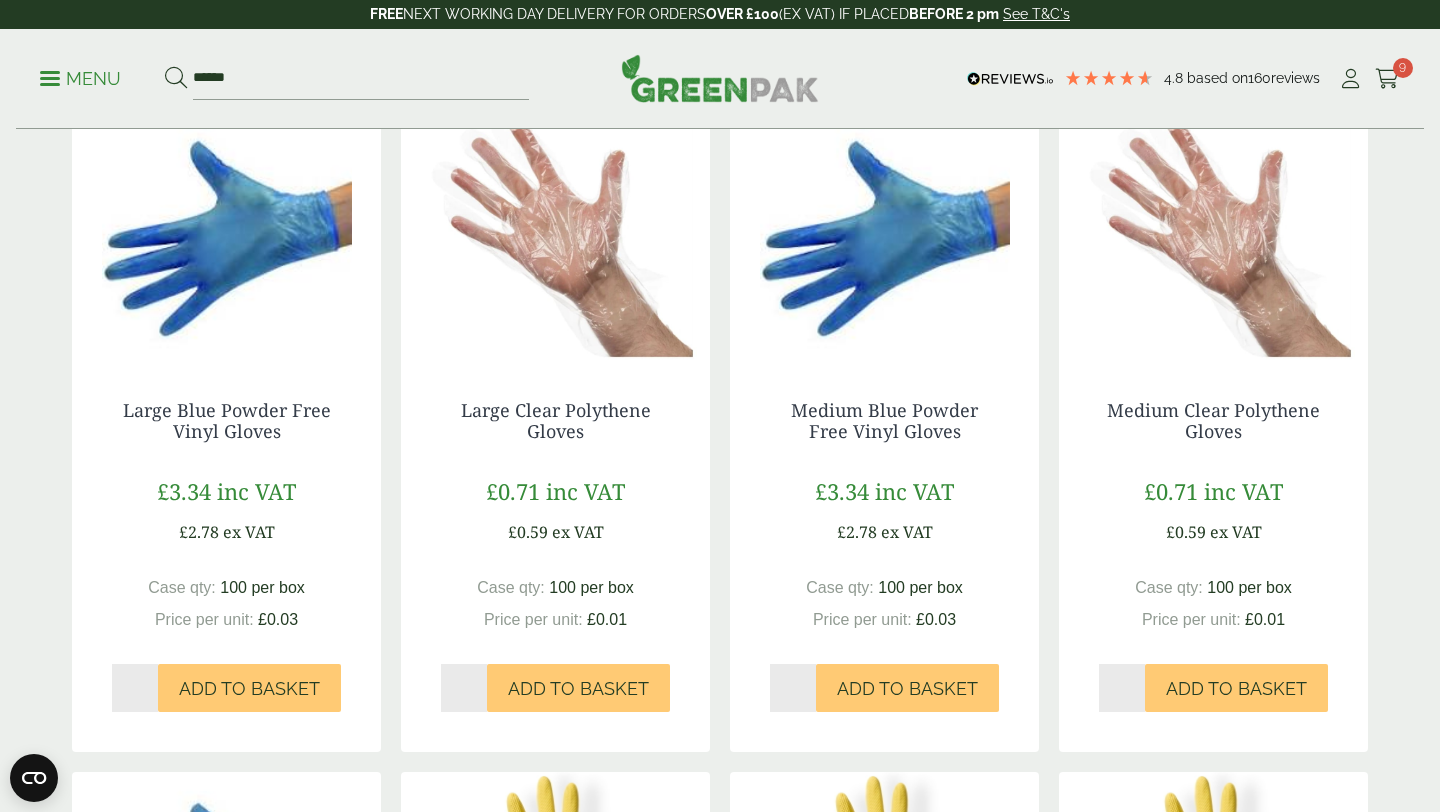 type on "*" 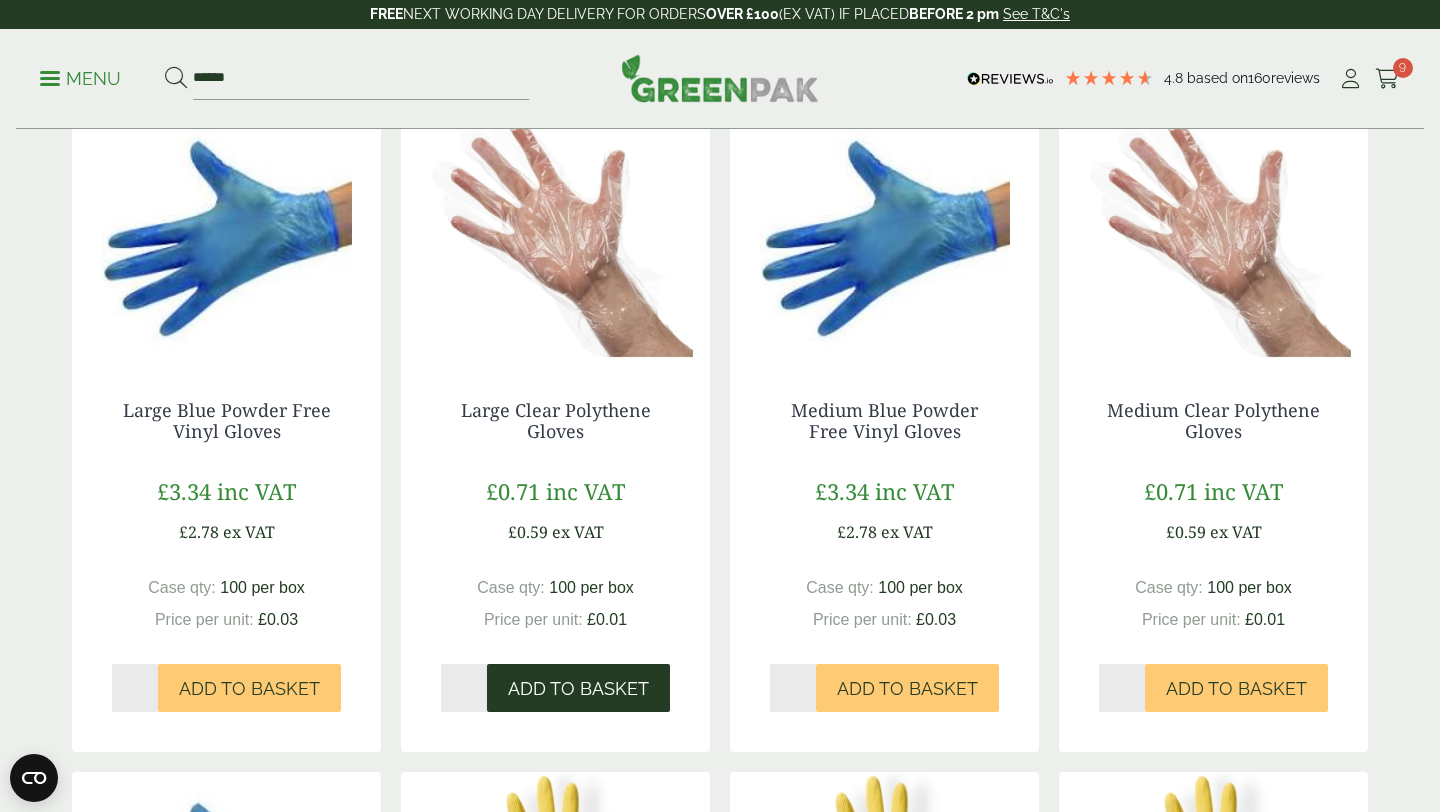 click on "Add to Basket" at bounding box center (578, 689) 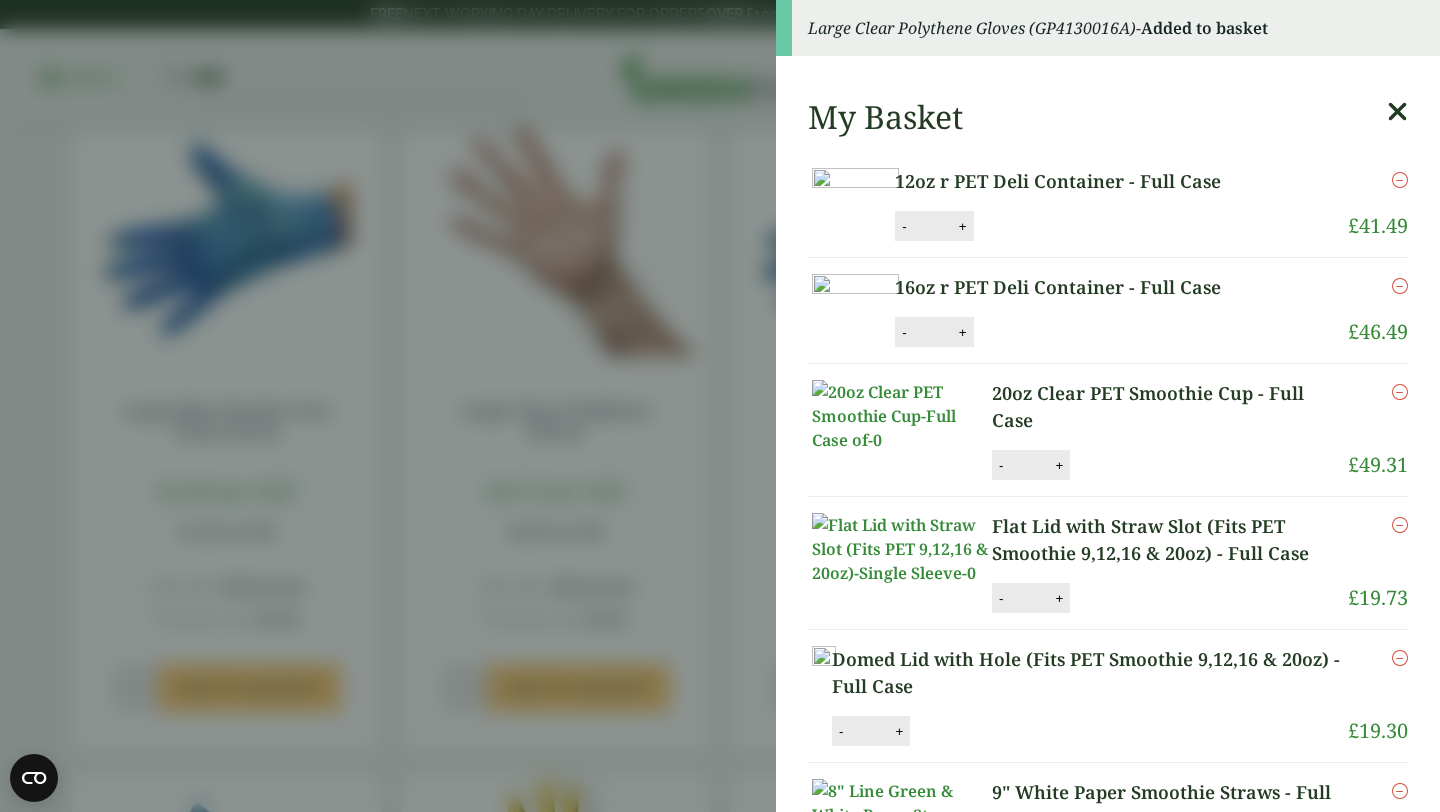 click at bounding box center [1397, 112] 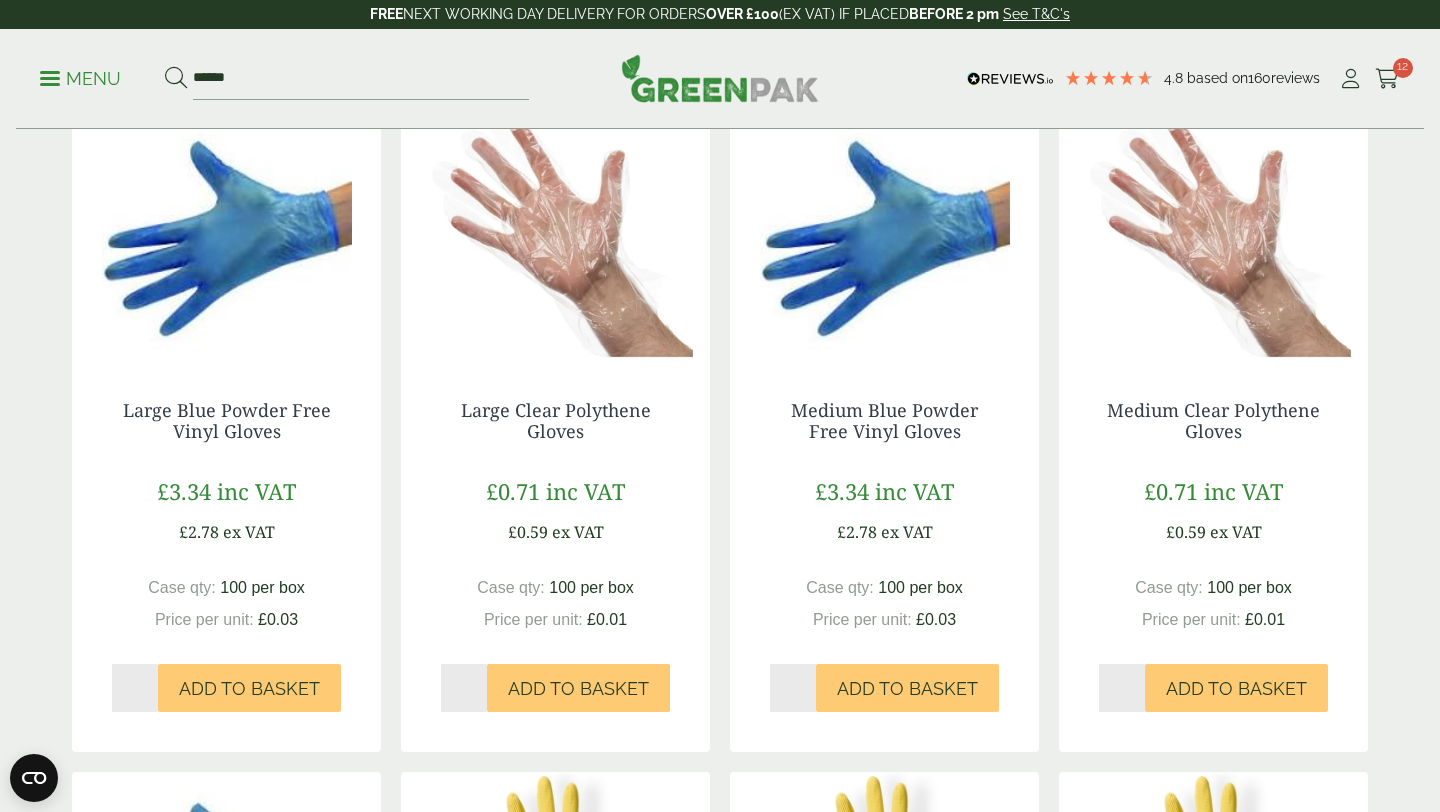 click on "*" at bounding box center [1122, 688] 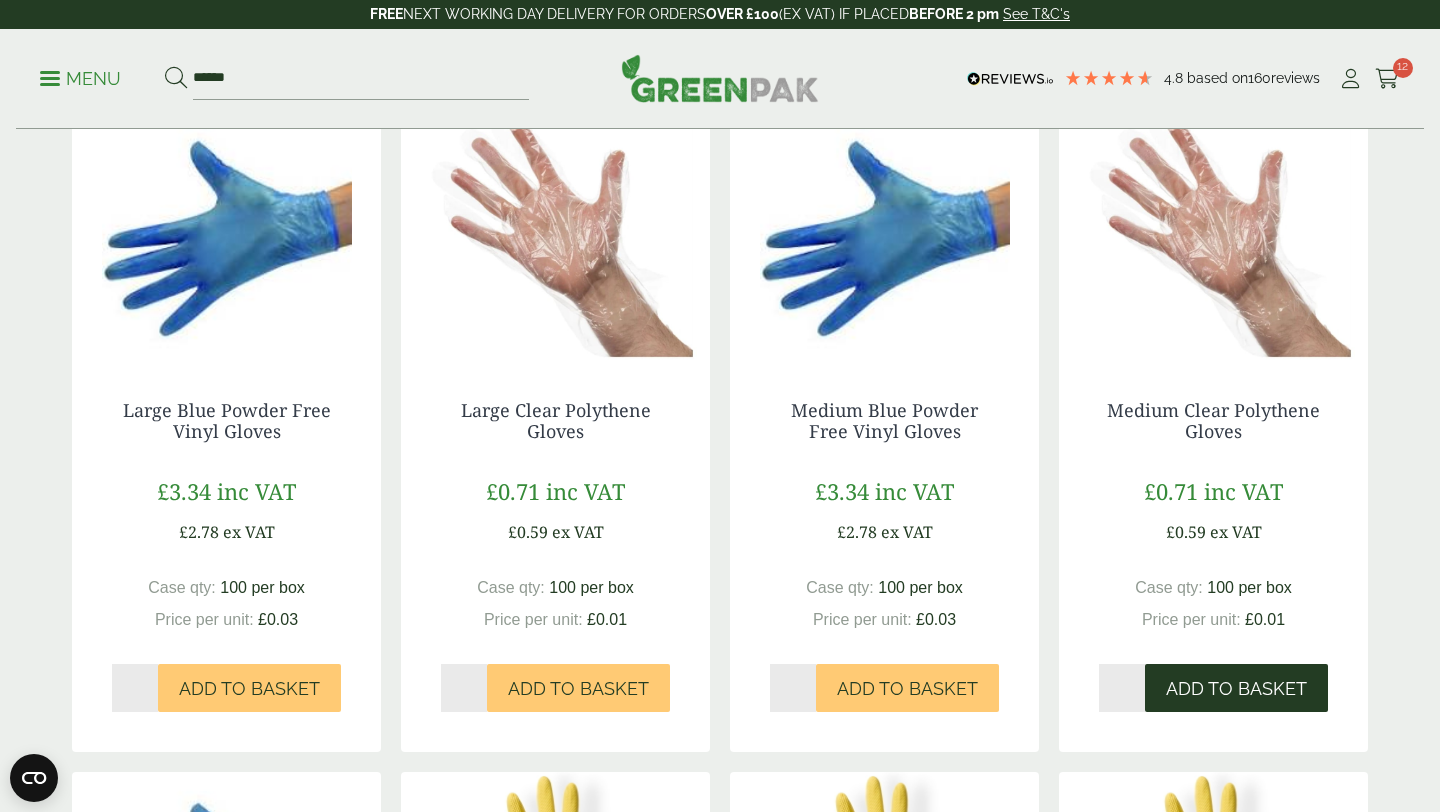 click on "Add to Basket" at bounding box center (1236, 689) 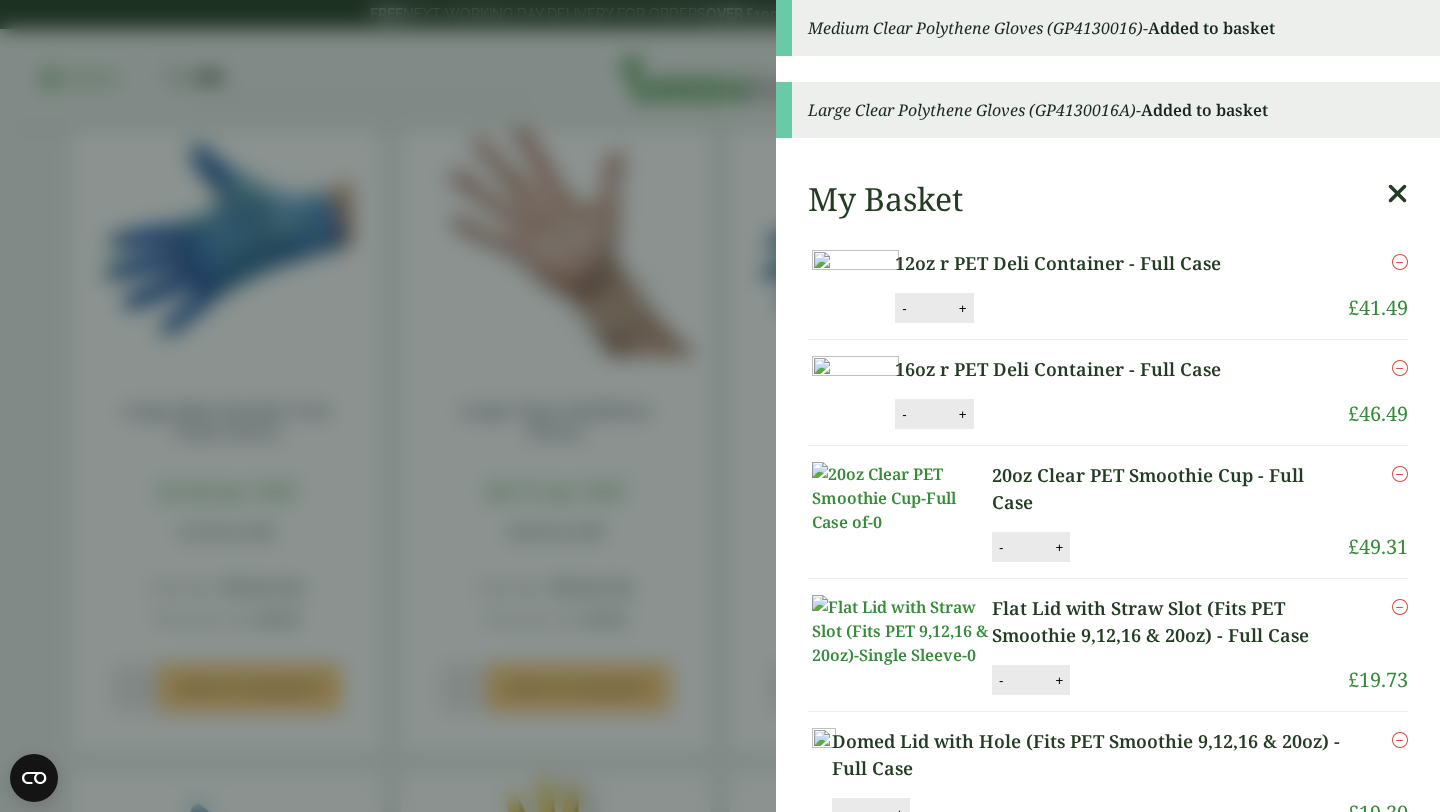 click at bounding box center [1397, 194] 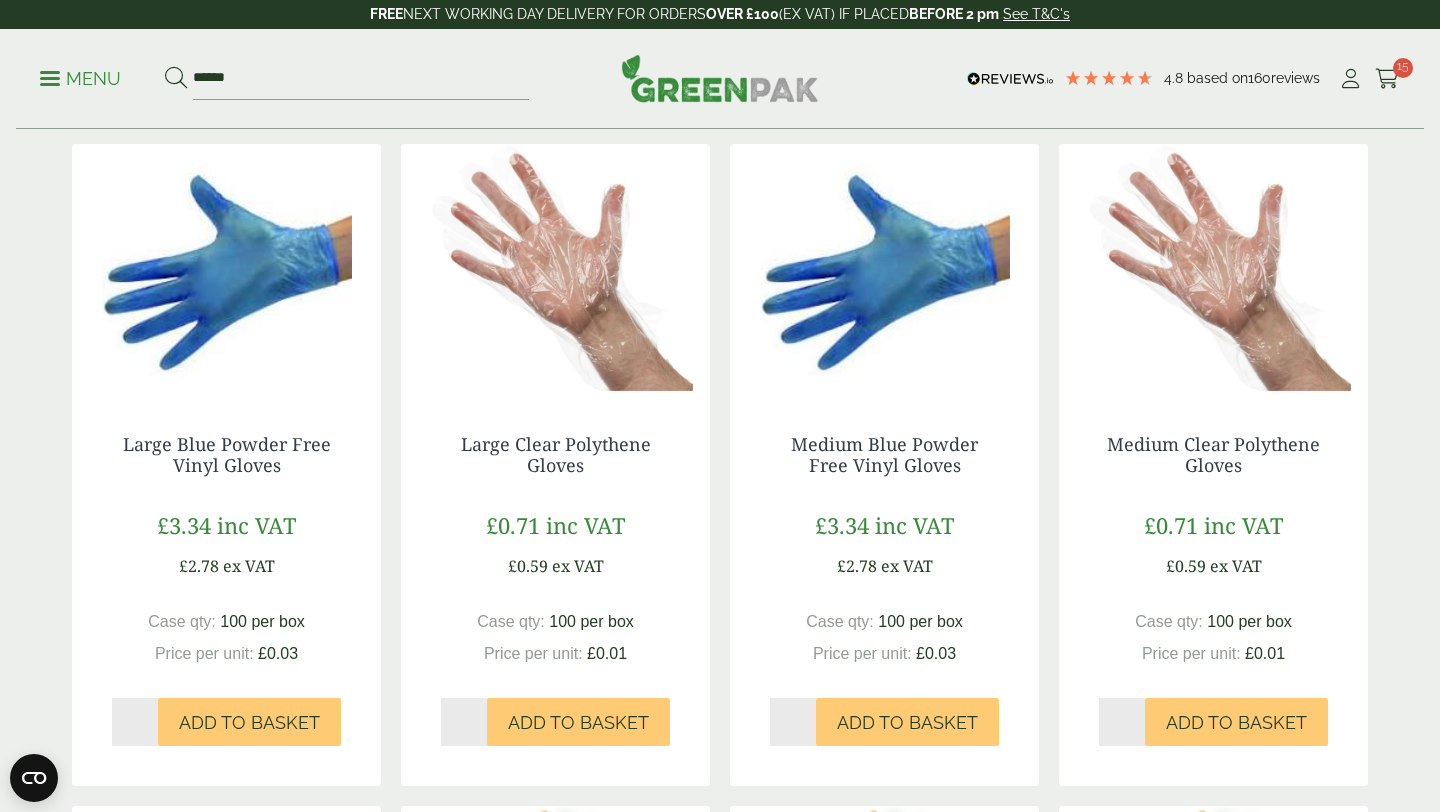 scroll, scrollTop: 0, scrollLeft: 0, axis: both 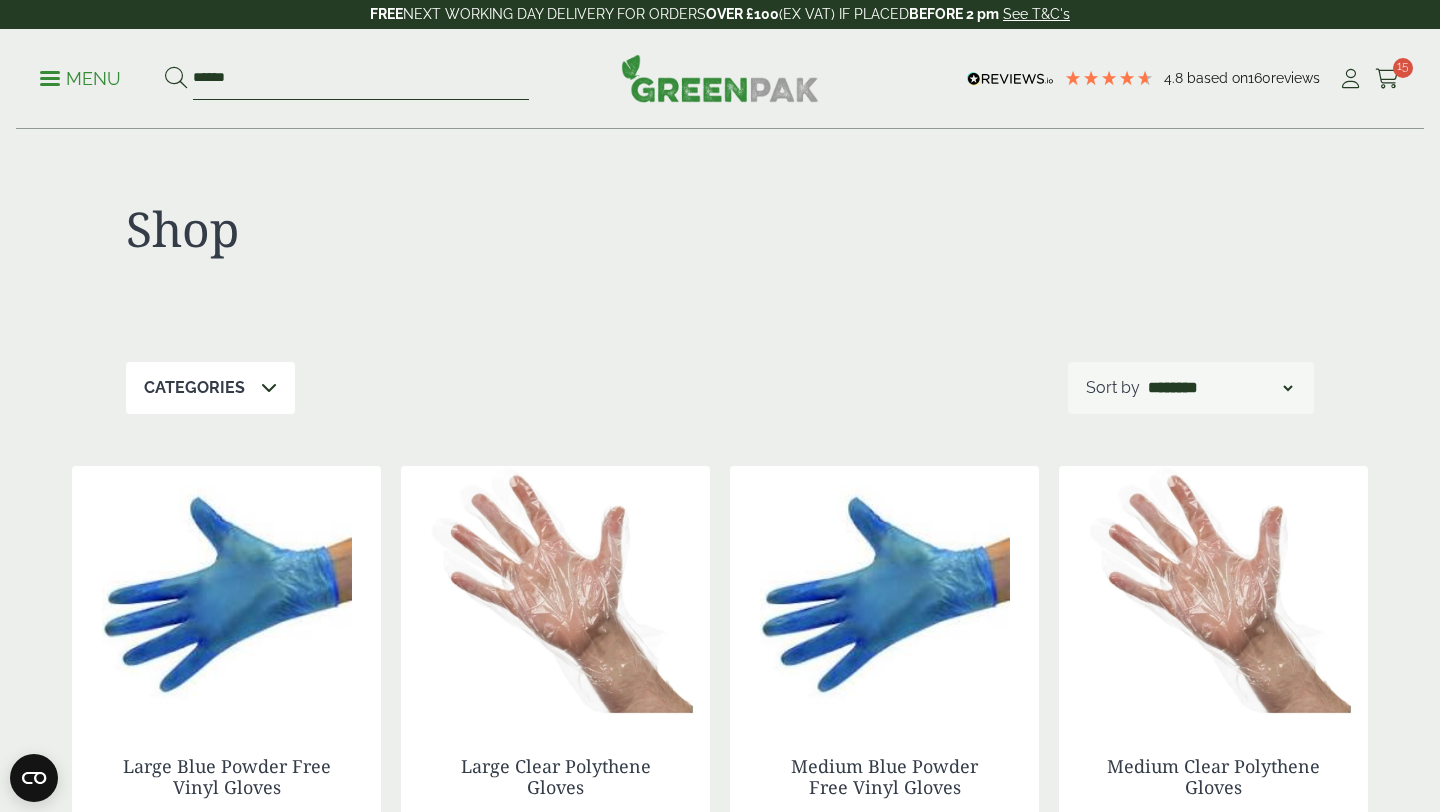 drag, startPoint x: 245, startPoint y: 71, endPoint x: 64, endPoint y: 73, distance: 181.01105 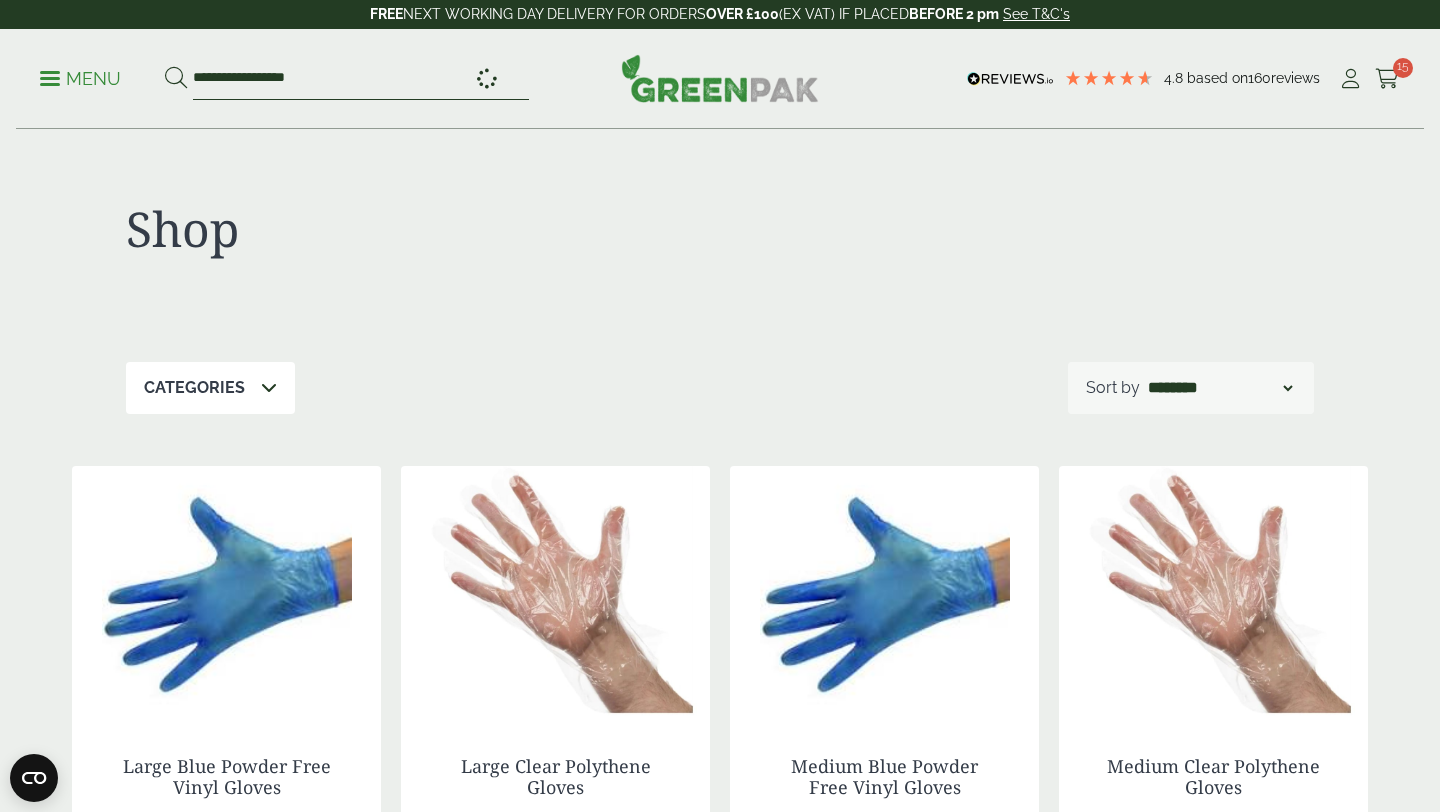type on "**********" 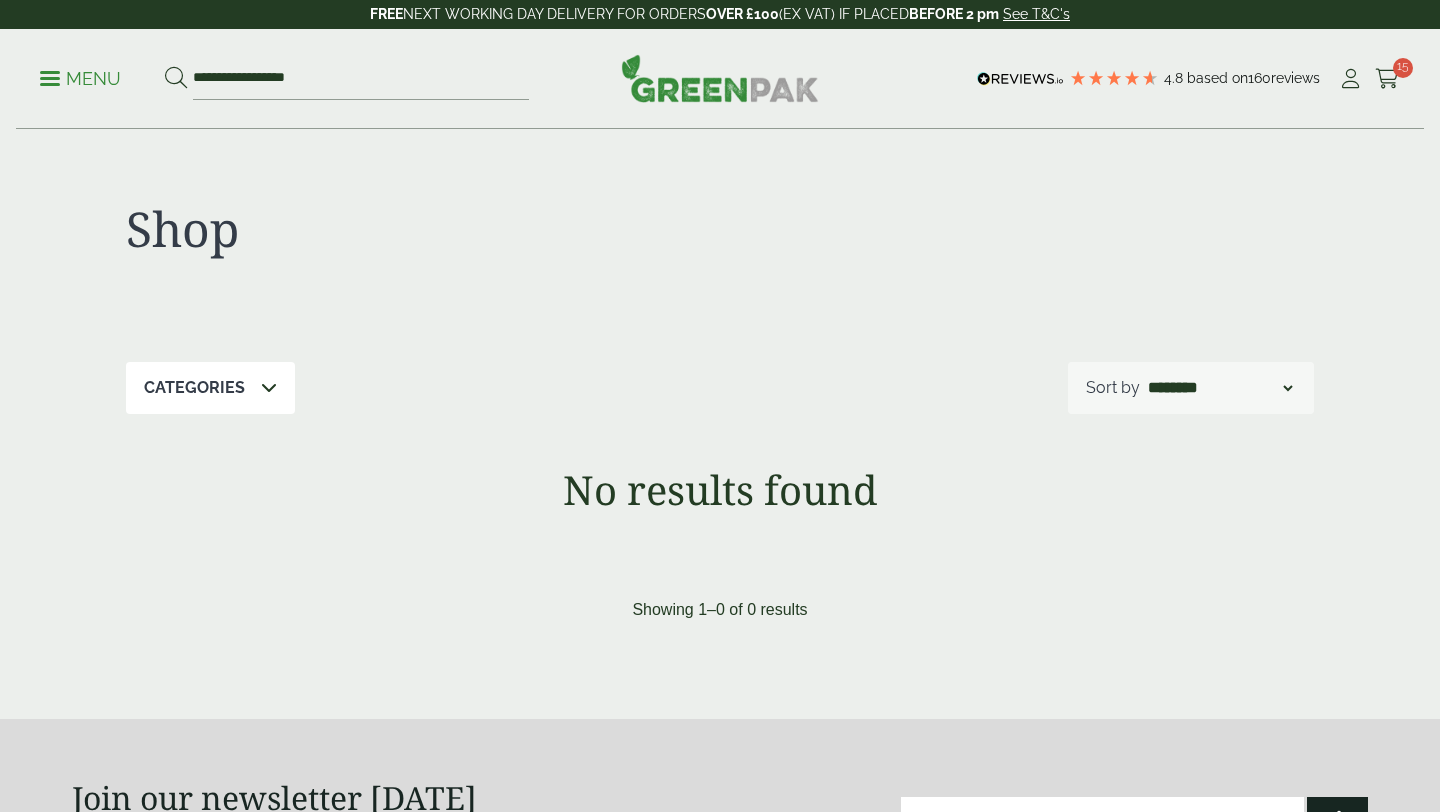 scroll, scrollTop: 0, scrollLeft: 0, axis: both 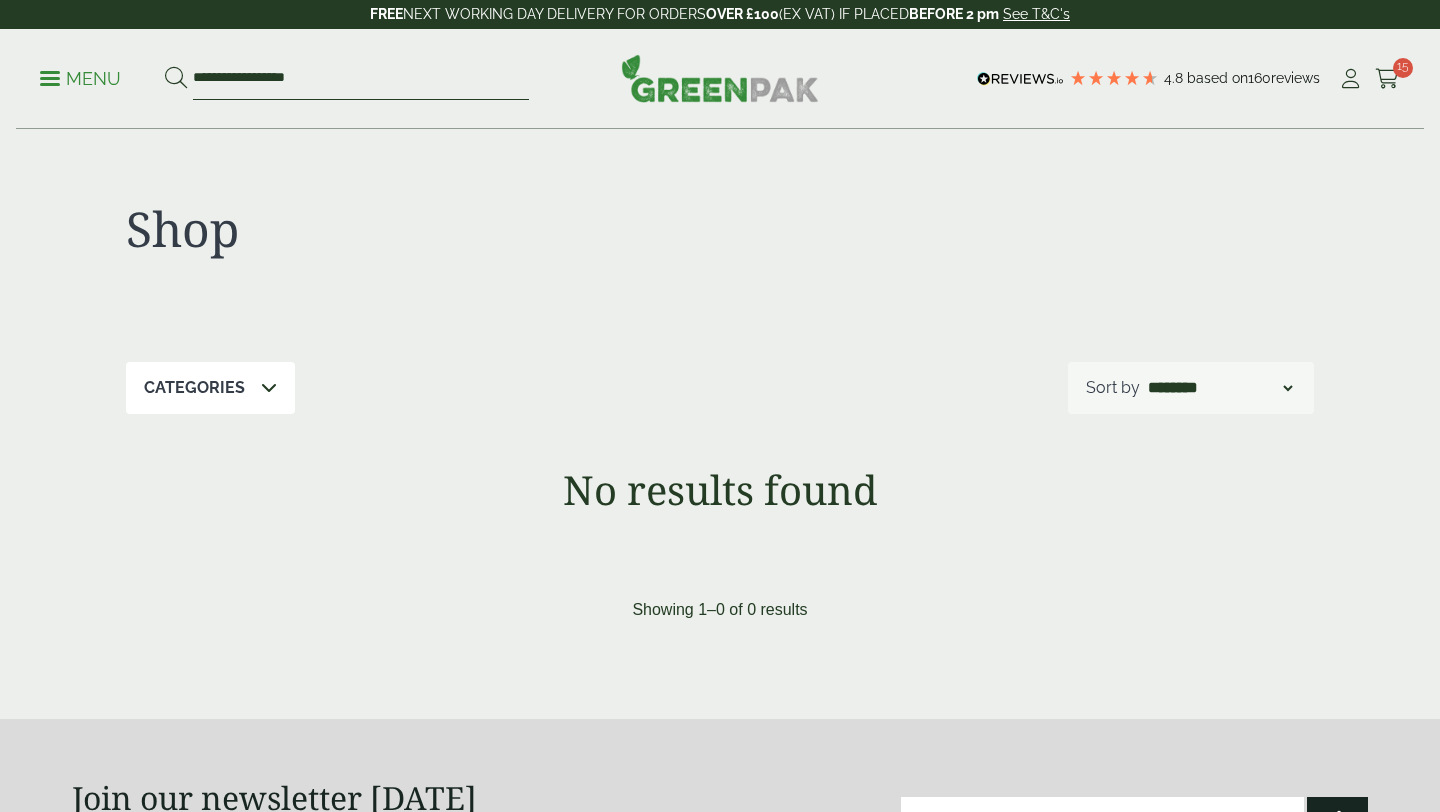 drag, startPoint x: 289, startPoint y: 72, endPoint x: 30, endPoint y: 81, distance: 259.1563 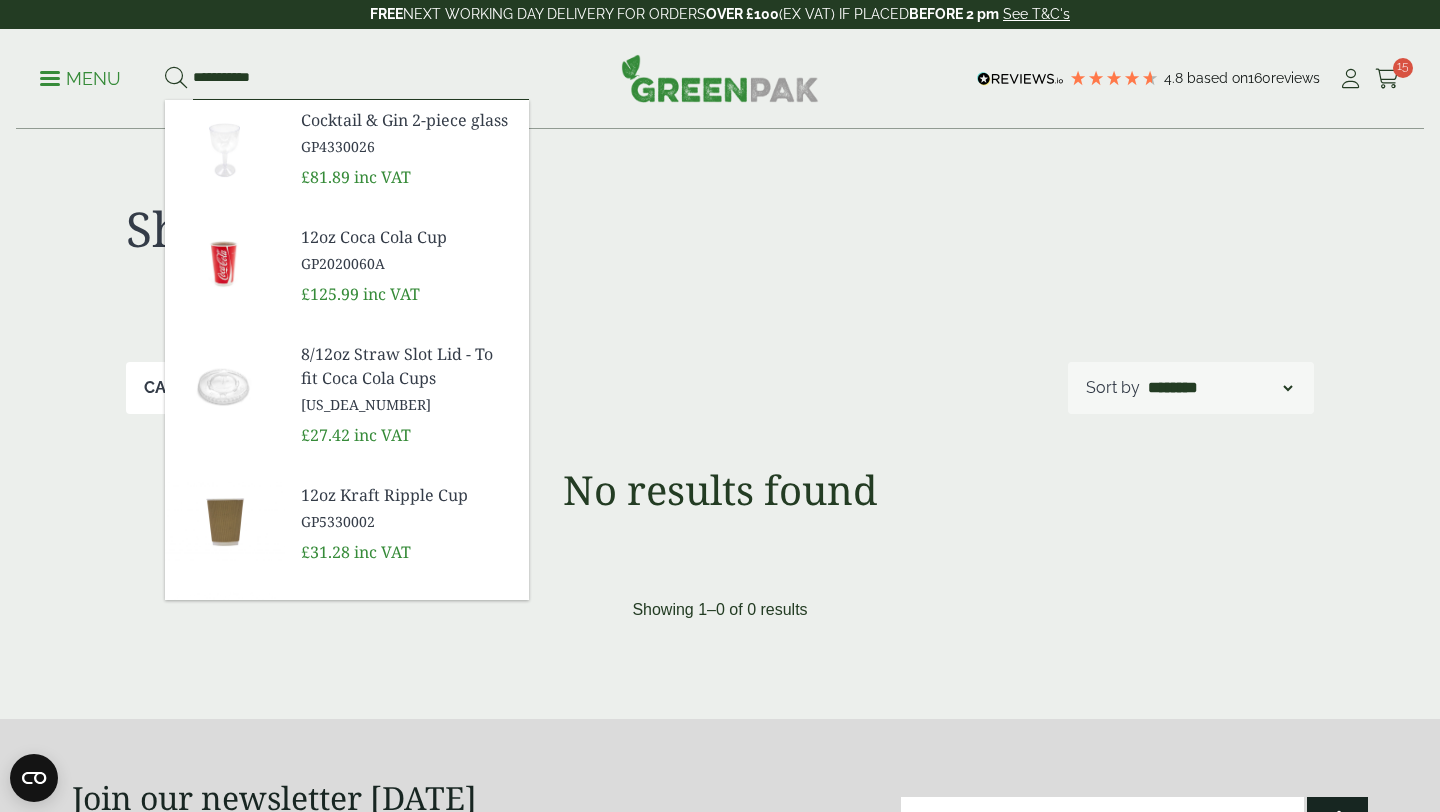 type on "**********" 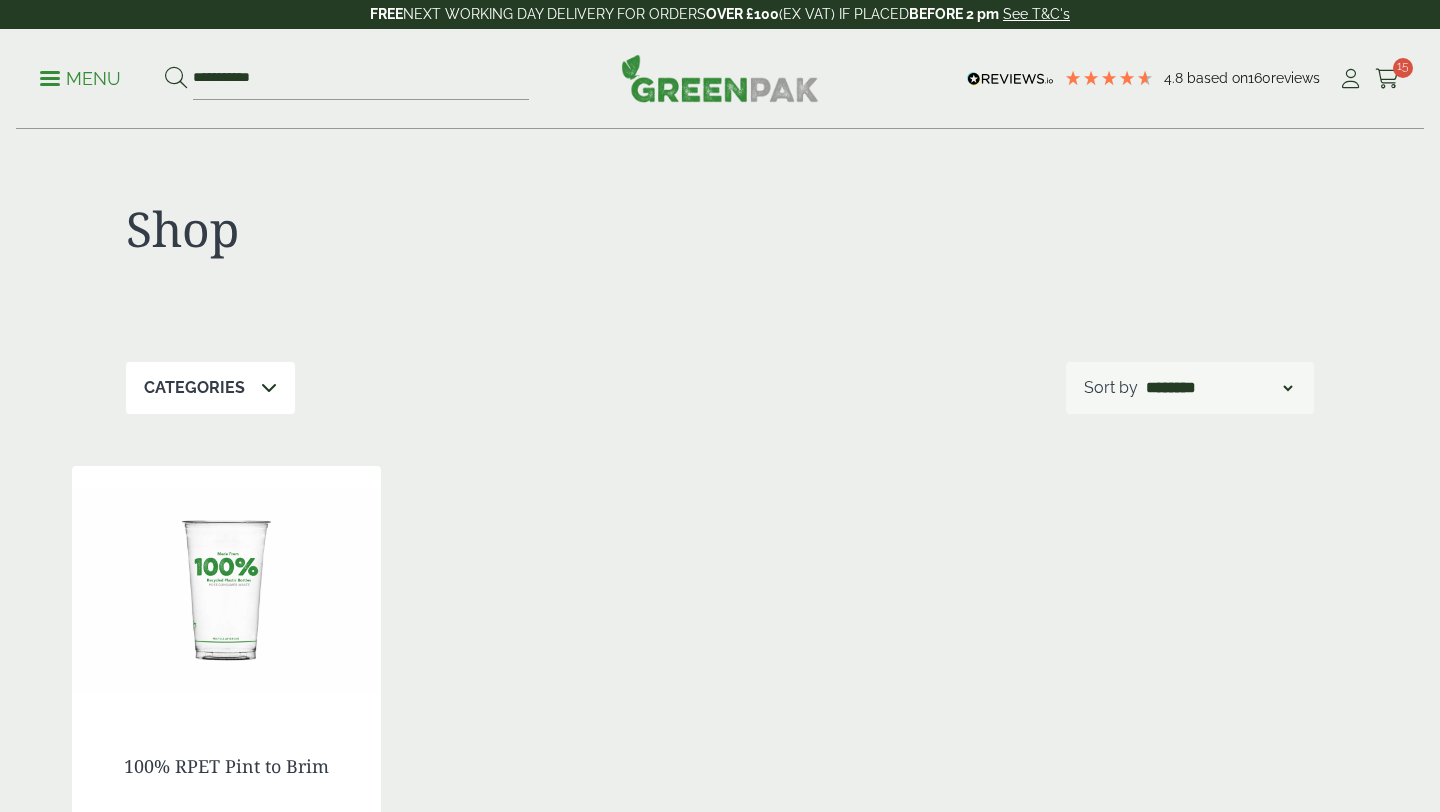 scroll, scrollTop: 0, scrollLeft: 0, axis: both 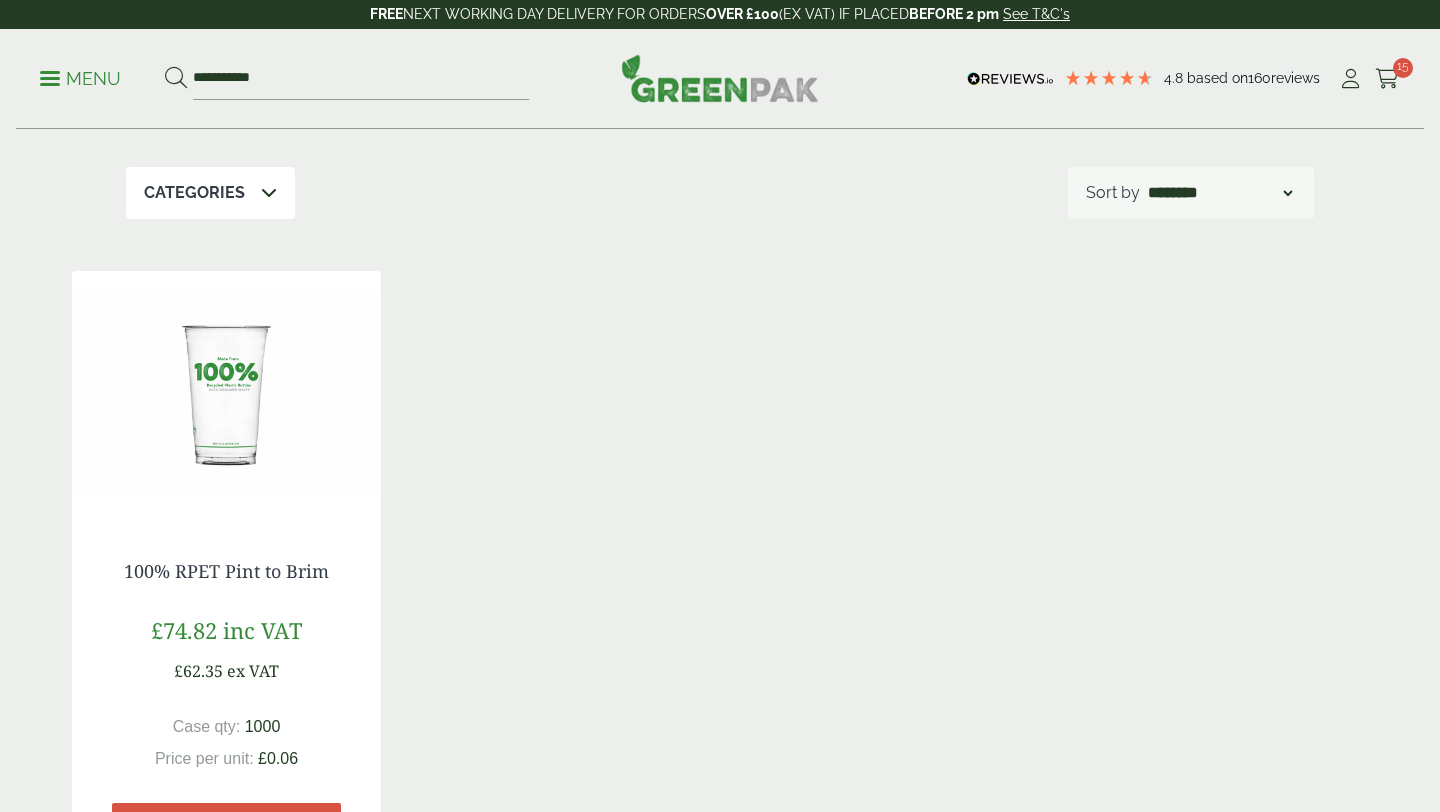 click on "Menu" at bounding box center (80, 79) 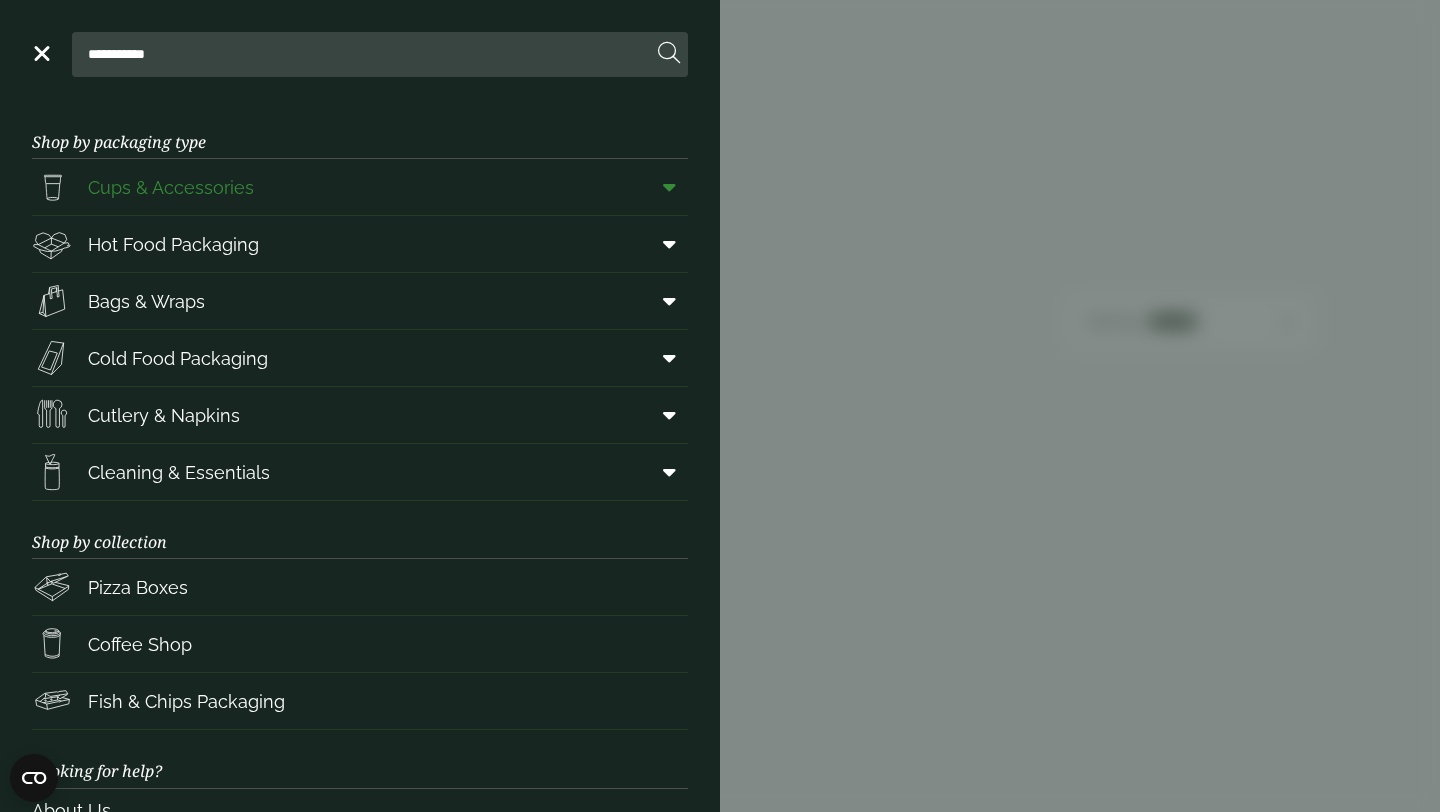 click on "Cups & Accessories" at bounding box center (171, 187) 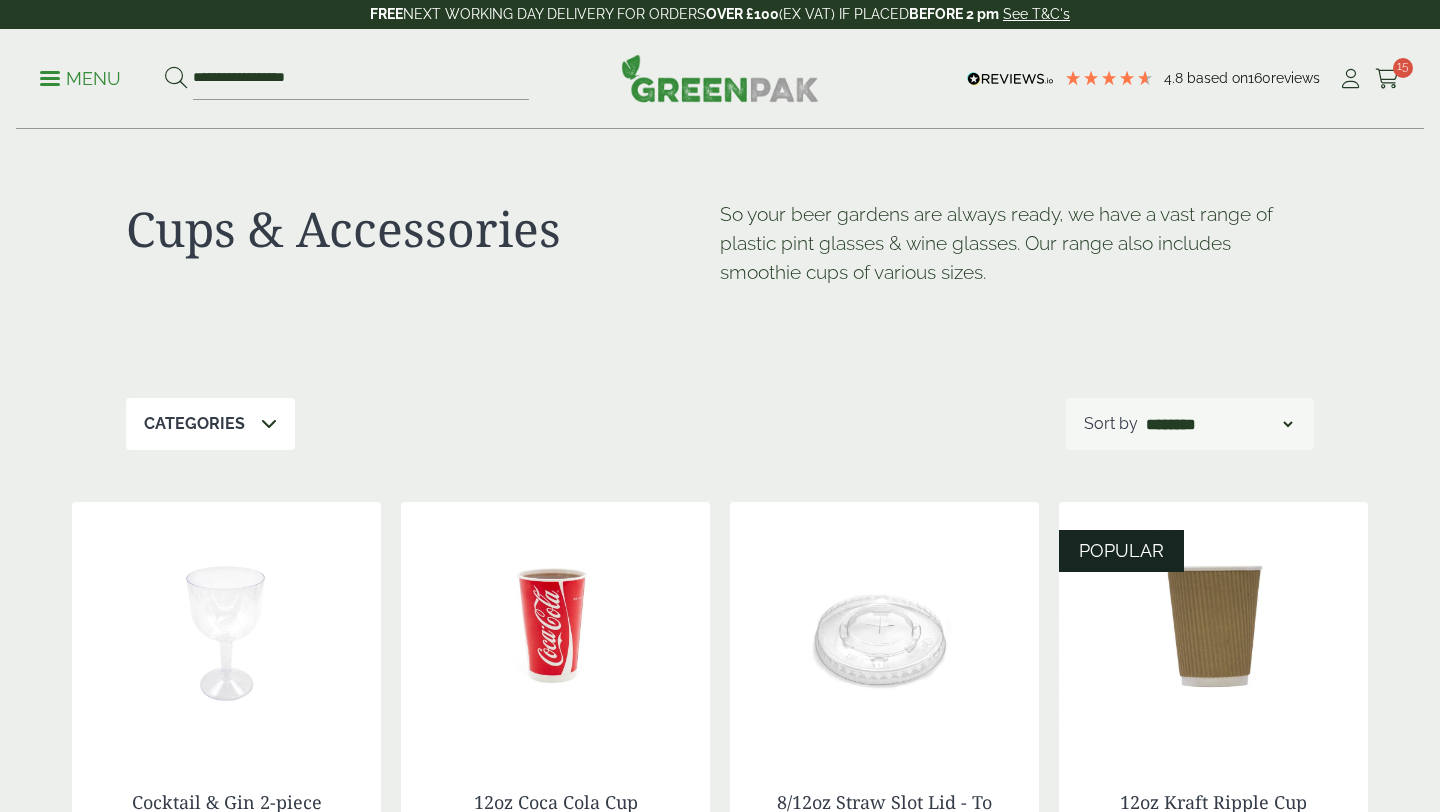 scroll, scrollTop: 1054, scrollLeft: 0, axis: vertical 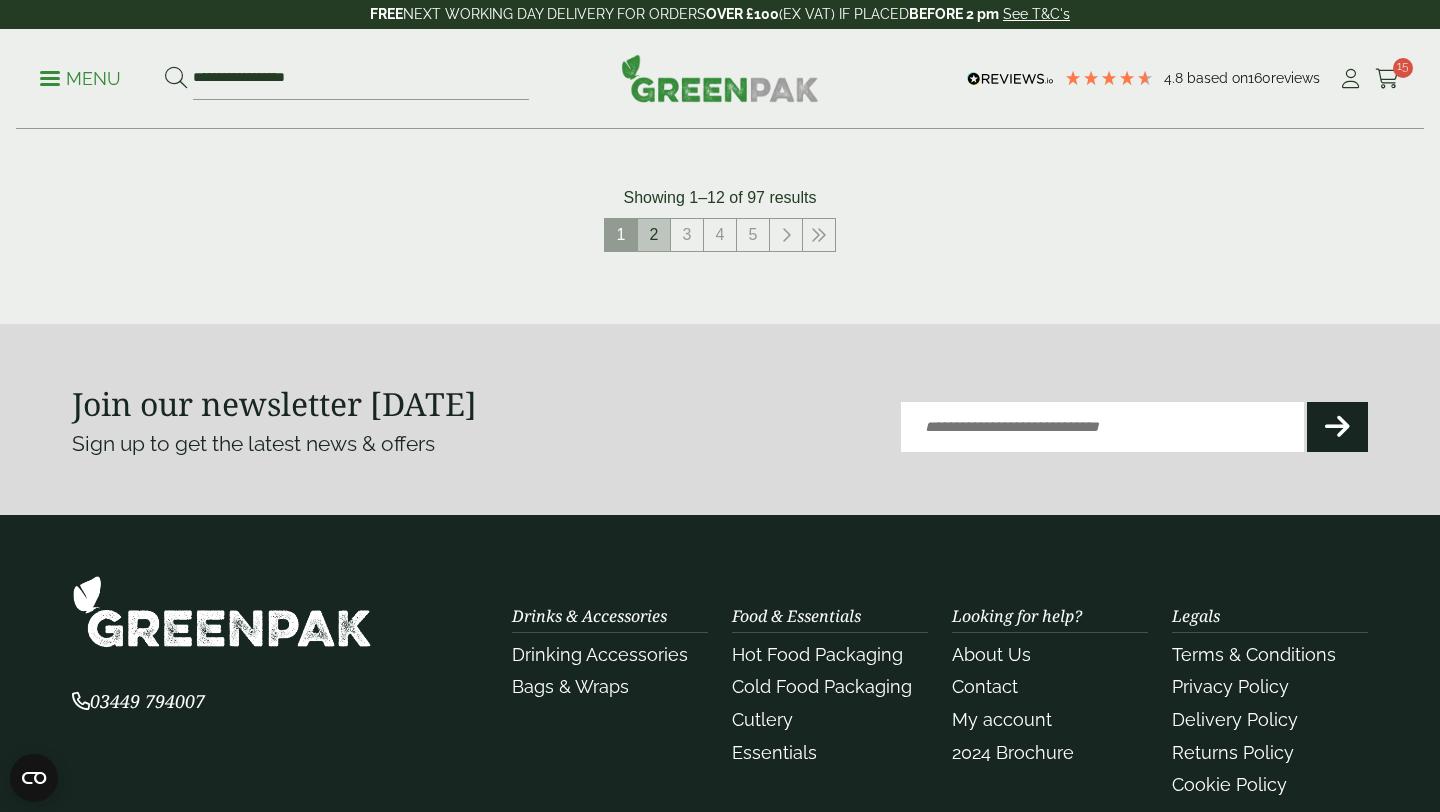 click on "2" at bounding box center (654, 235) 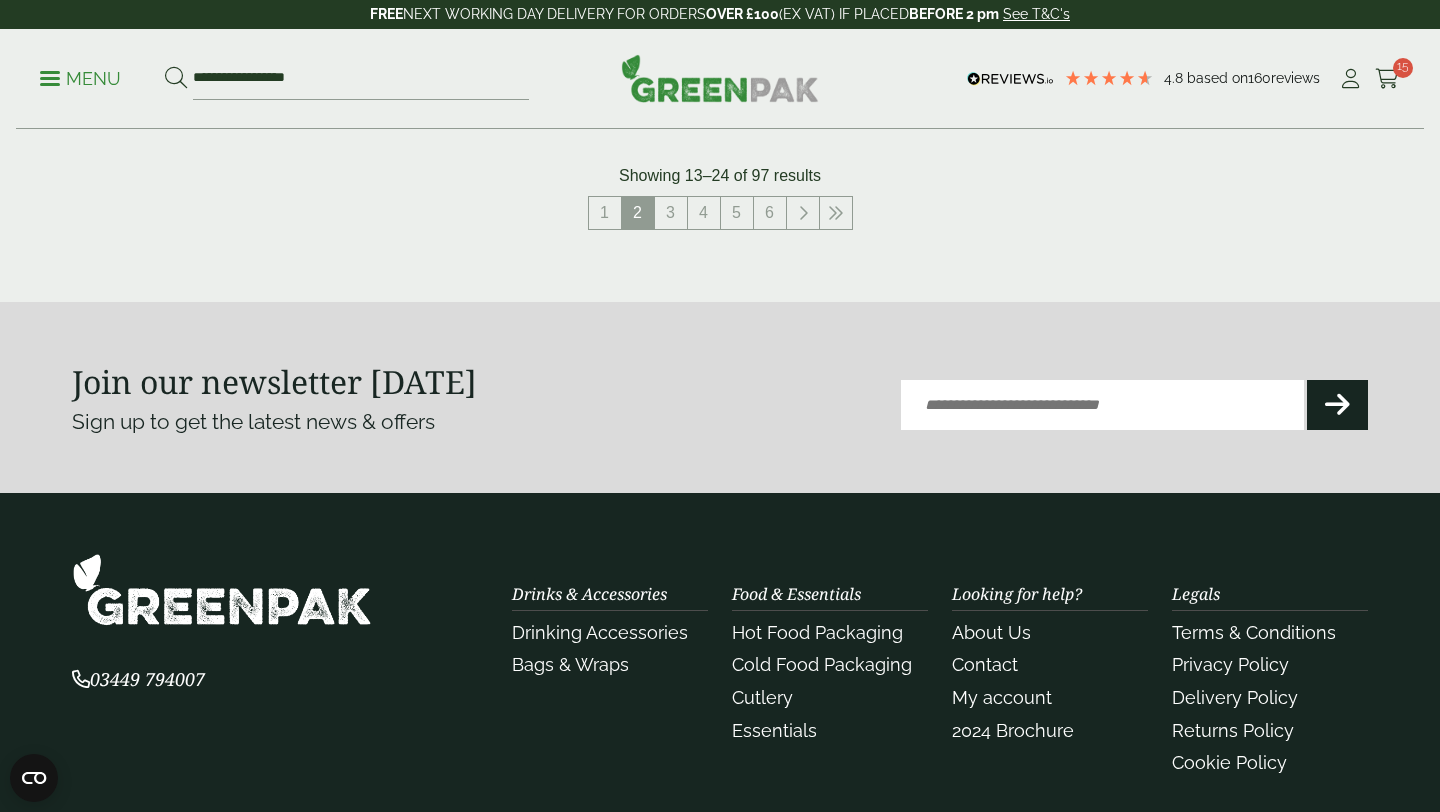 scroll, scrollTop: 2363, scrollLeft: 0, axis: vertical 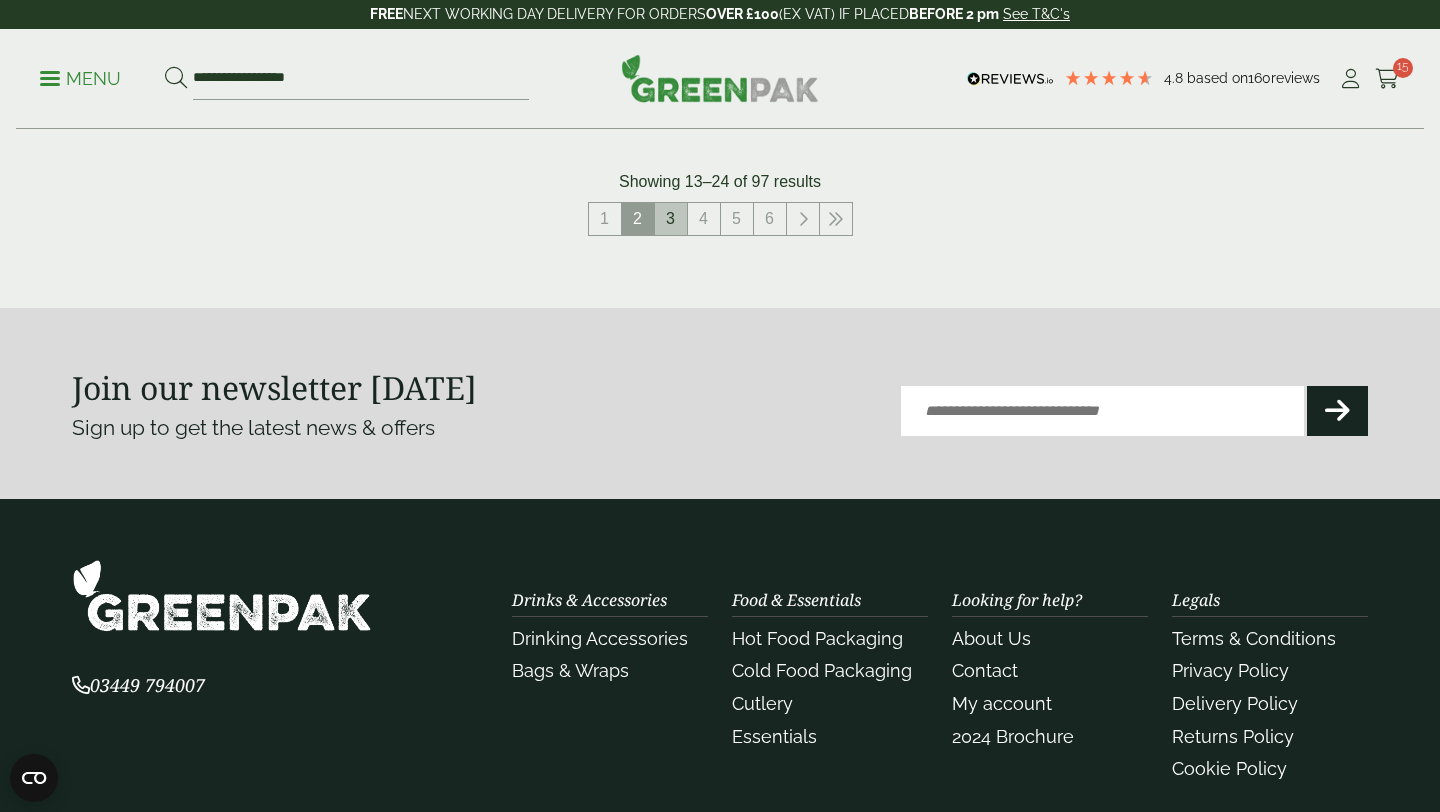 click on "3" at bounding box center [671, 219] 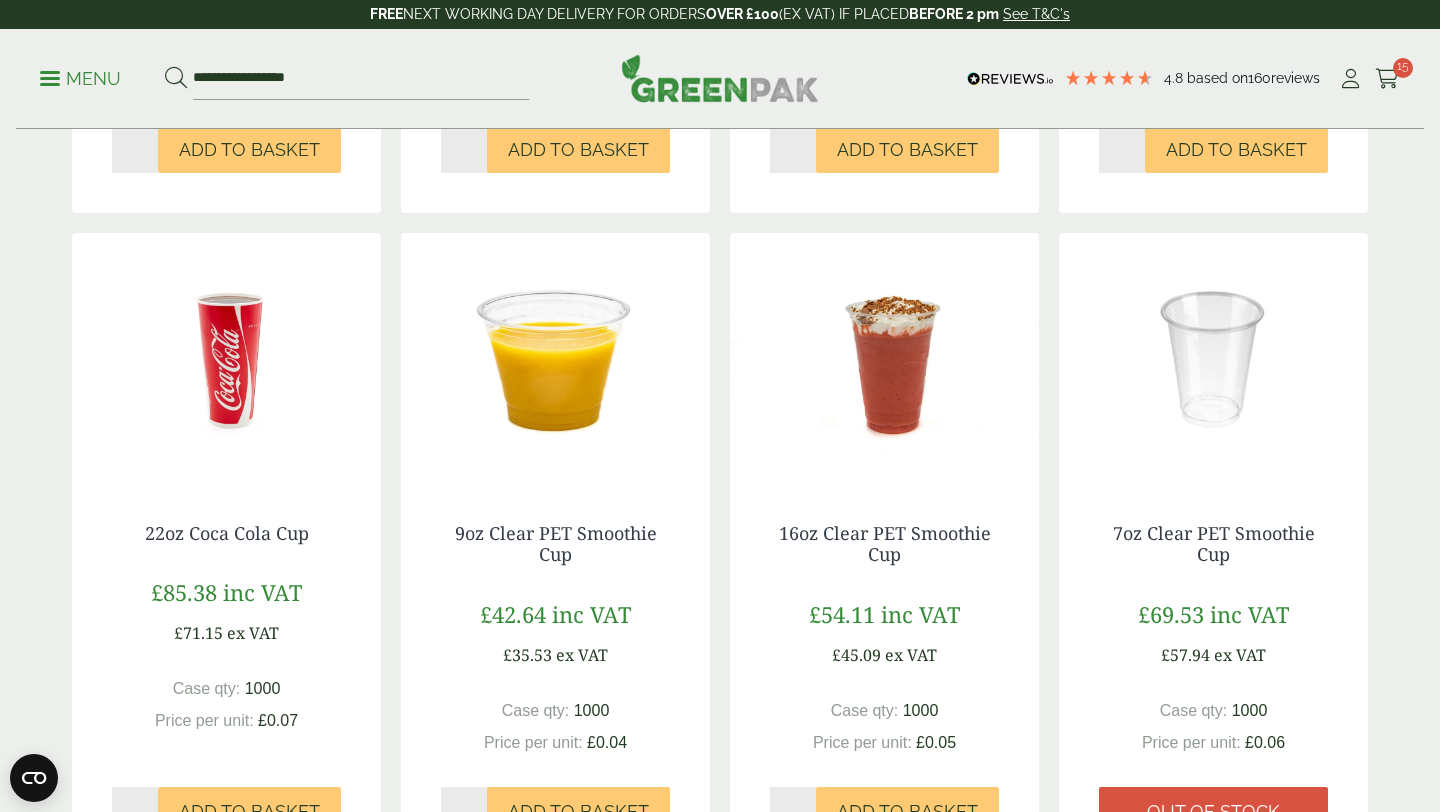 scroll, scrollTop: 1832, scrollLeft: 0, axis: vertical 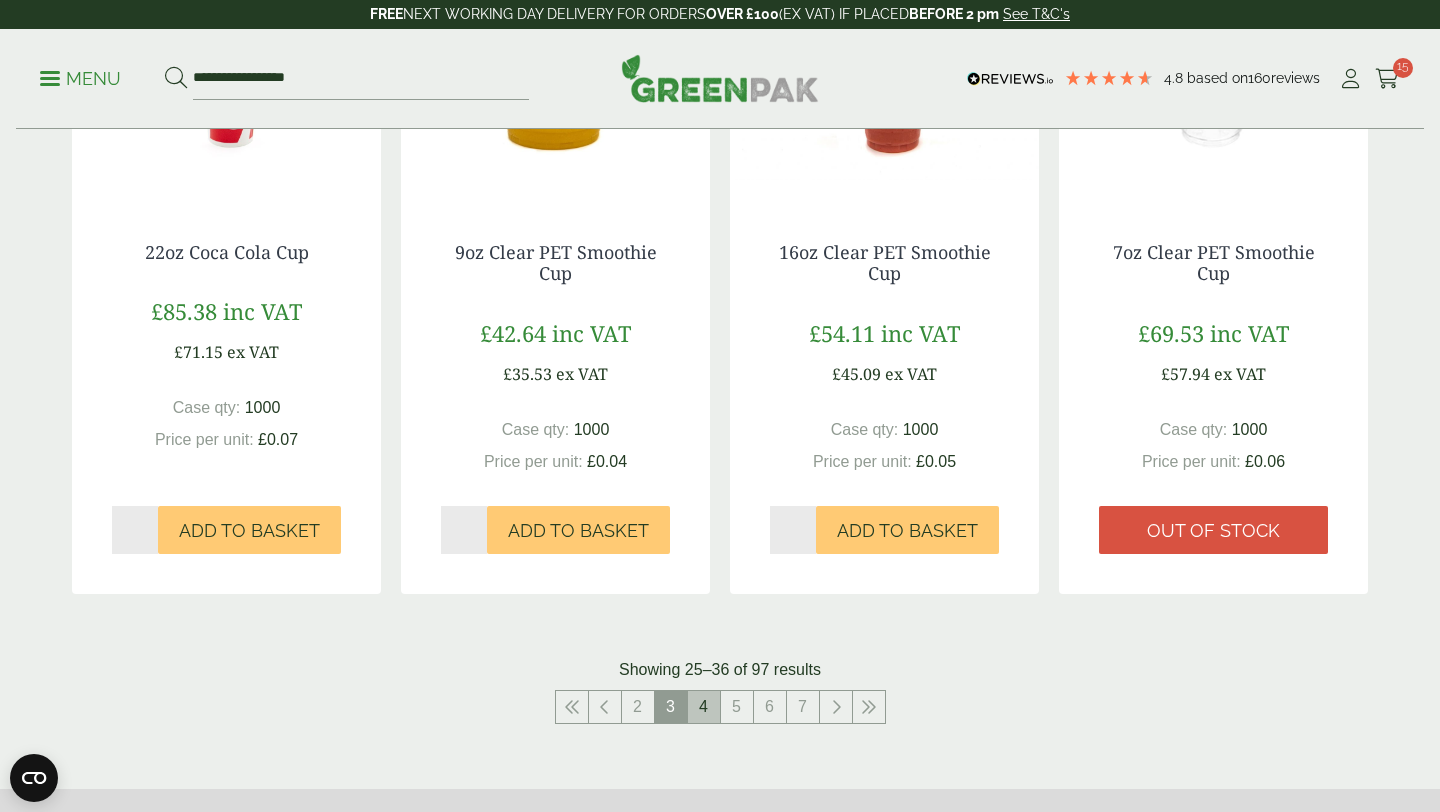 click on "4" at bounding box center (704, 707) 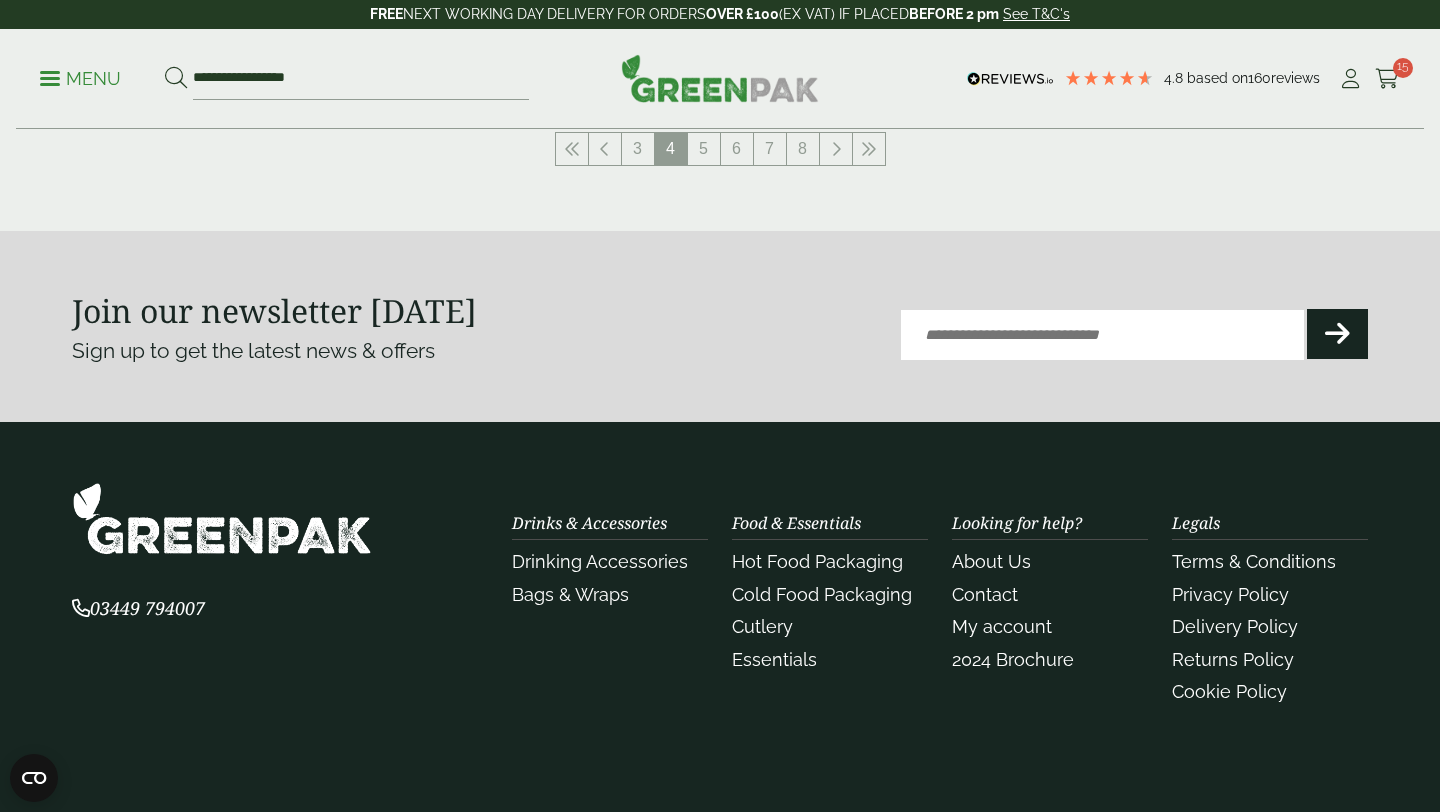 scroll, scrollTop: 2484, scrollLeft: 0, axis: vertical 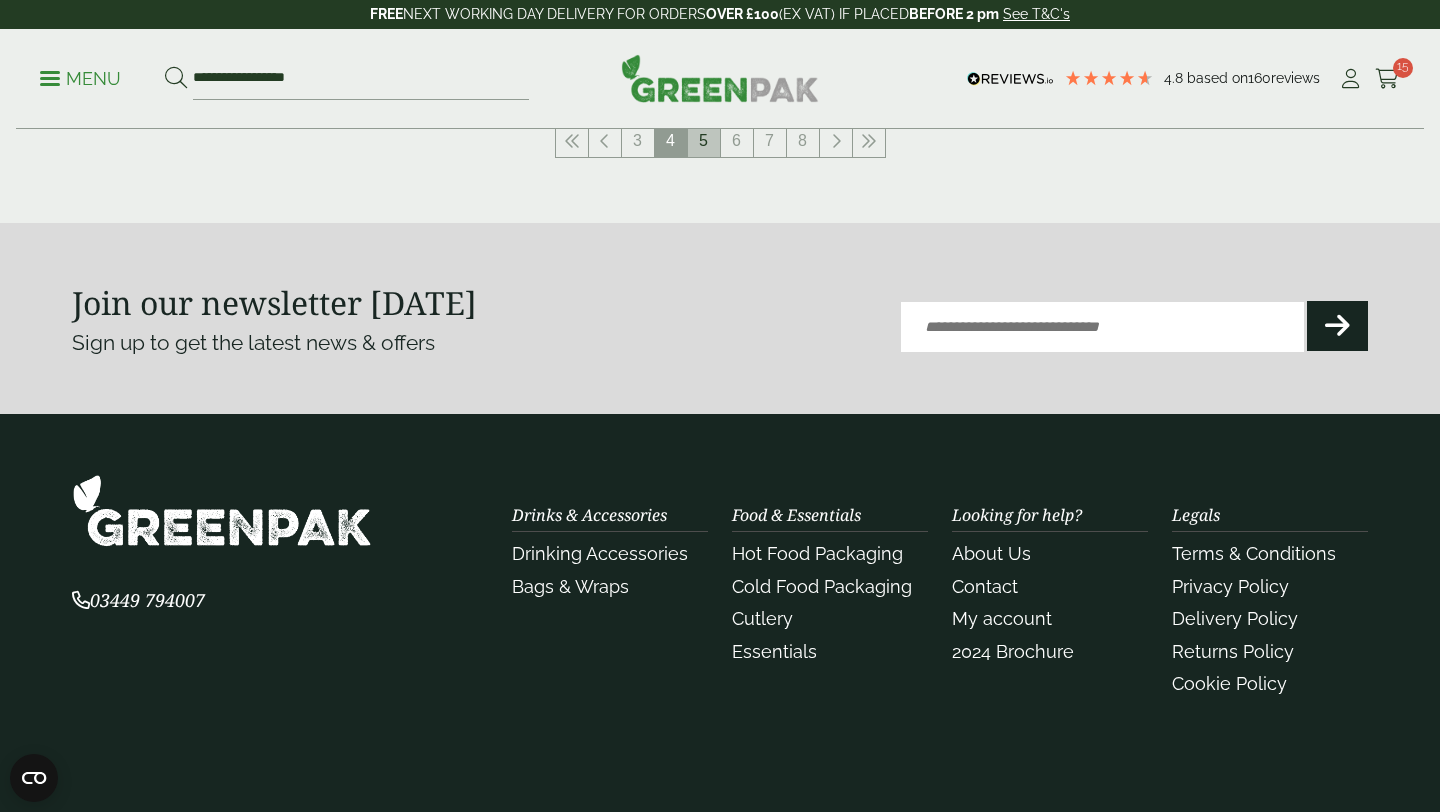 click on "5" at bounding box center (704, 141) 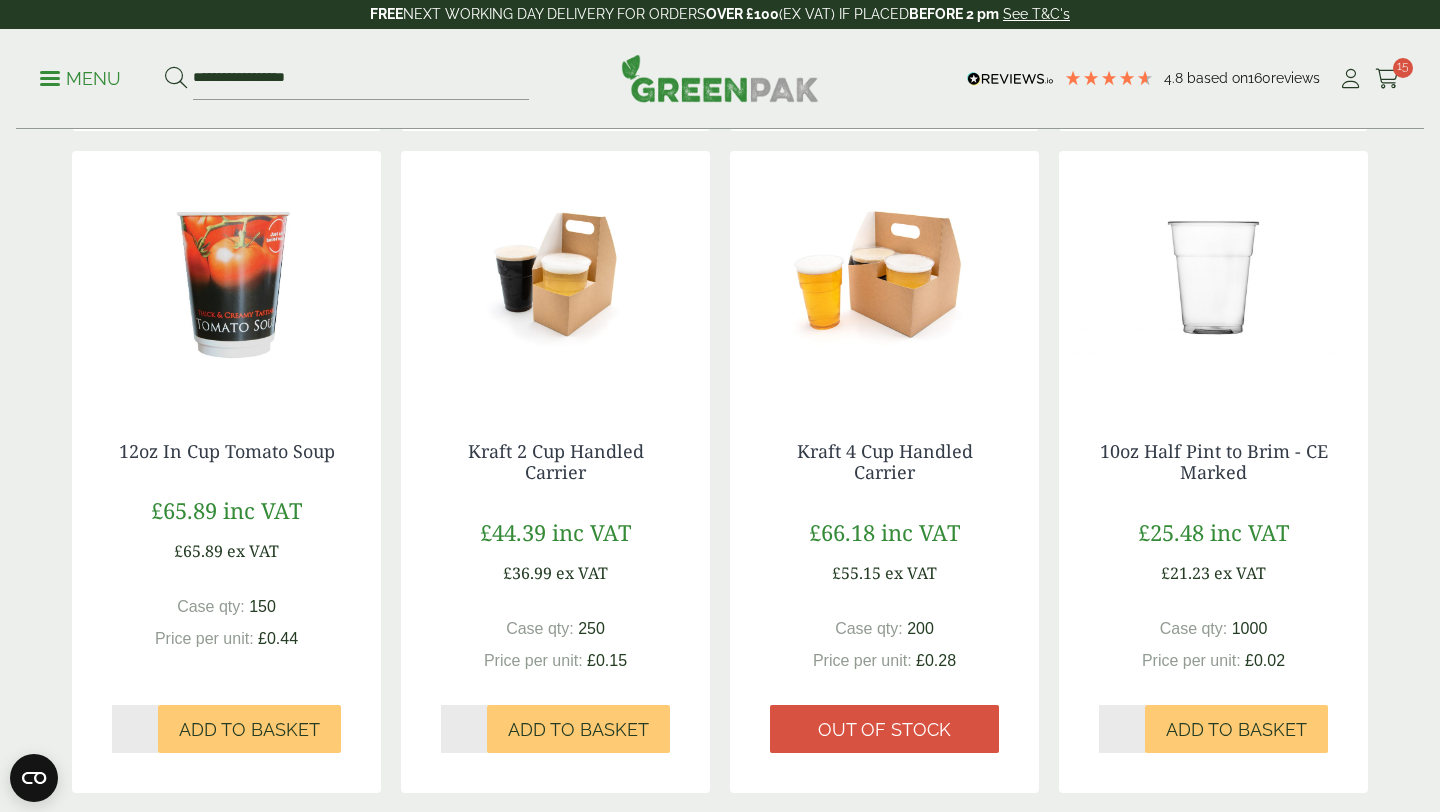 scroll, scrollTop: 1020, scrollLeft: 0, axis: vertical 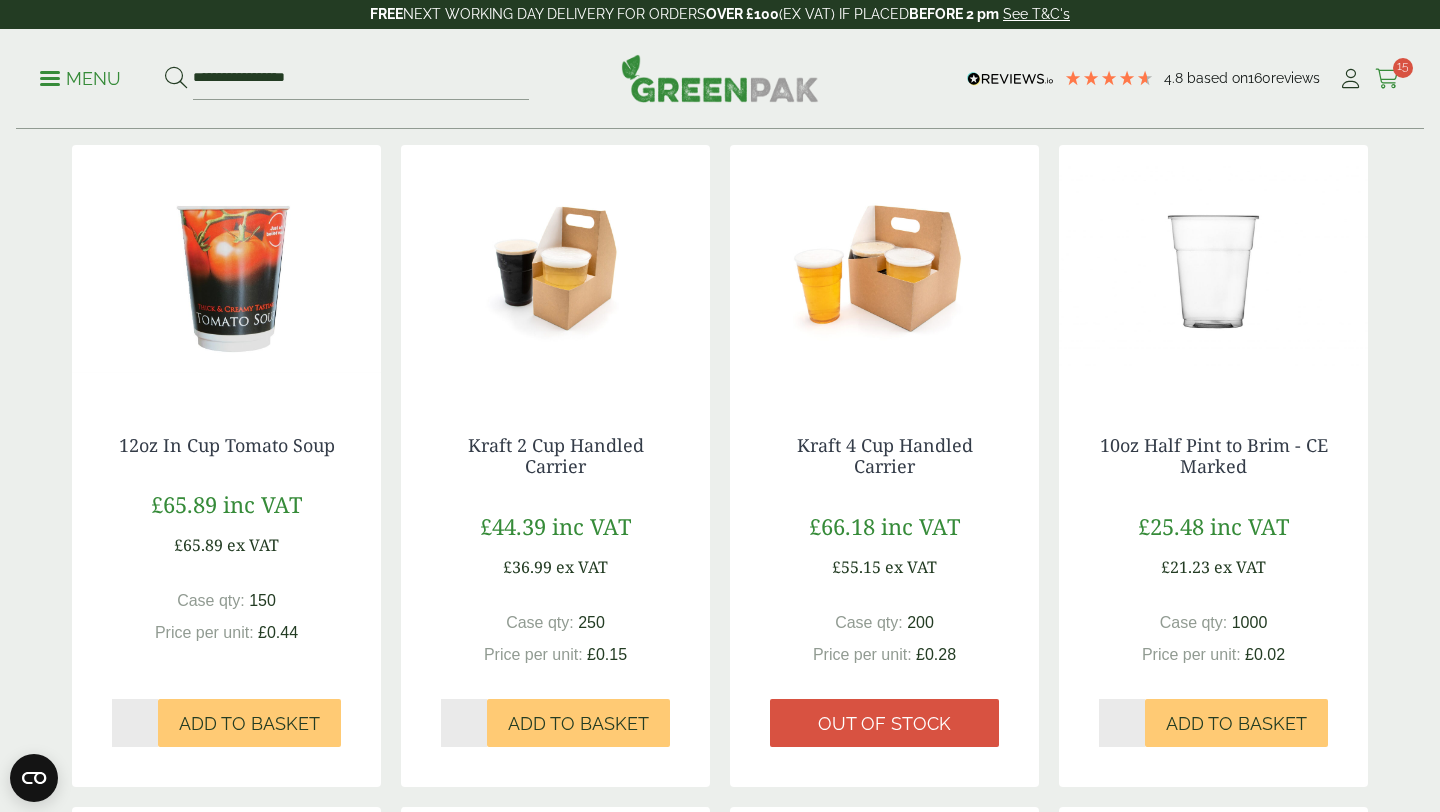 click on "Cart
15" at bounding box center (1387, 79) 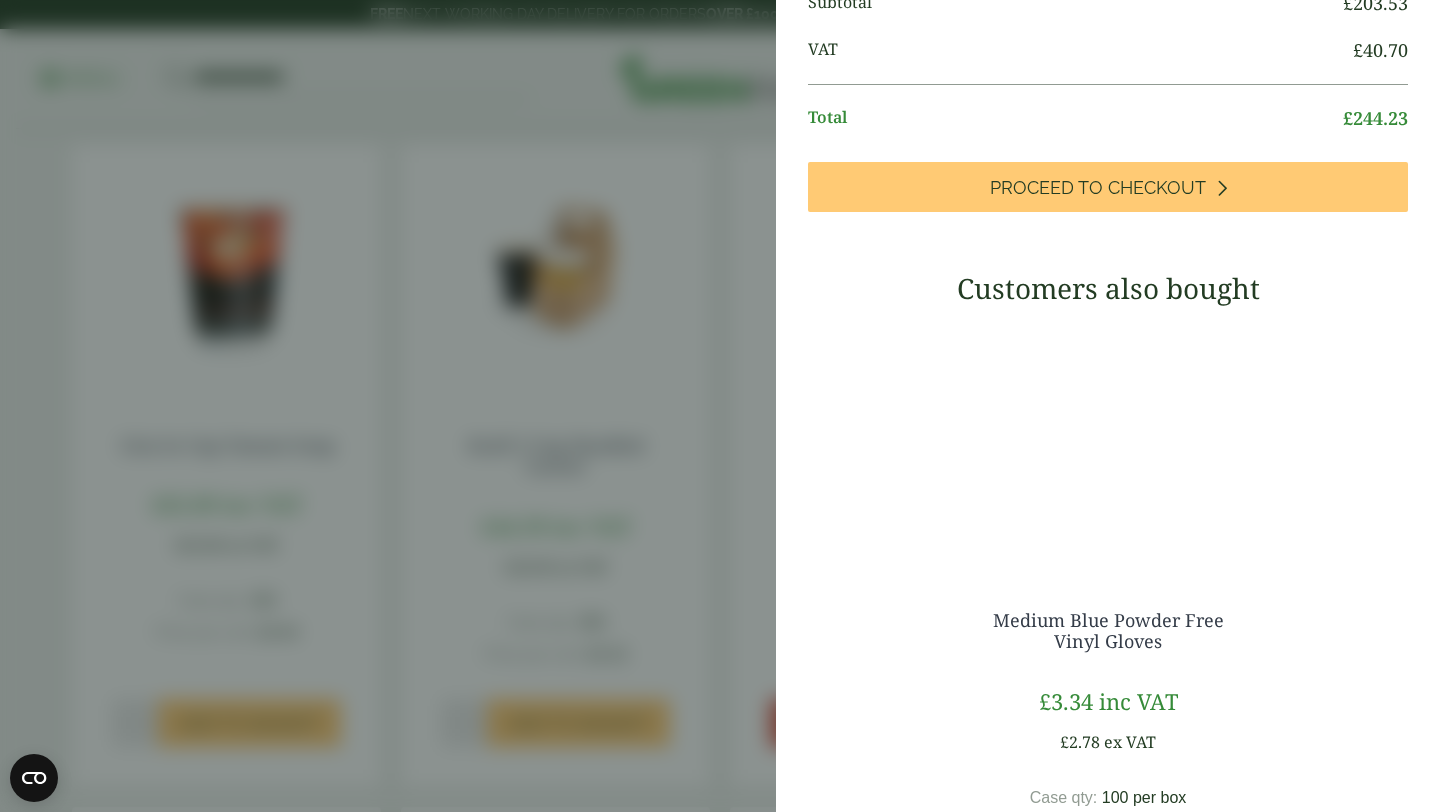 scroll, scrollTop: 1359, scrollLeft: 0, axis: vertical 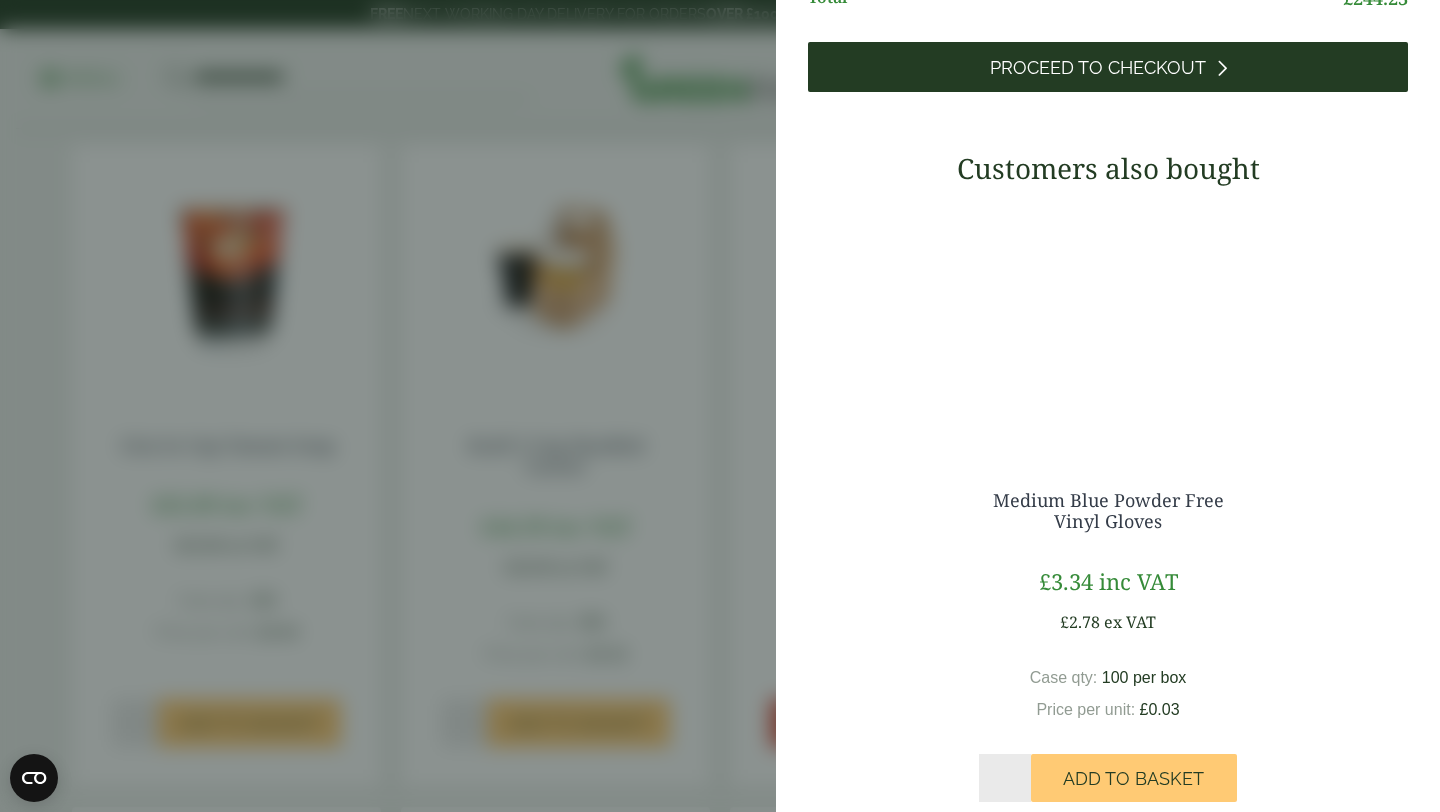 click on "Proceed to Checkout" at bounding box center (1098, 68) 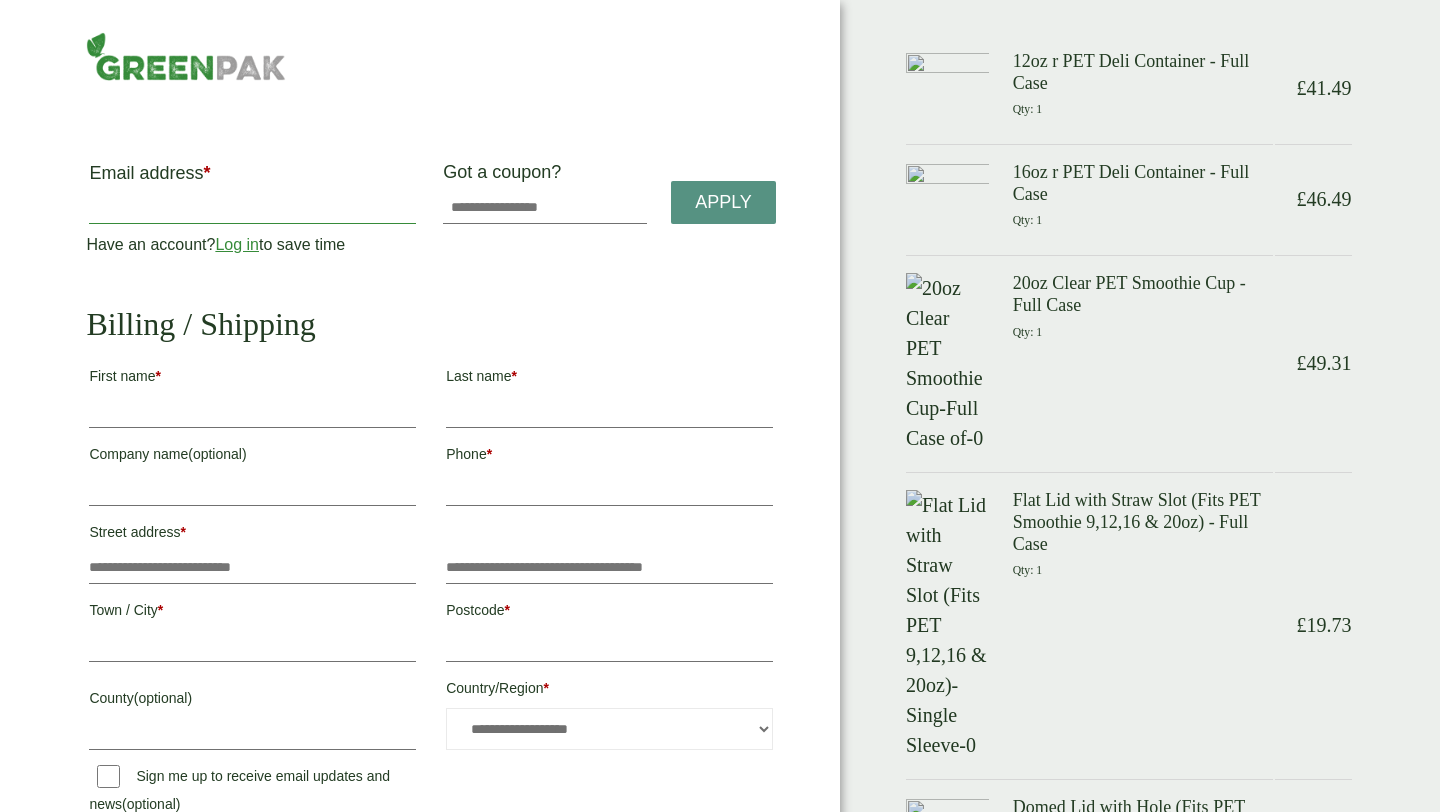 click on "Email address  *" at bounding box center [252, 208] 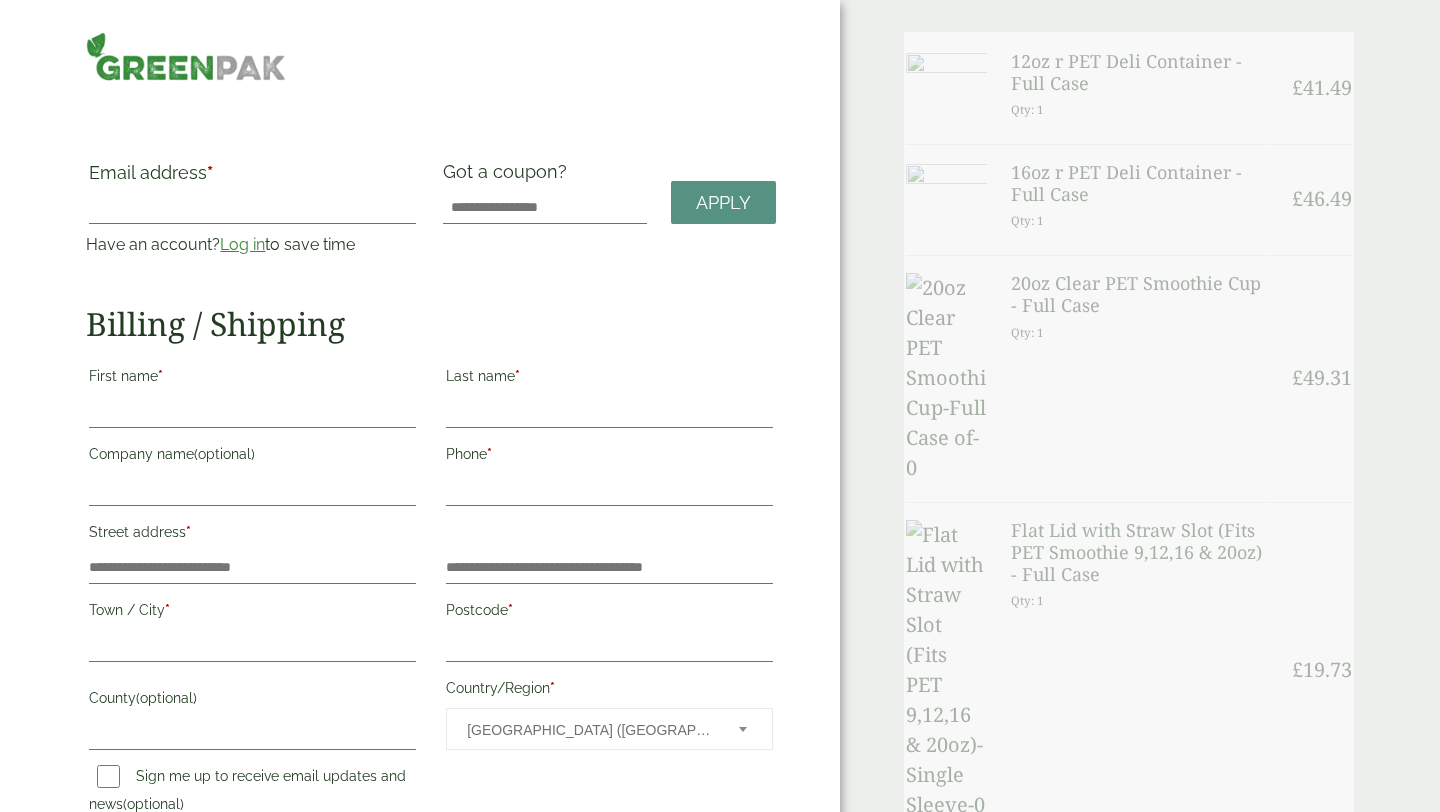 click on "Email address  *
Have an account?  Log in  to save time
Username or email address  *
Password  *" at bounding box center (252, 217) 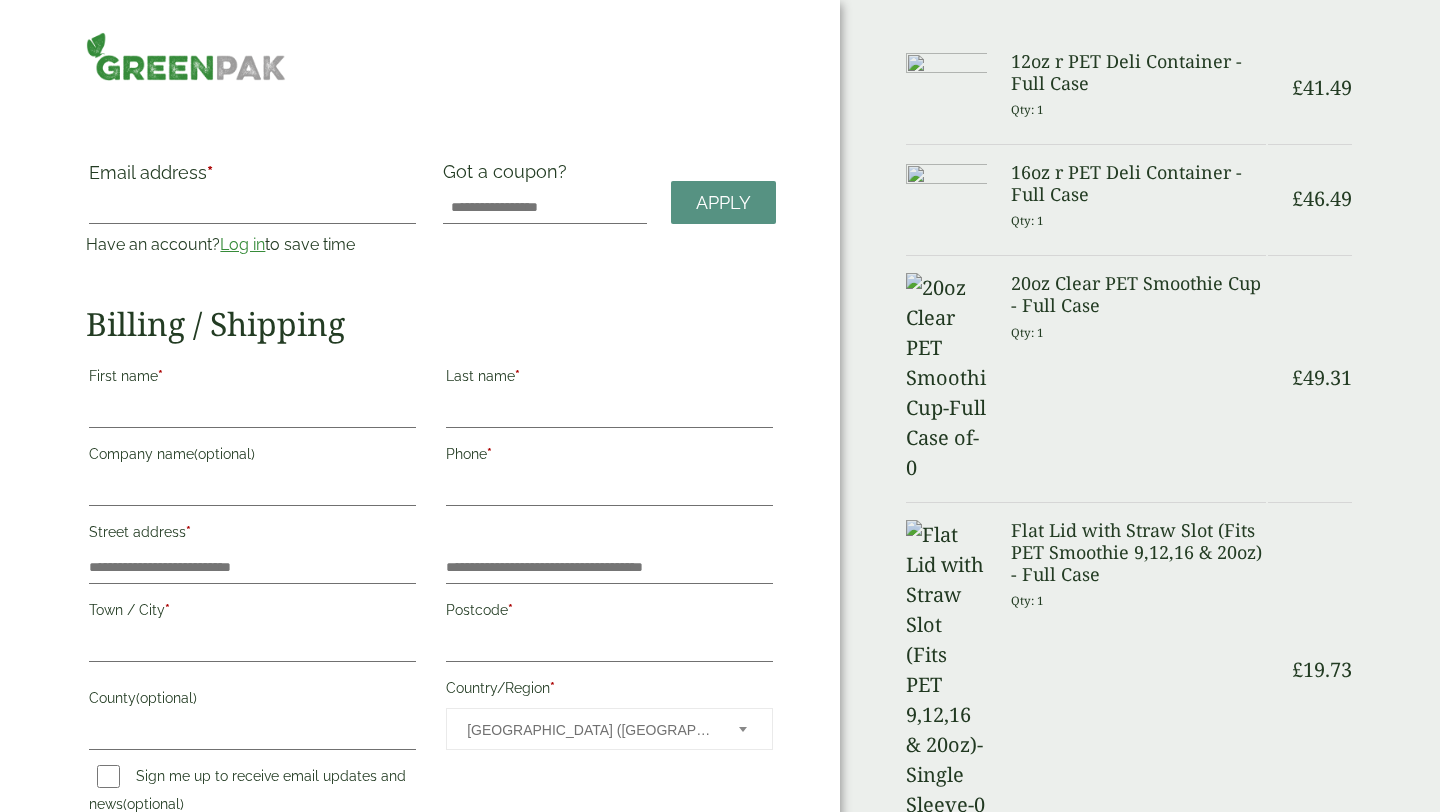 scroll, scrollTop: 0, scrollLeft: 0, axis: both 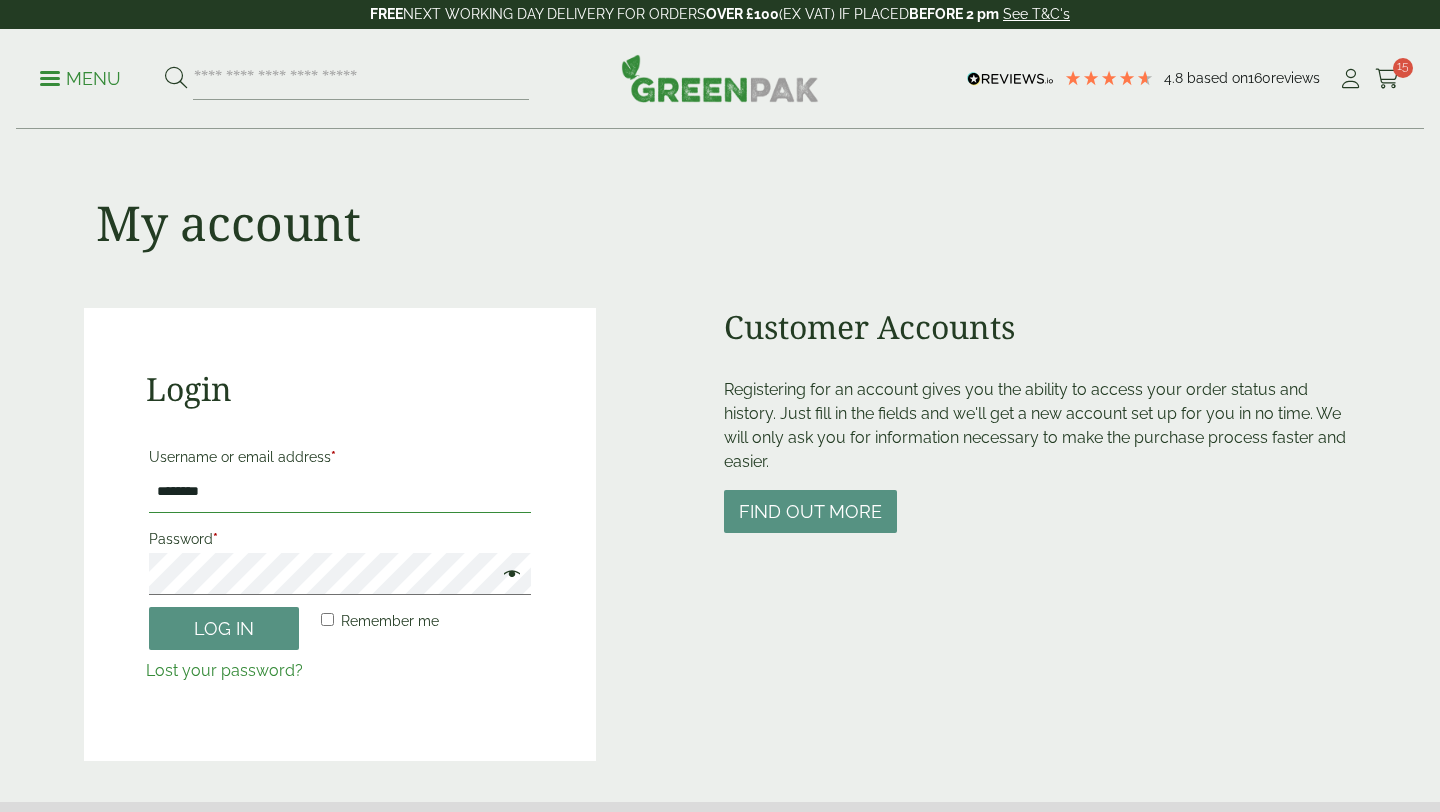 click on "********" at bounding box center (340, 492) 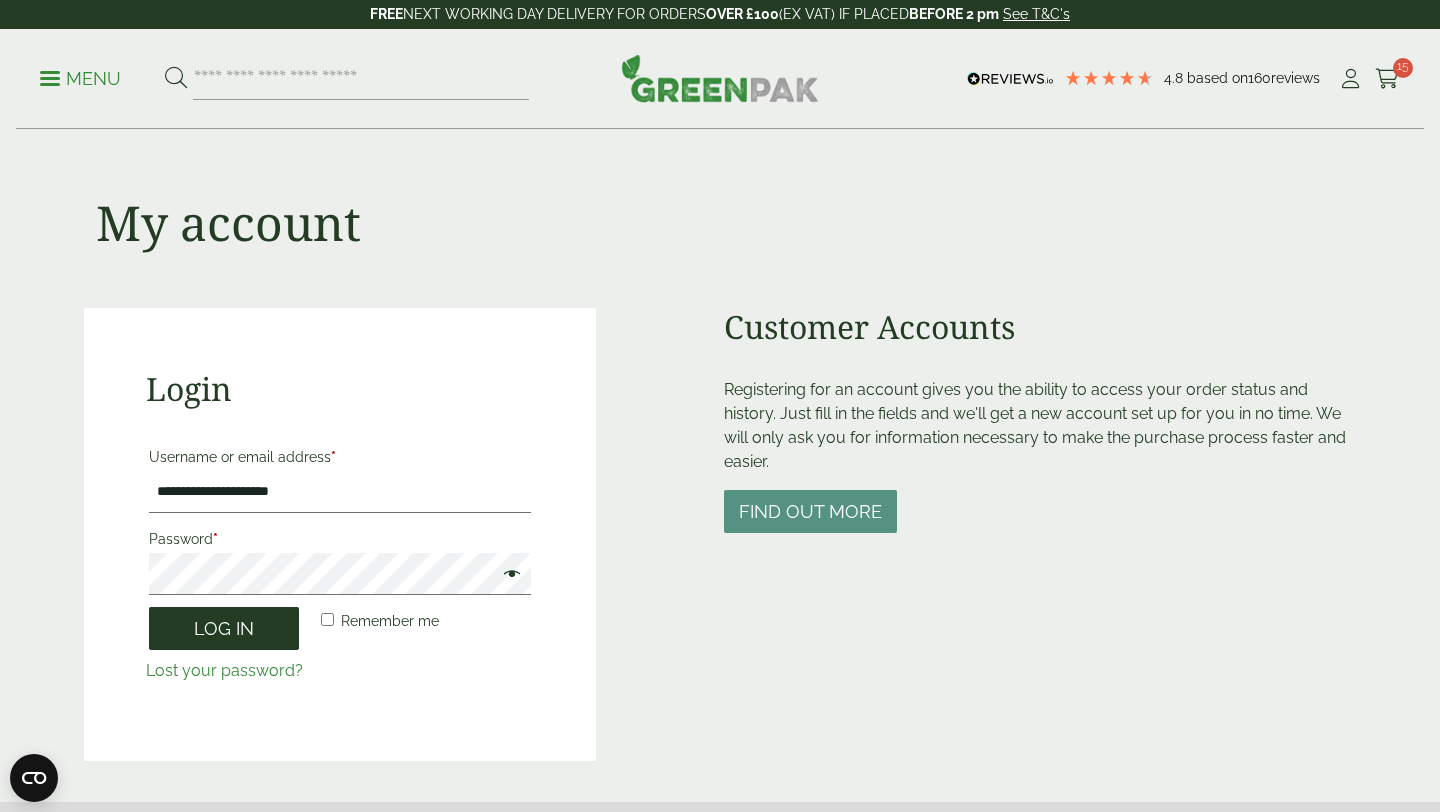 click on "Log in" at bounding box center [224, 628] 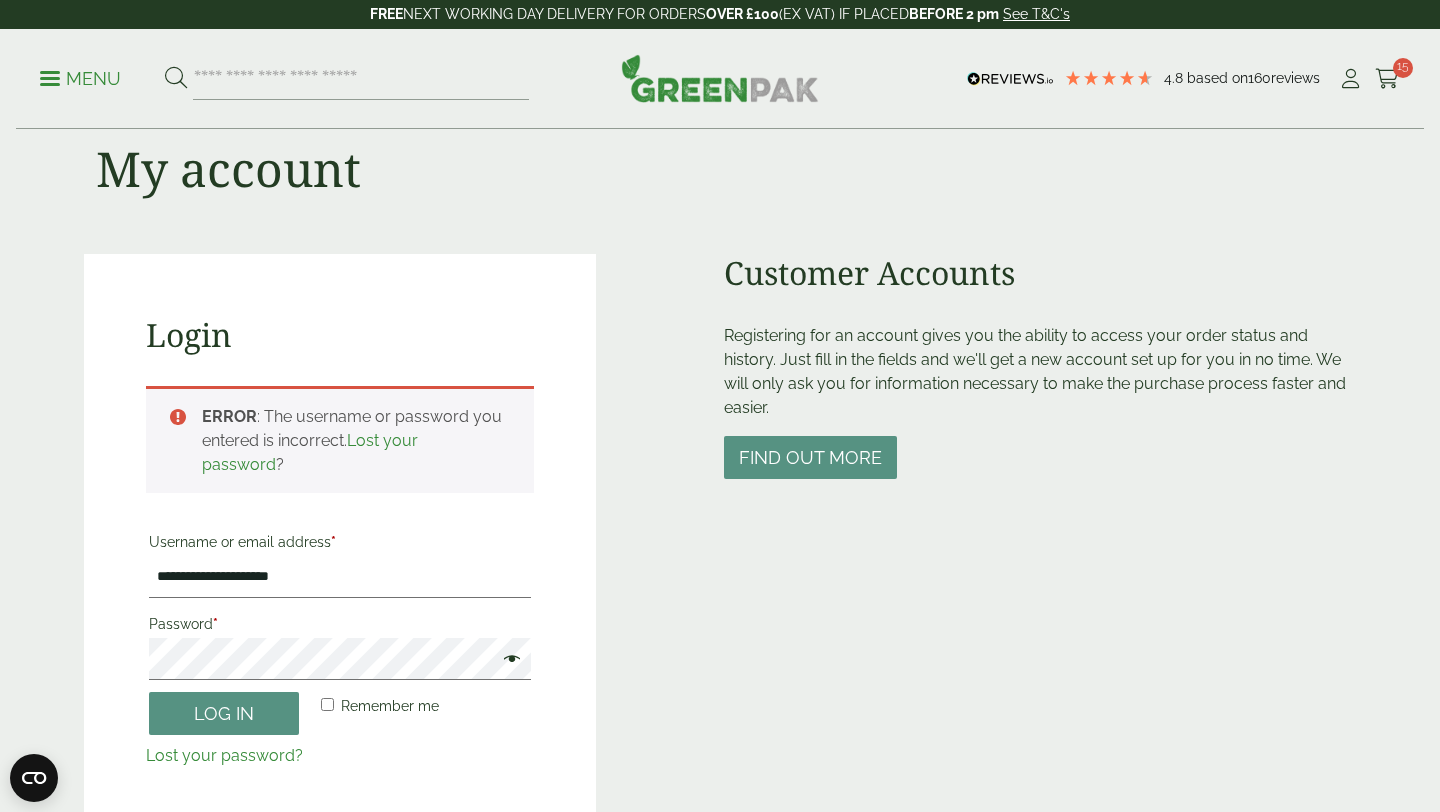 scroll, scrollTop: 0, scrollLeft: 0, axis: both 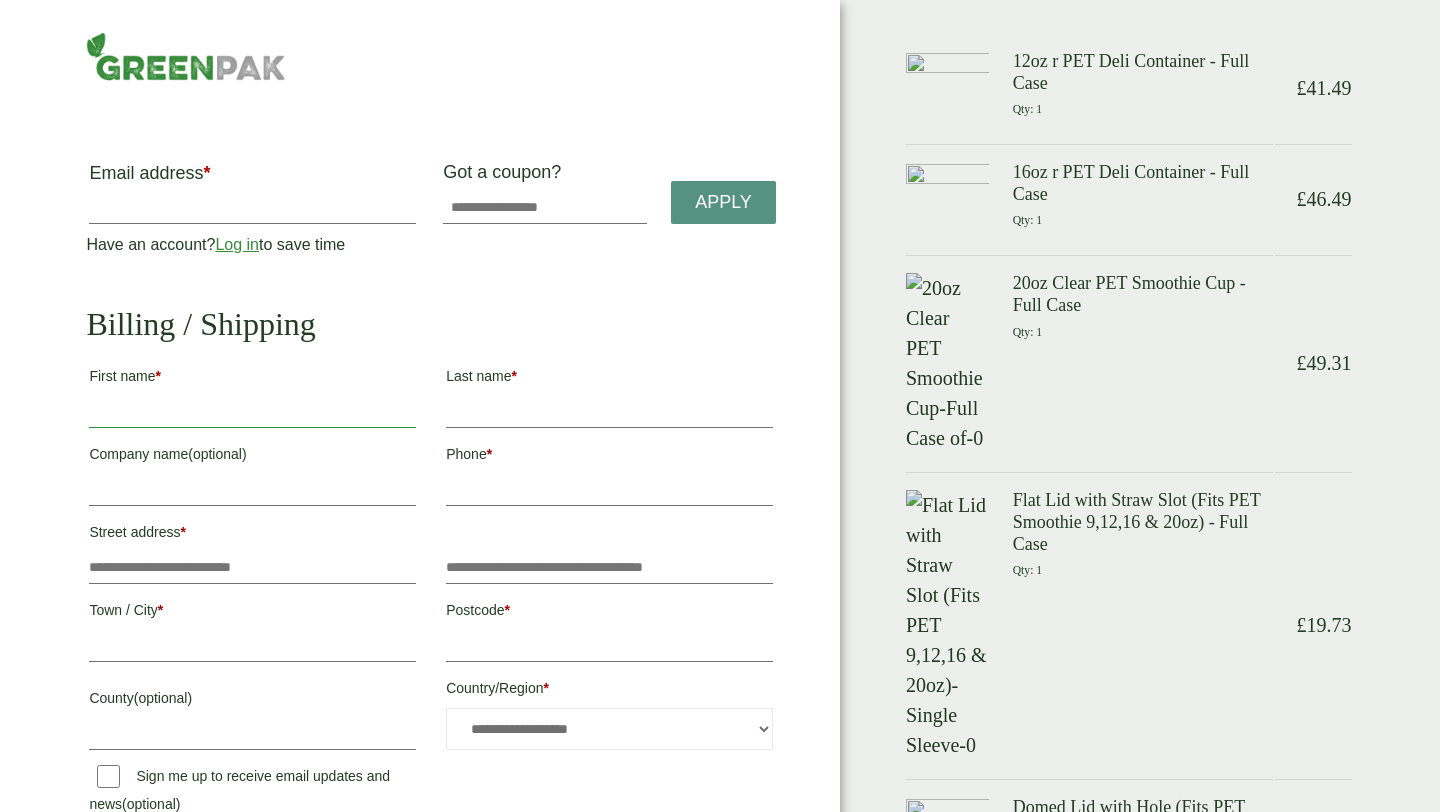 click on "First name  *" at bounding box center [252, 412] 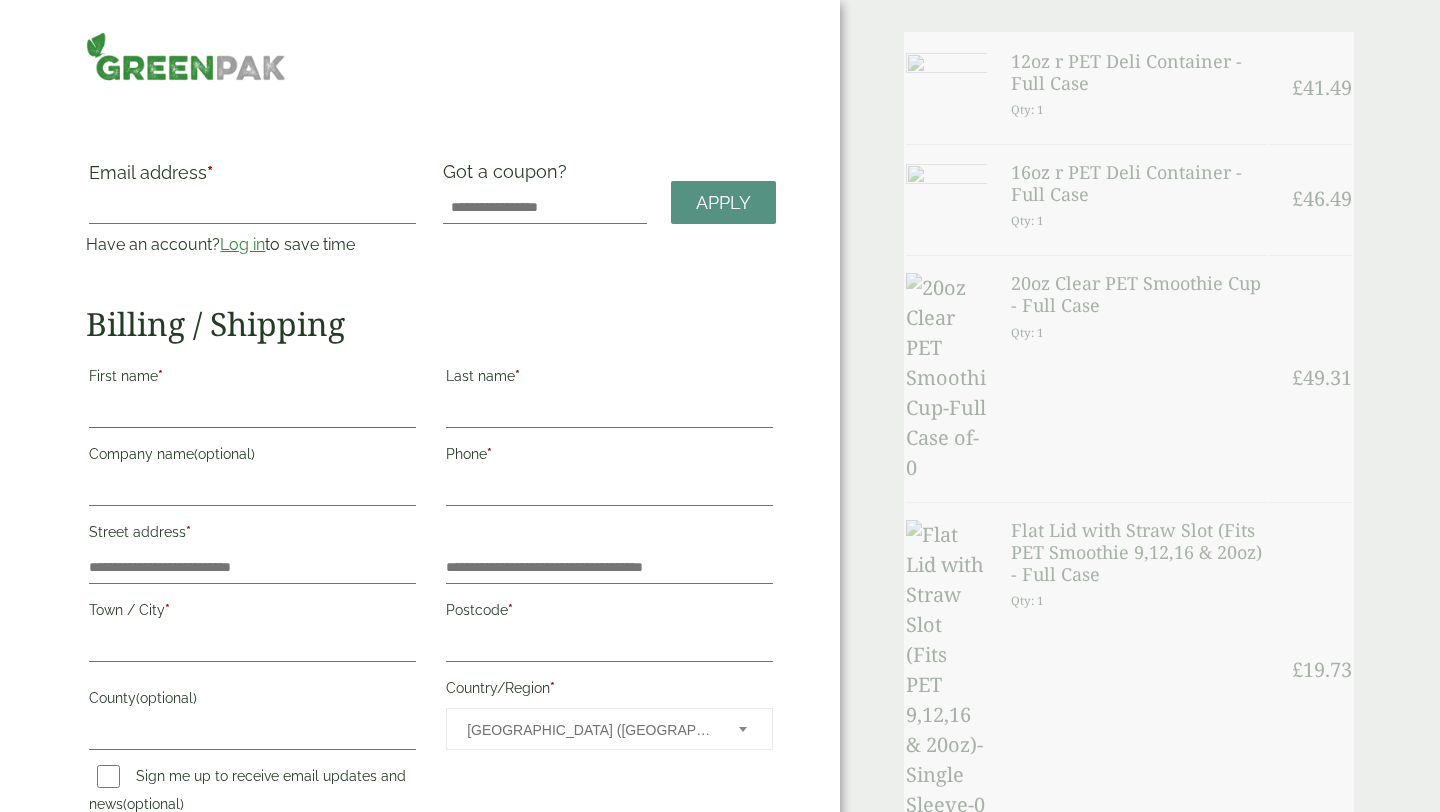 type on "********" 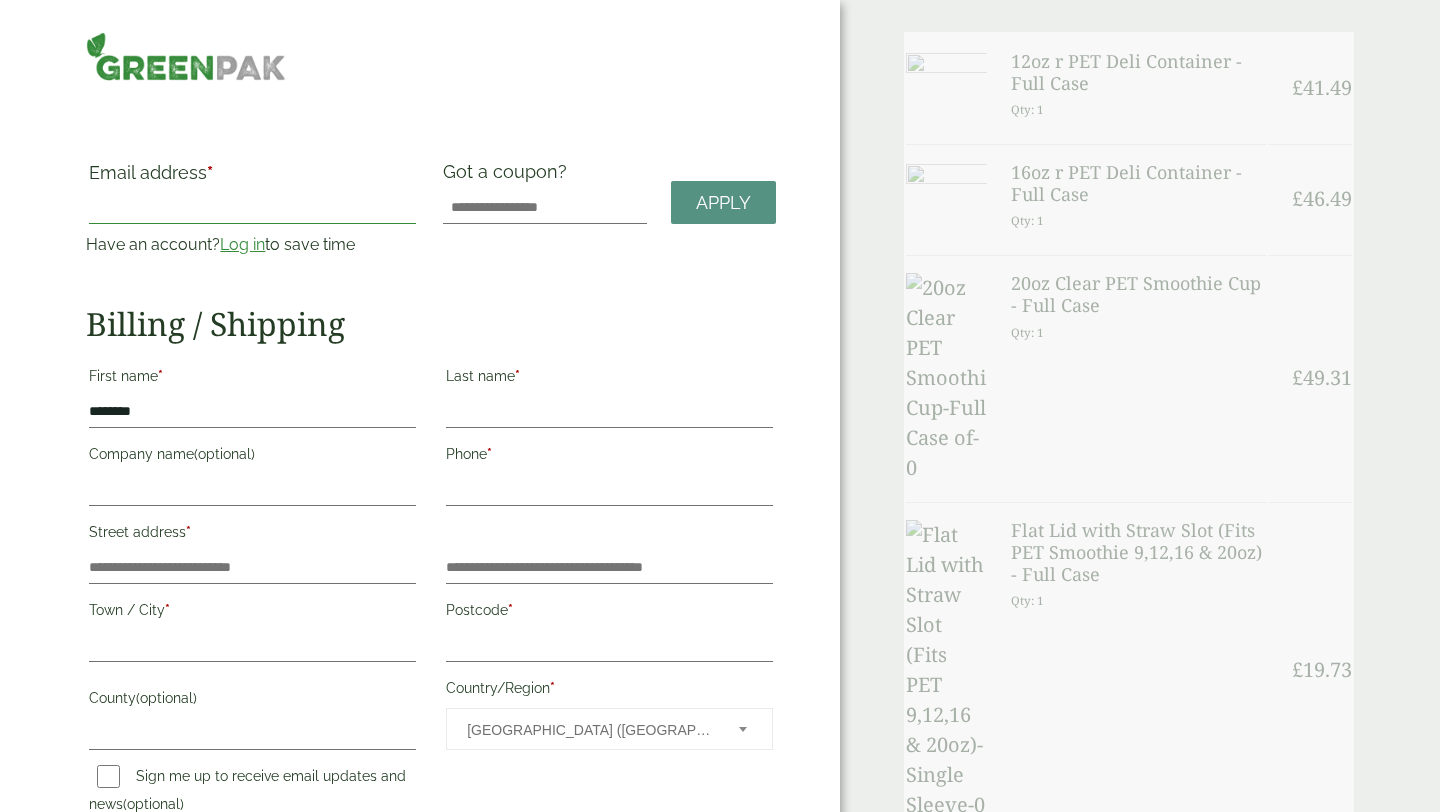 type on "**********" 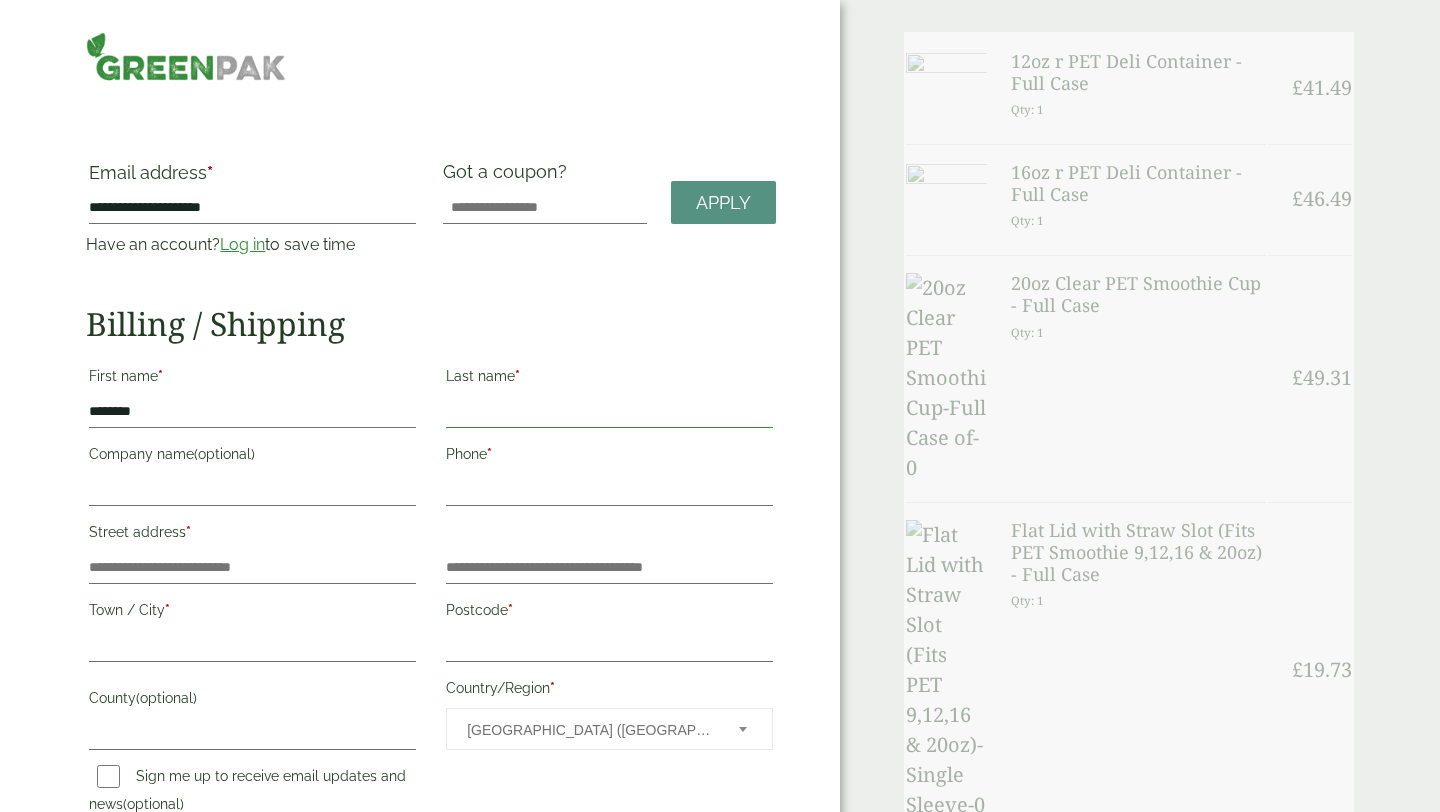 type on "********" 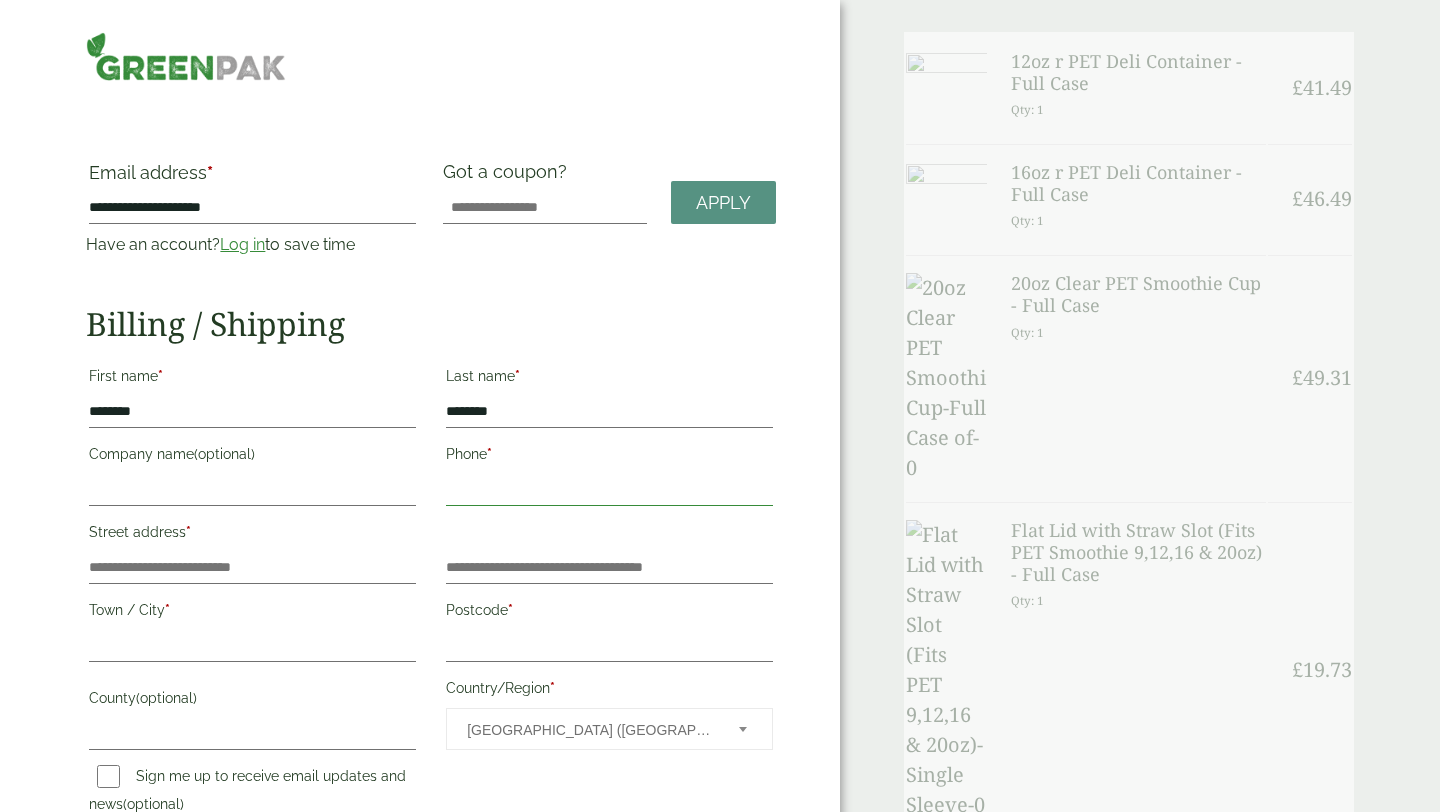 type on "**********" 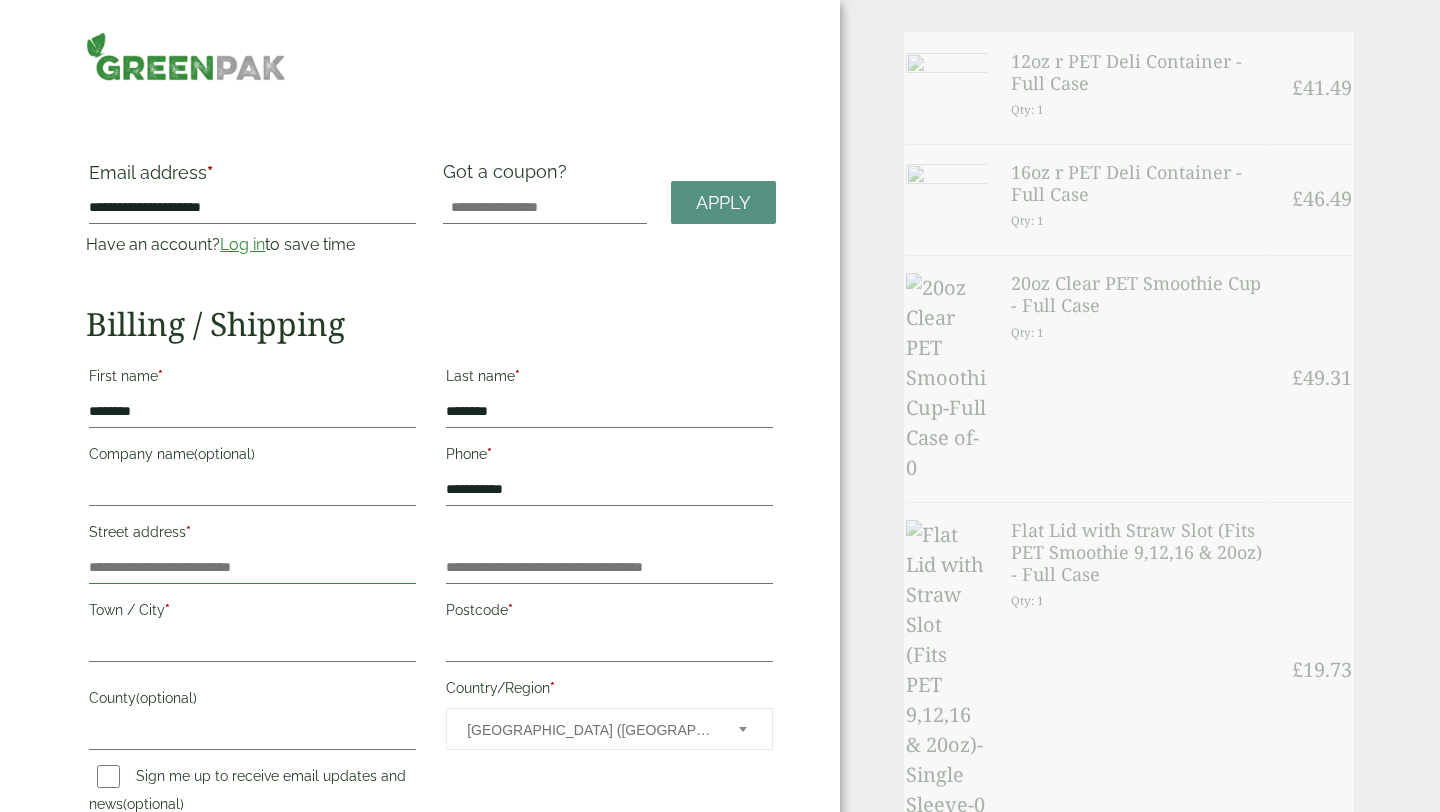 type on "**********" 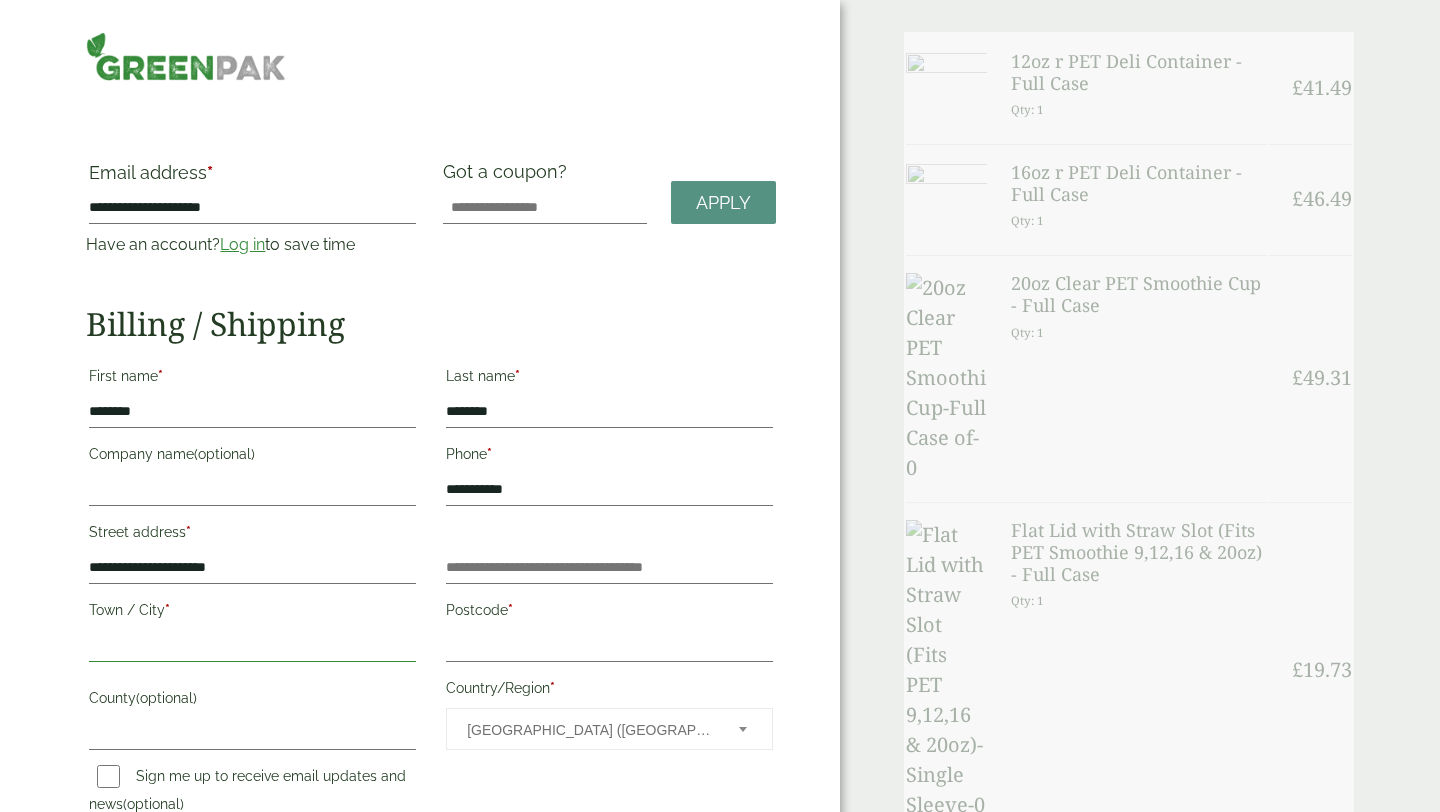 type on "**********" 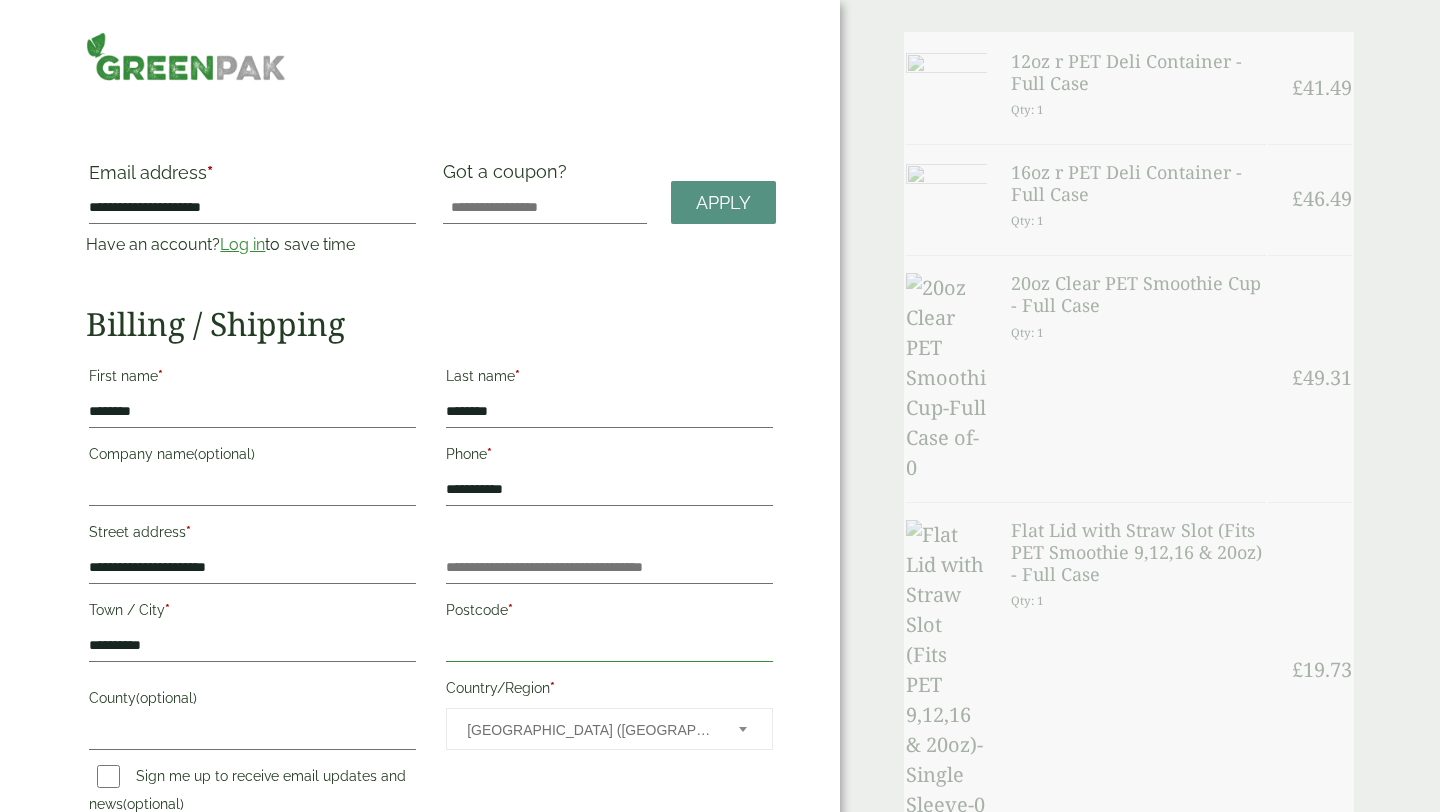 type on "********" 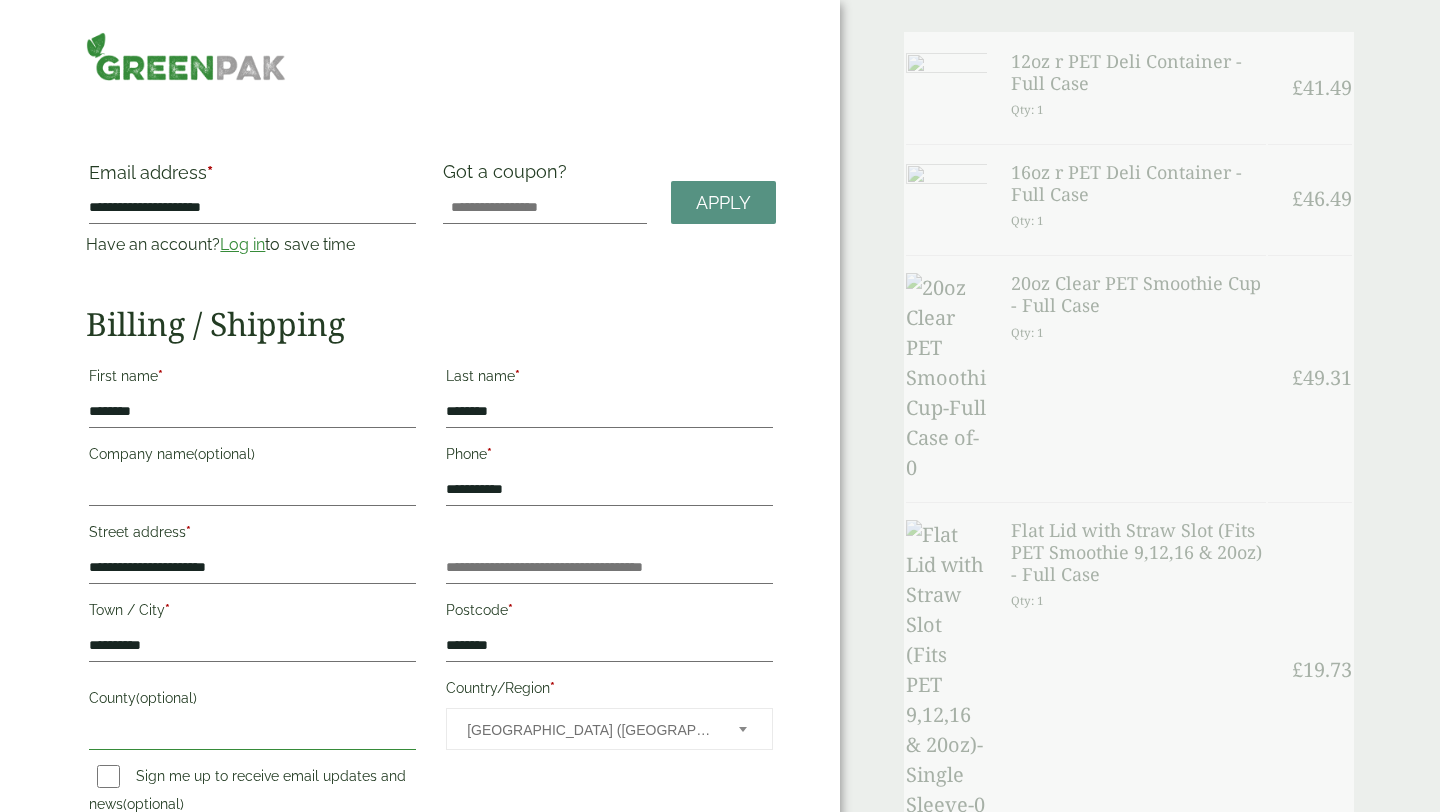 type on "**********" 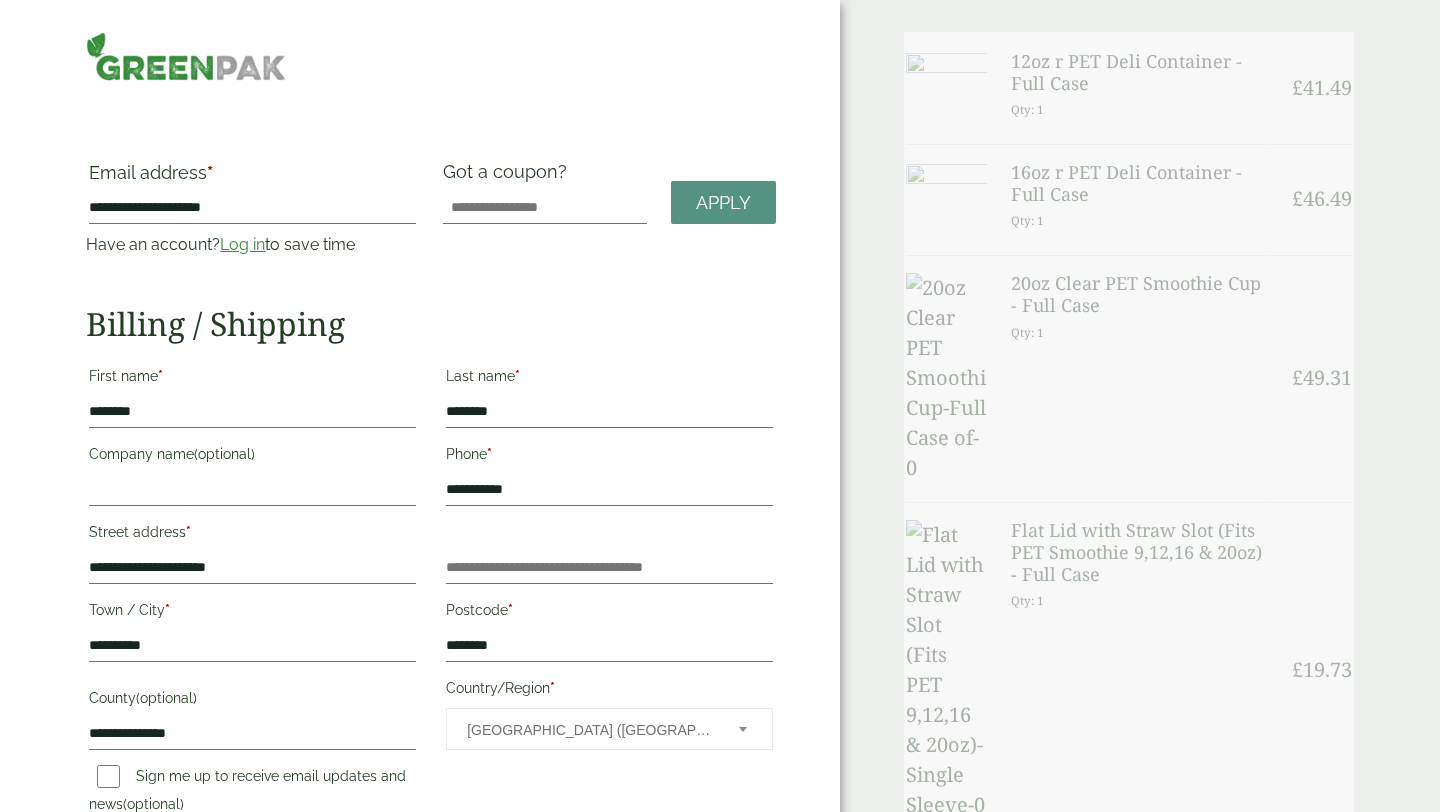 click on "********" at bounding box center [609, 412] 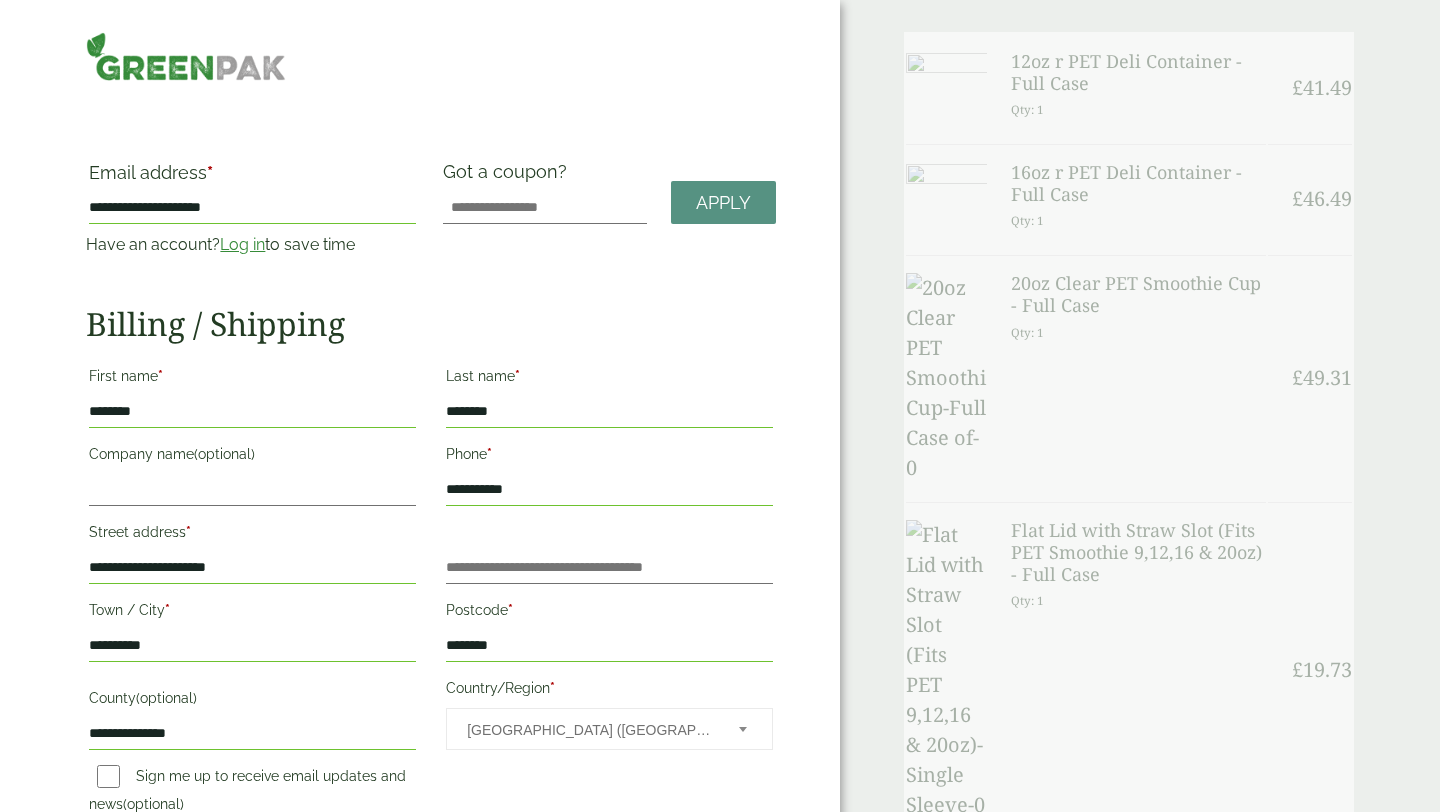 scroll, scrollTop: 246, scrollLeft: 0, axis: vertical 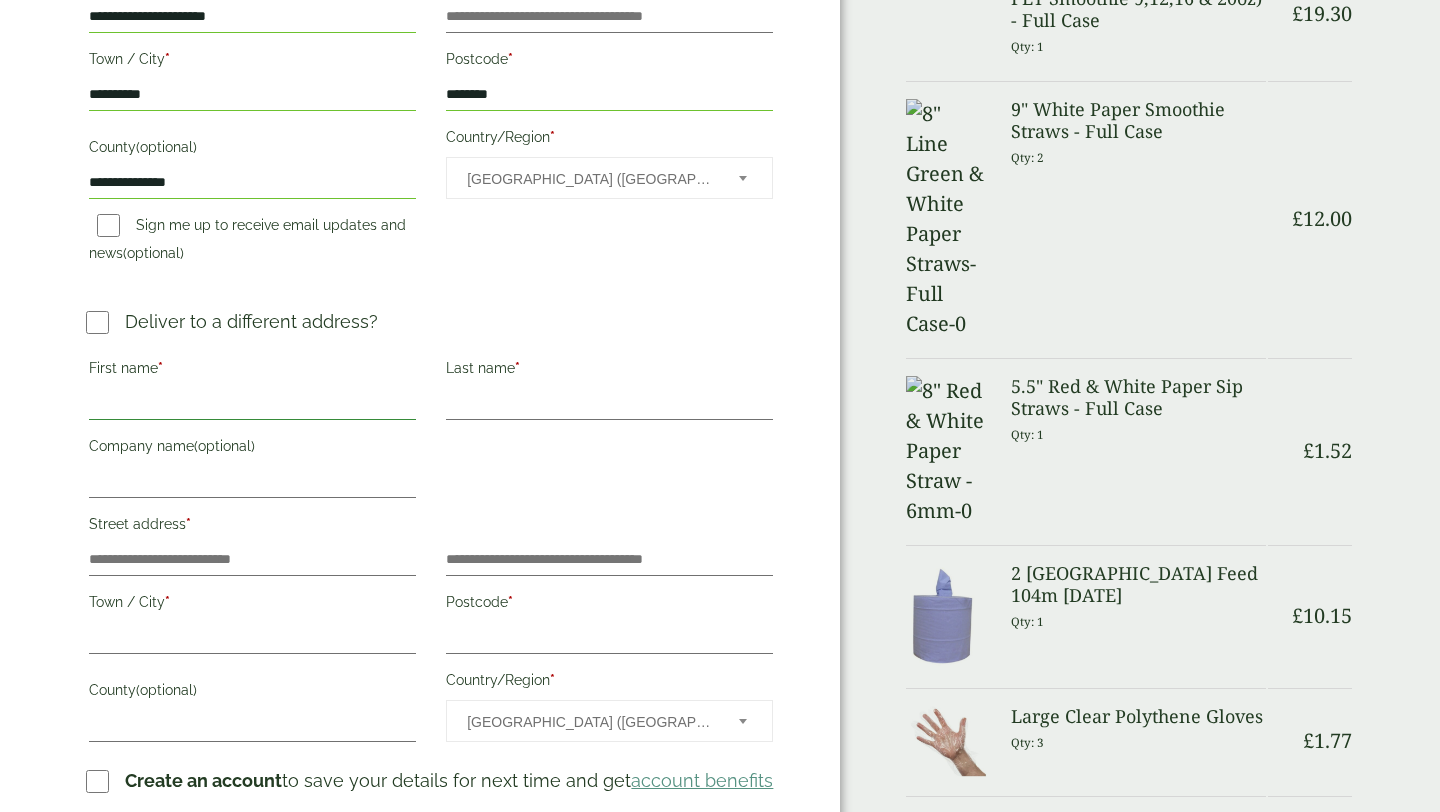 click on "First name  *" at bounding box center (252, 404) 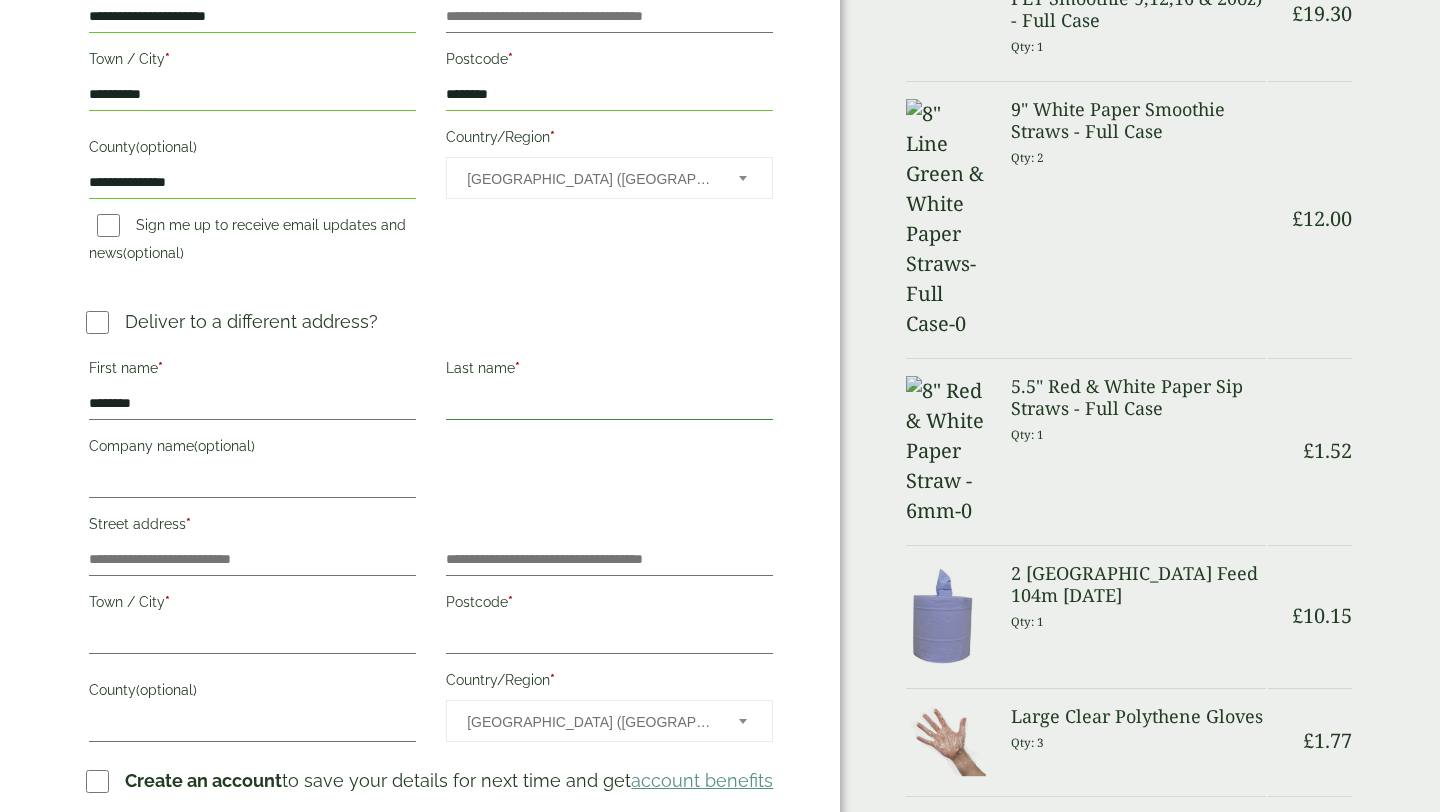 type on "********" 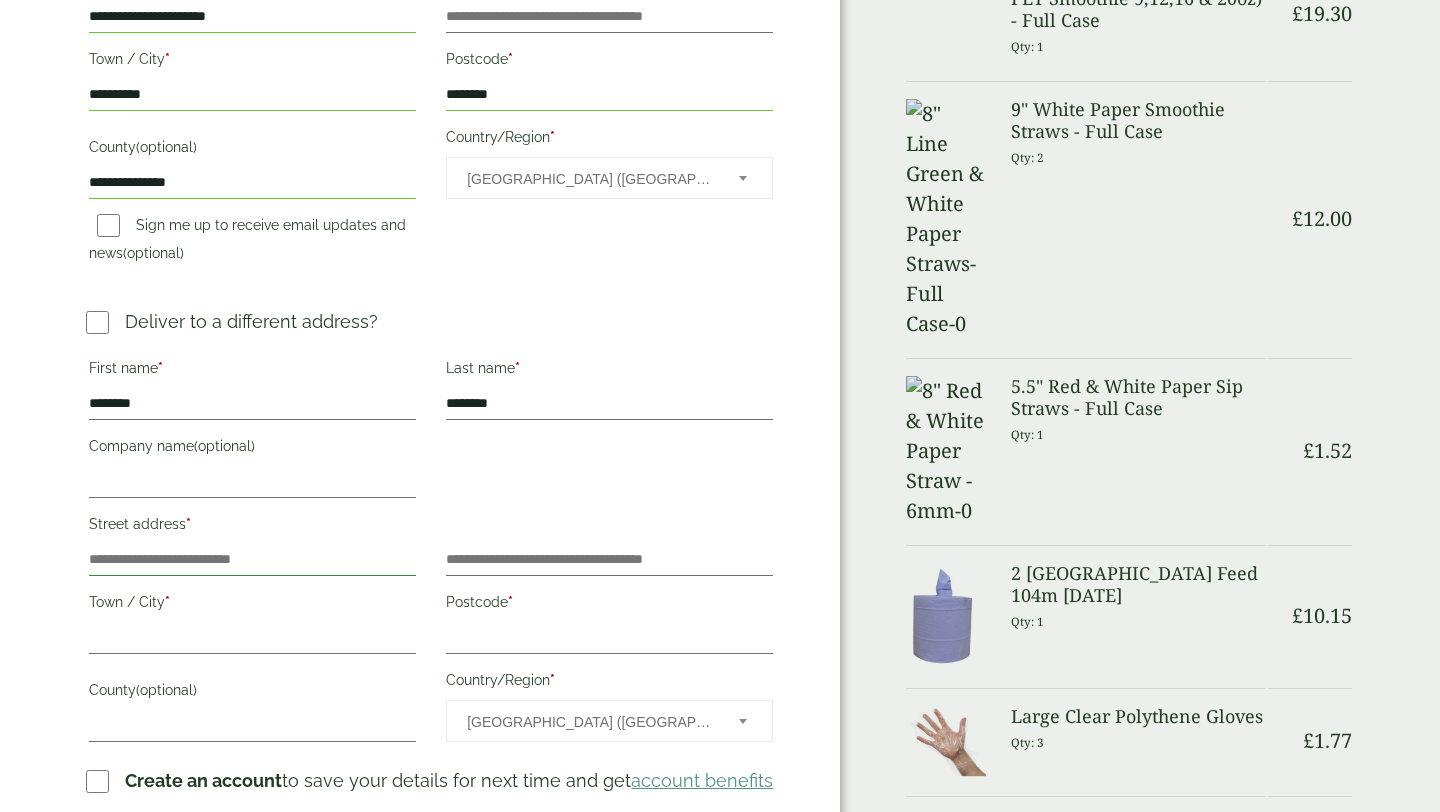 type on "**********" 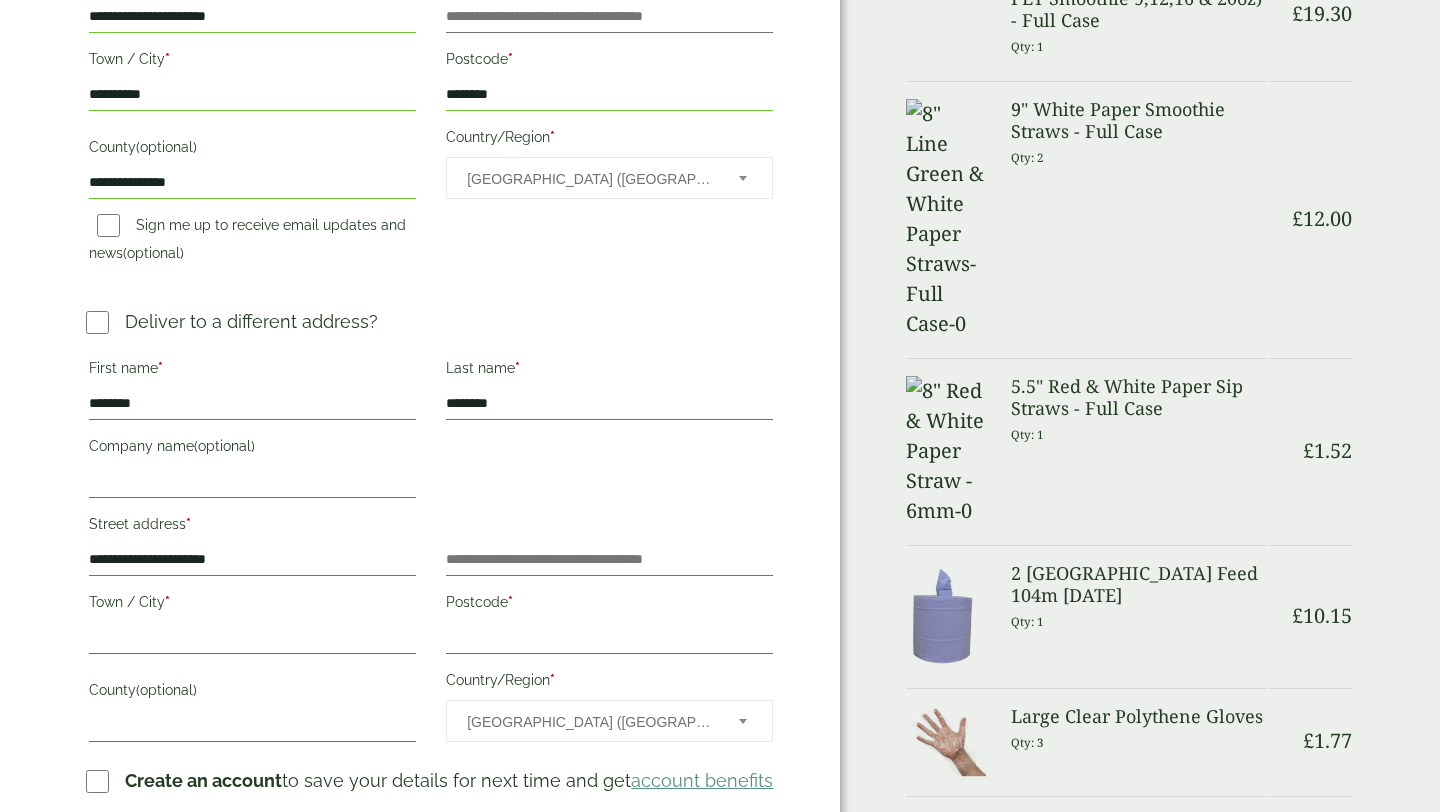 type on "**********" 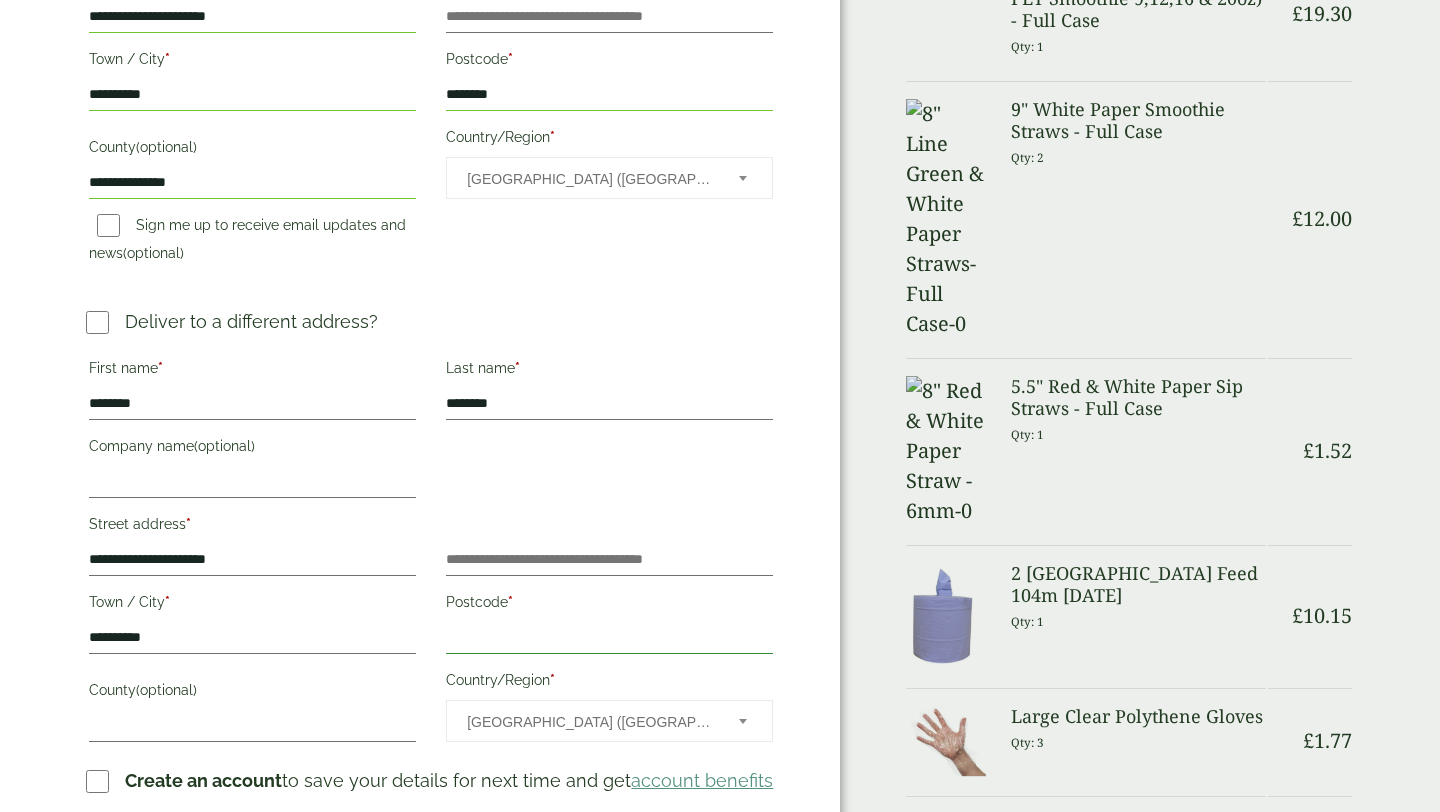 type on "********" 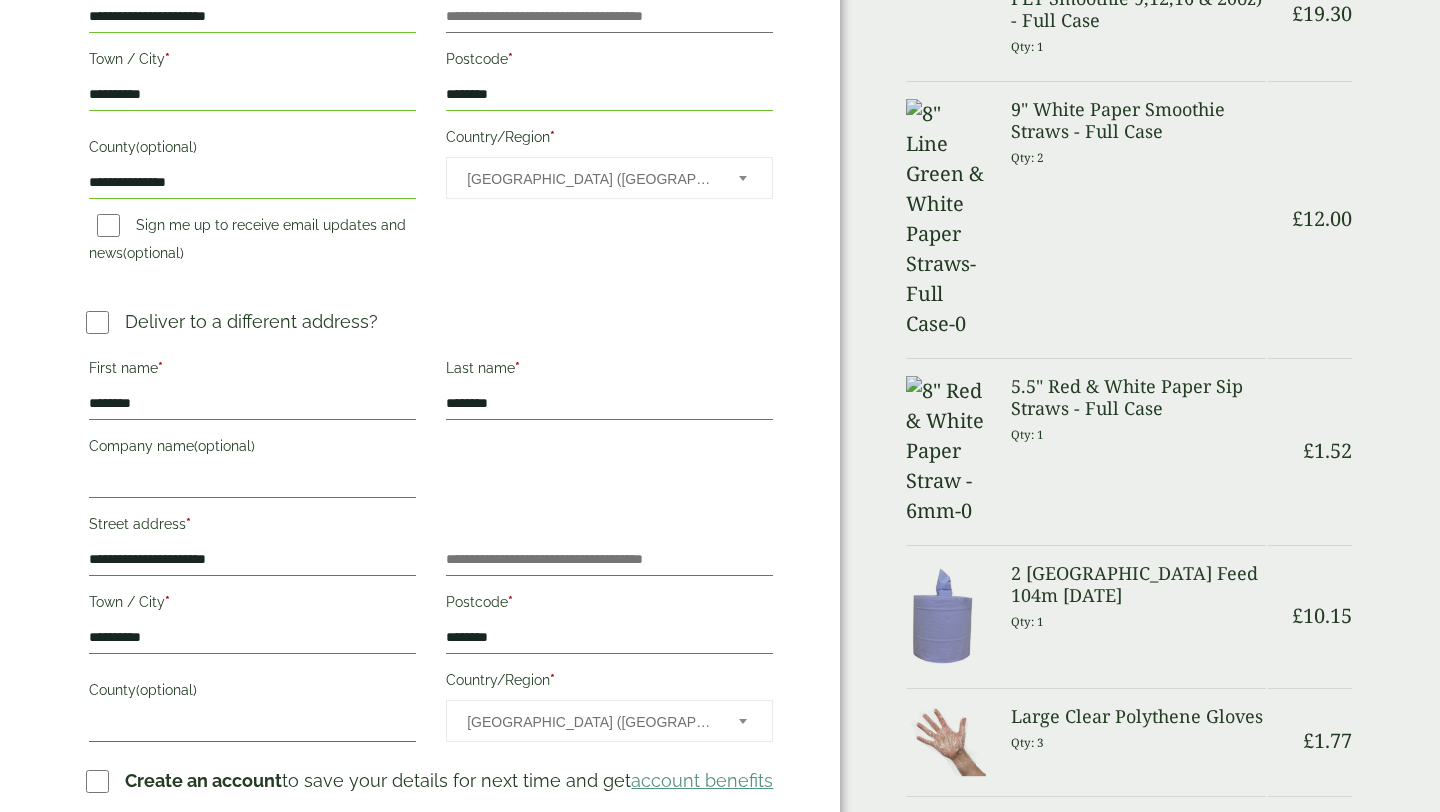 type on "**********" 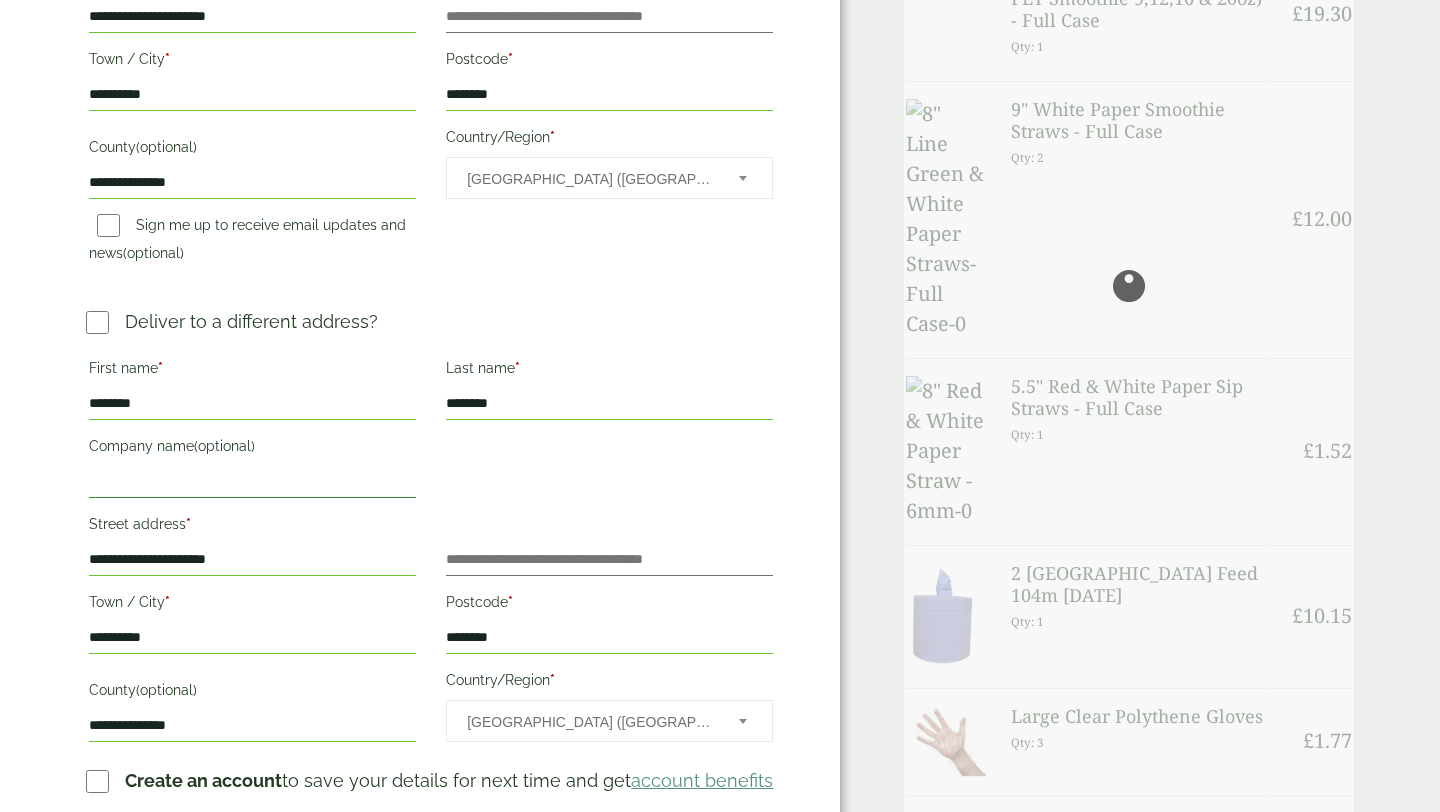 click on "Company name  (optional)" at bounding box center [252, 482] 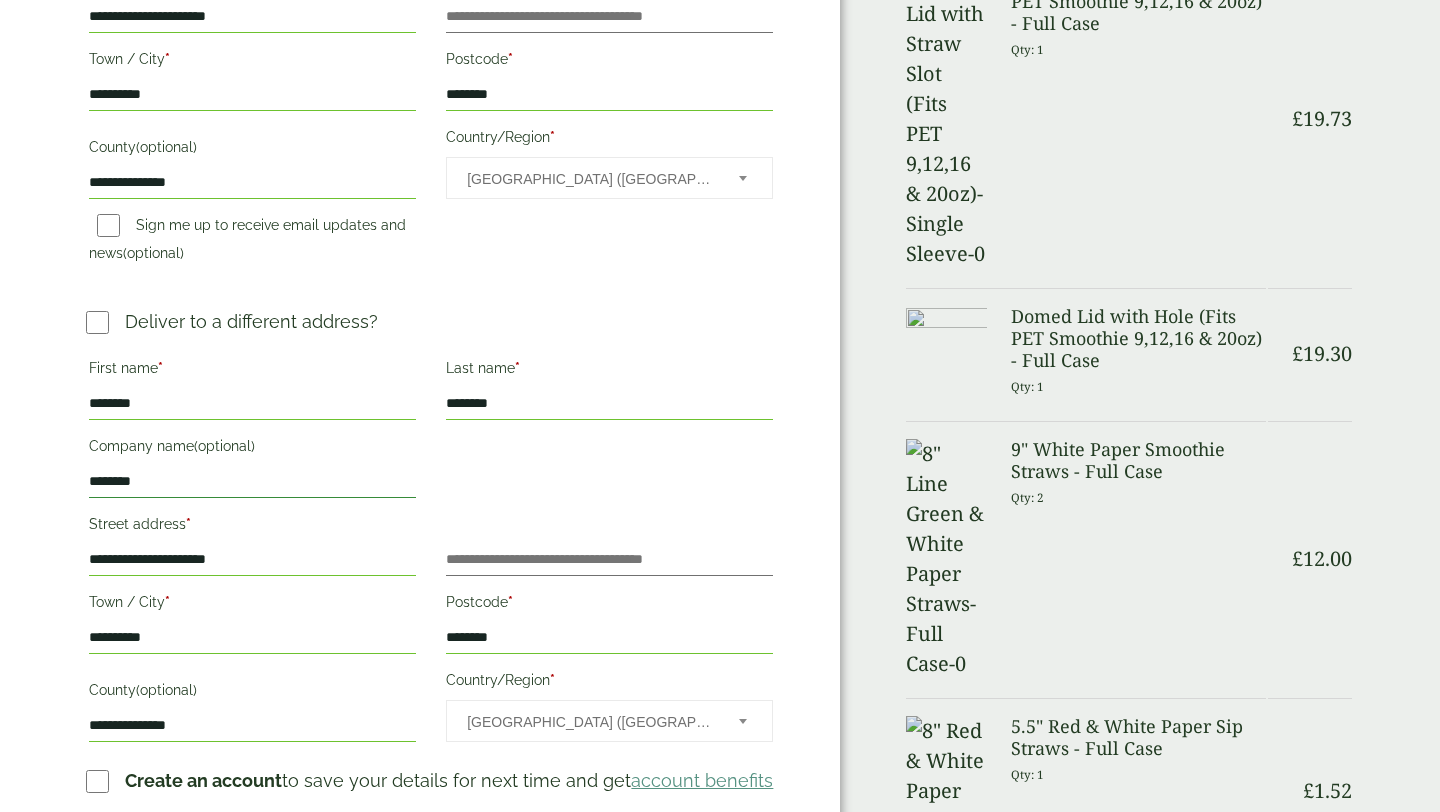 scroll, scrollTop: 700, scrollLeft: 0, axis: vertical 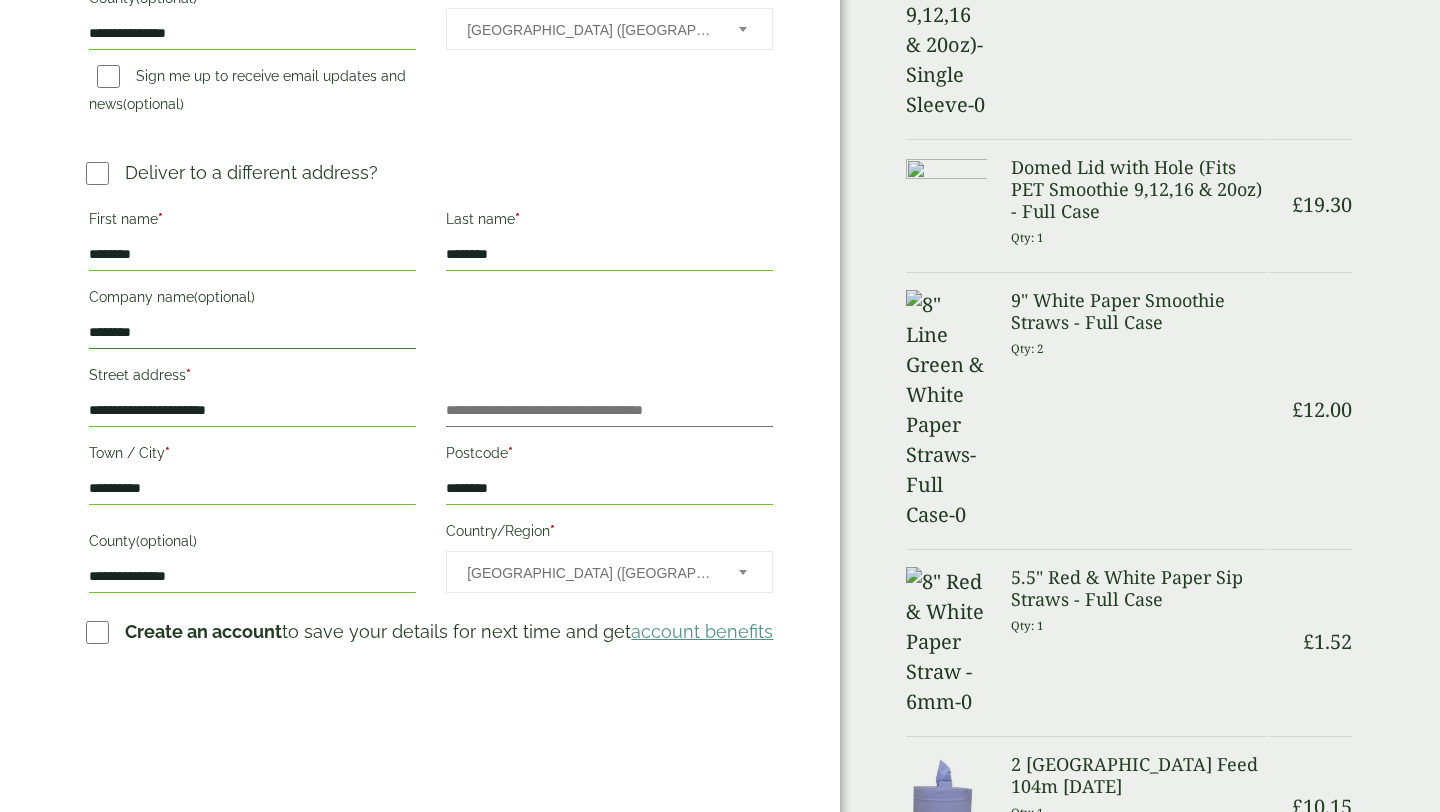 type on "********" 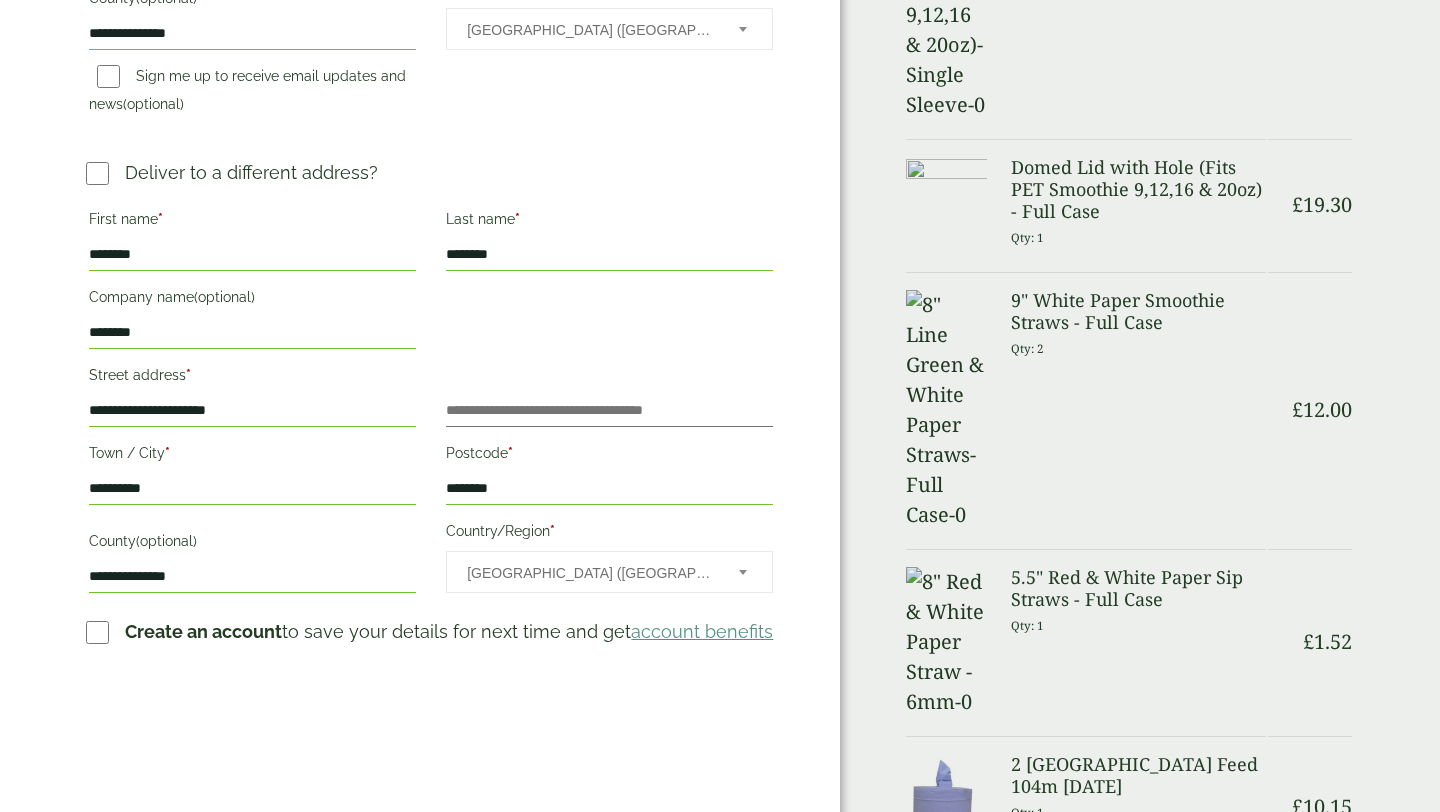 drag, startPoint x: 262, startPoint y: 407, endPoint x: 0, endPoint y: 399, distance: 262.1221 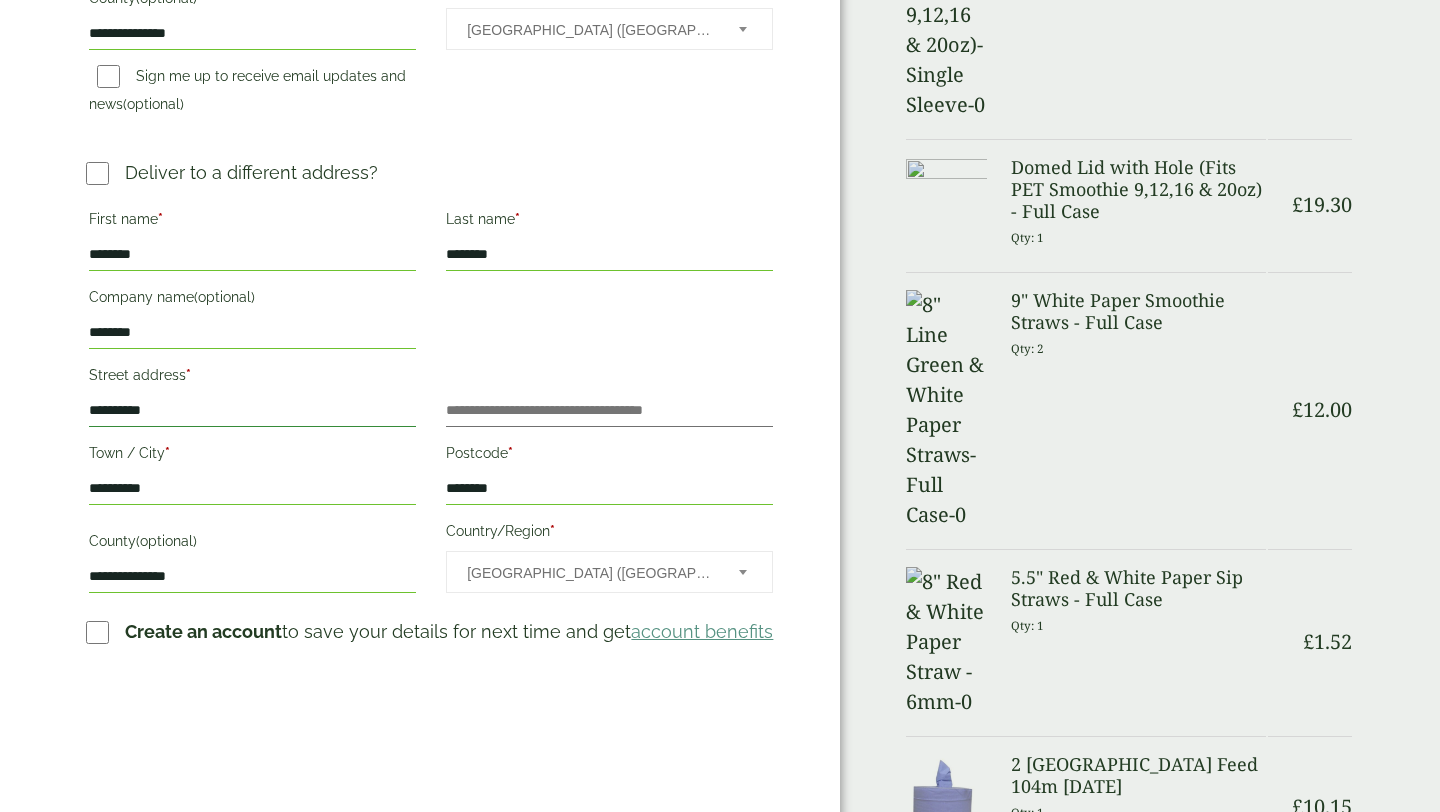 type on "**********" 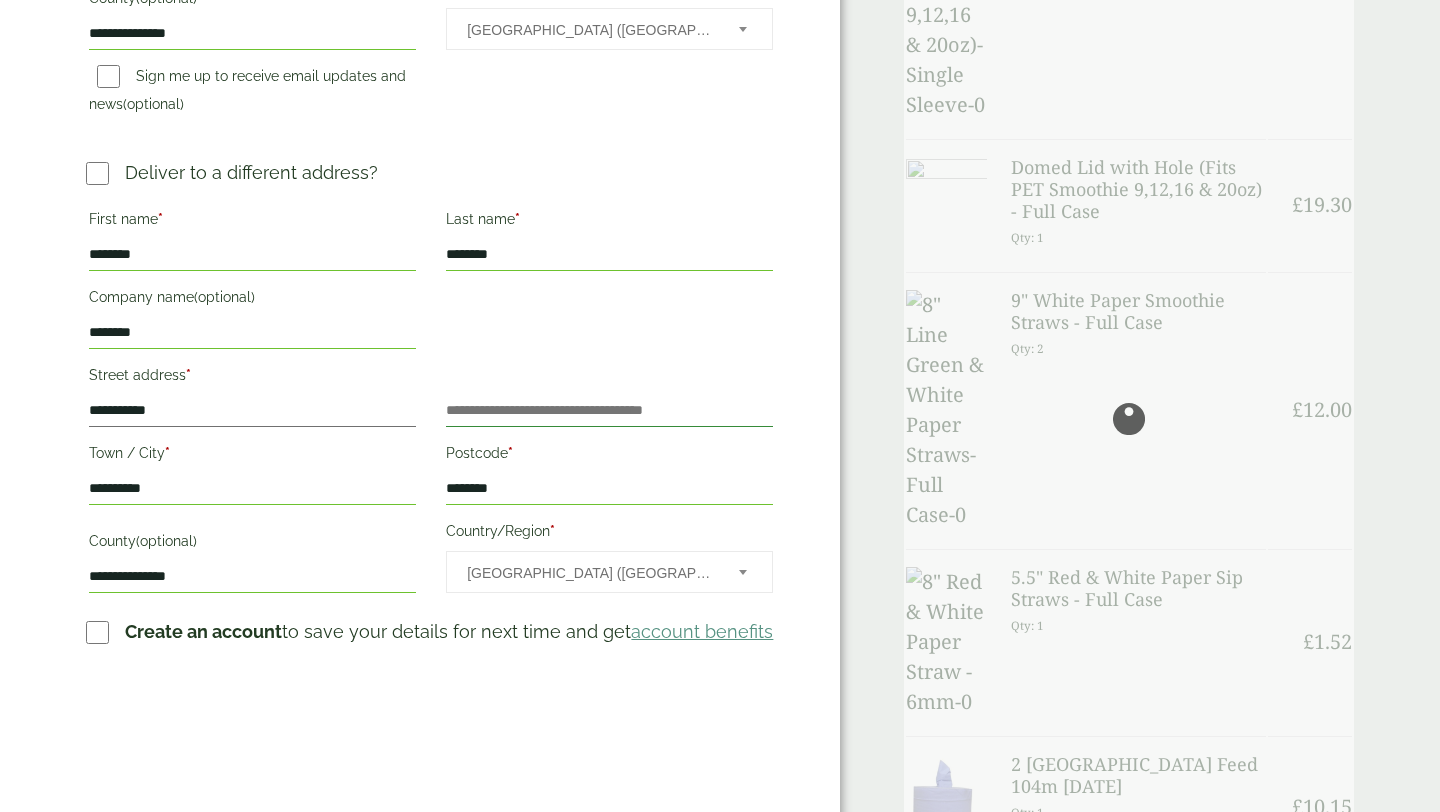 type on "**********" 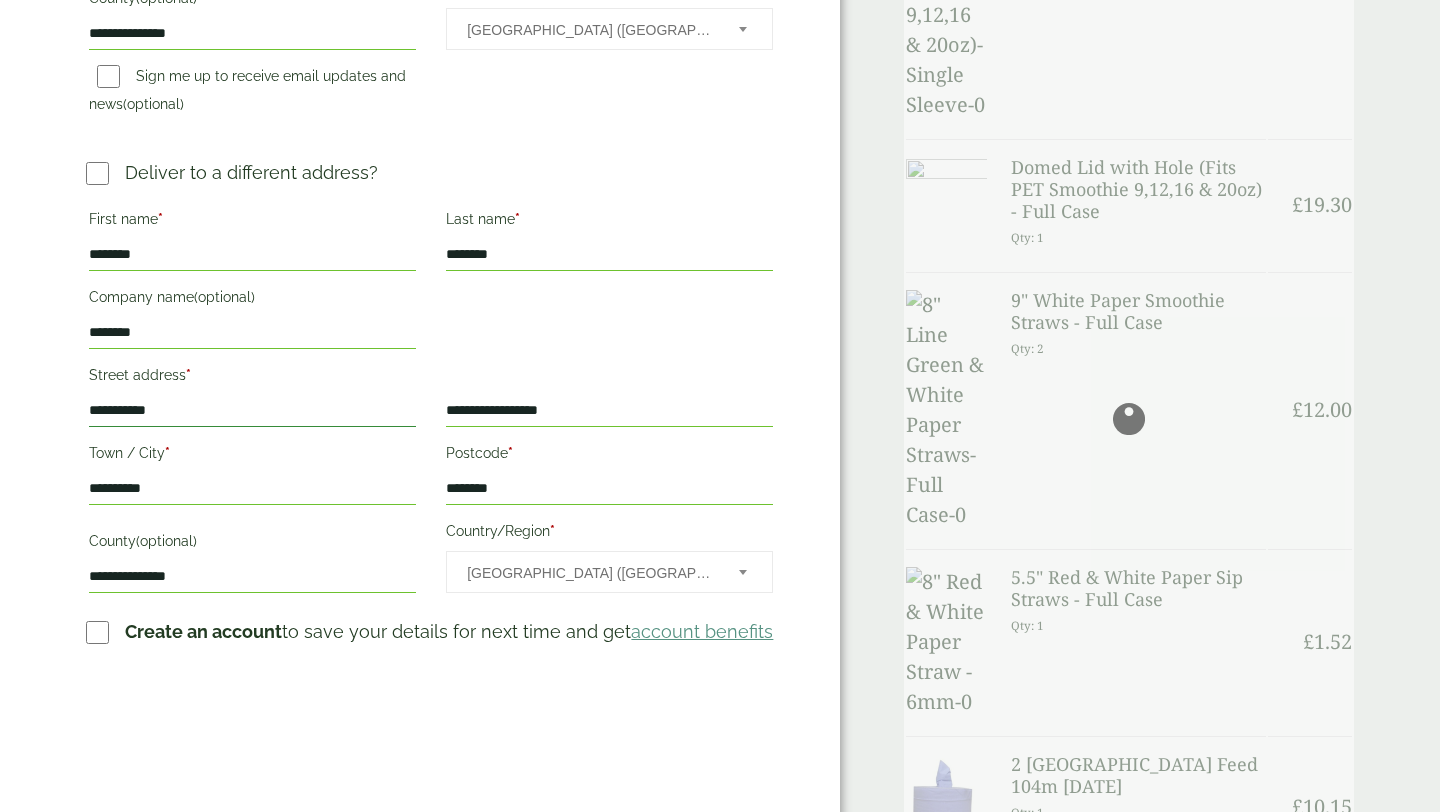 type on "**********" 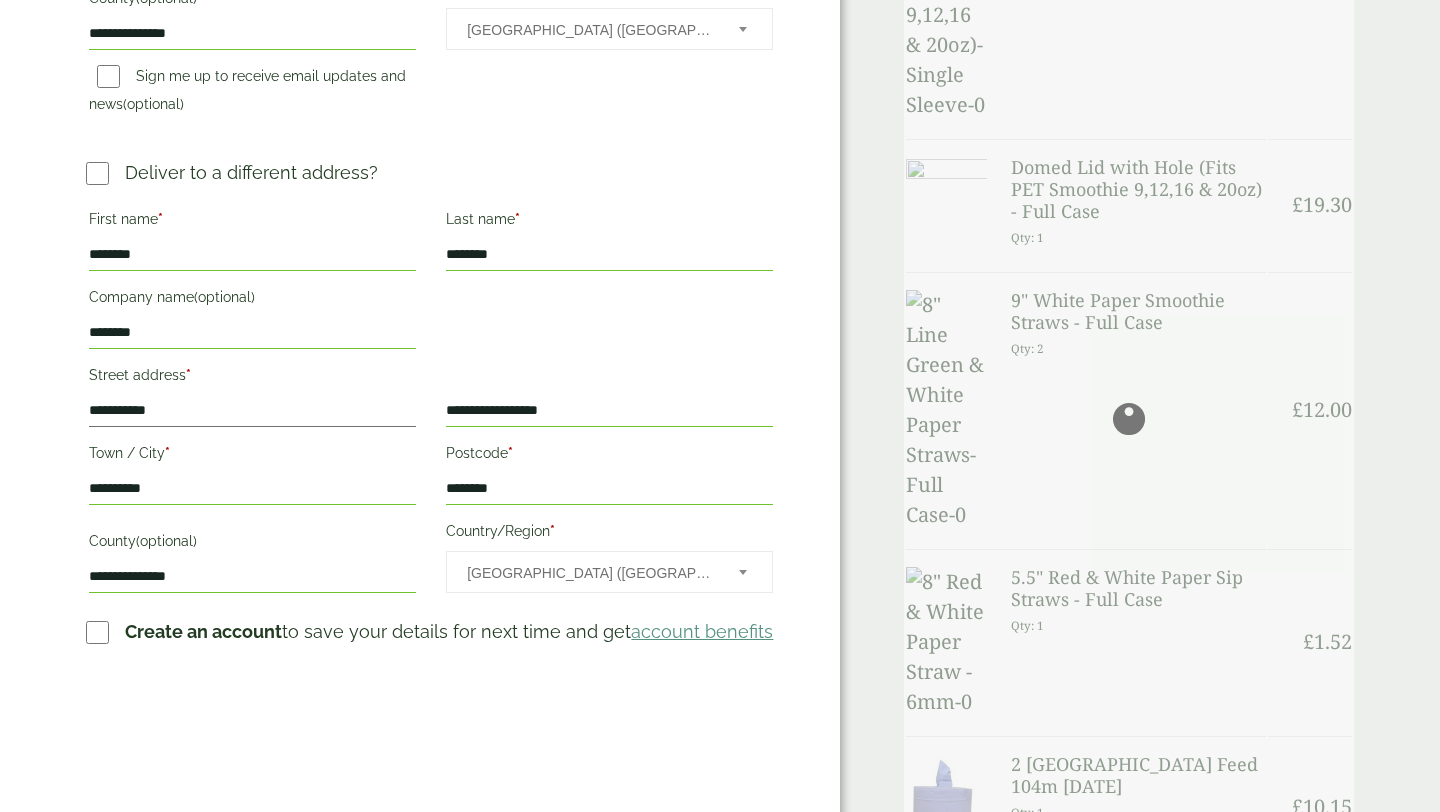 click on "********" at bounding box center [609, 489] 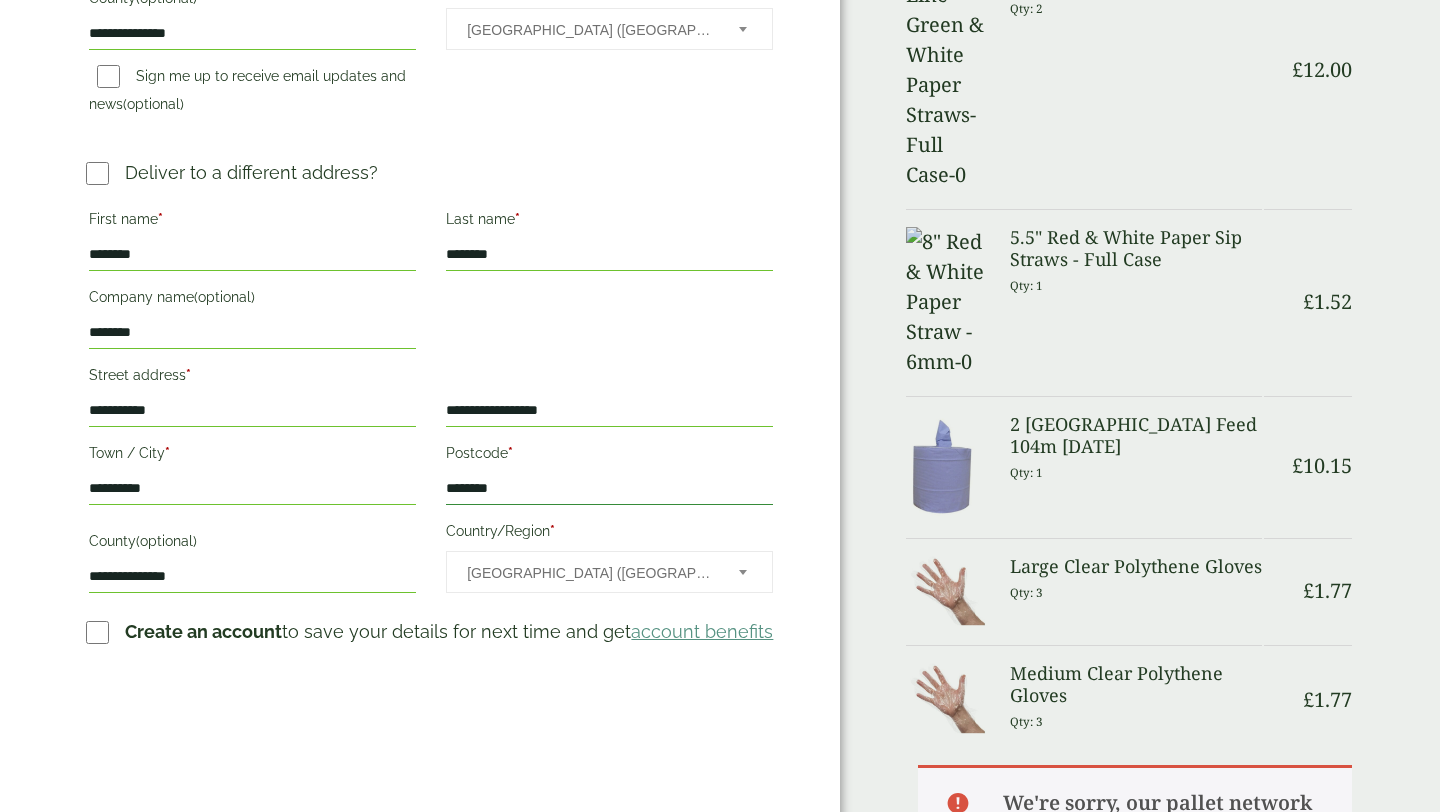 type on "********" 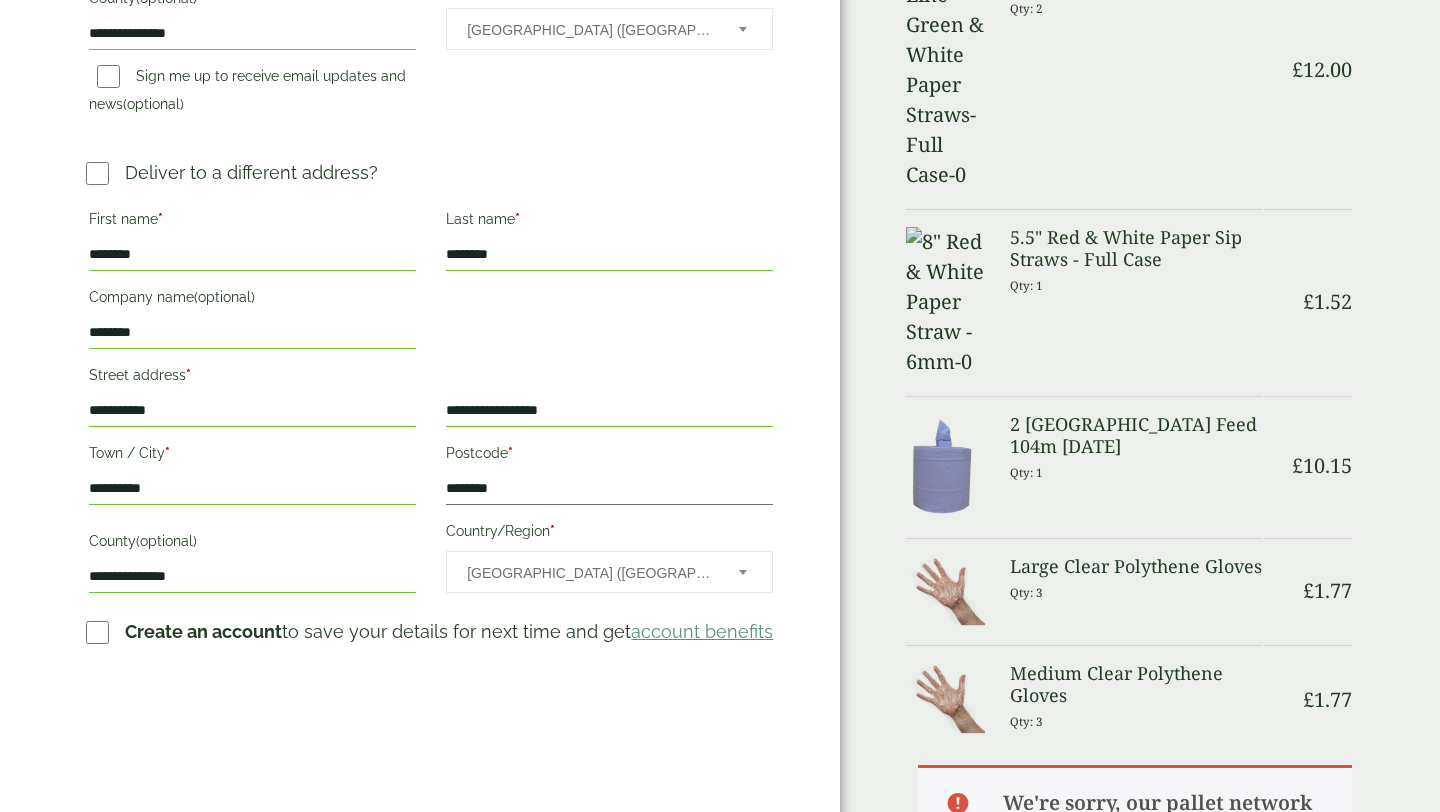 click on "First name  * ********
Last name  * ********
Company name  (optional) ********
* *" at bounding box center (431, 402) 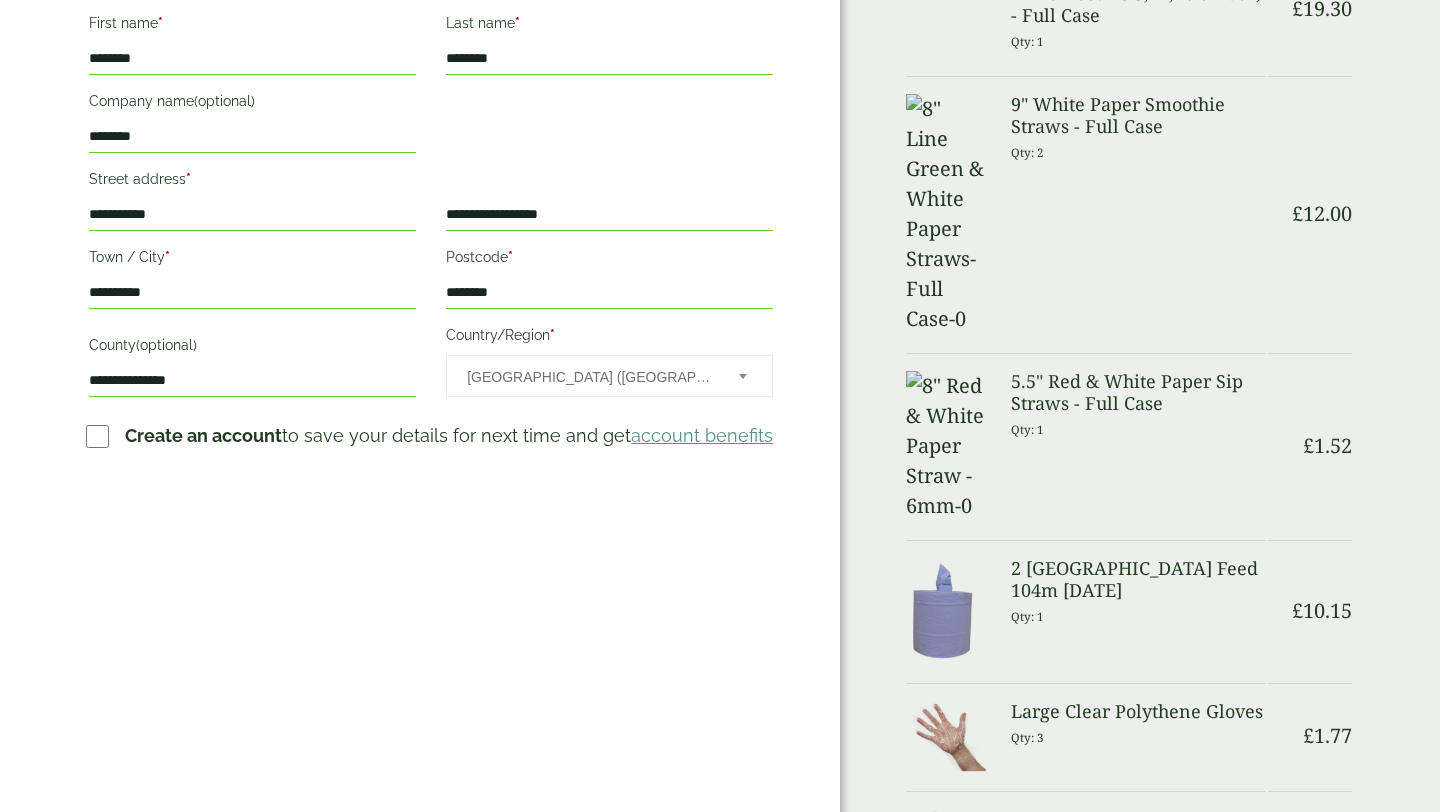 scroll, scrollTop: 897, scrollLeft: 0, axis: vertical 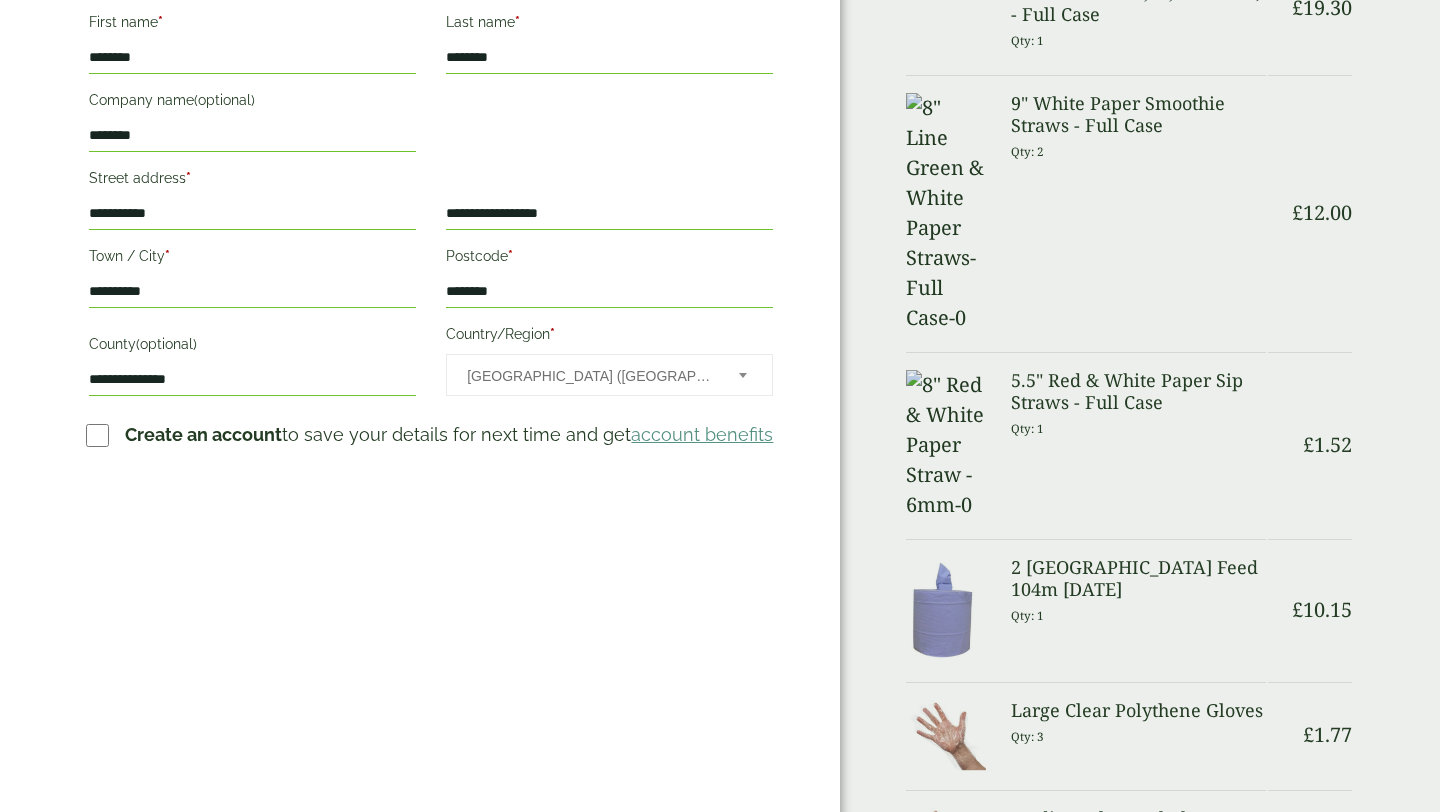 click on "Saturday Delivery
2pm Cut off" at bounding box center (1086, 1050) 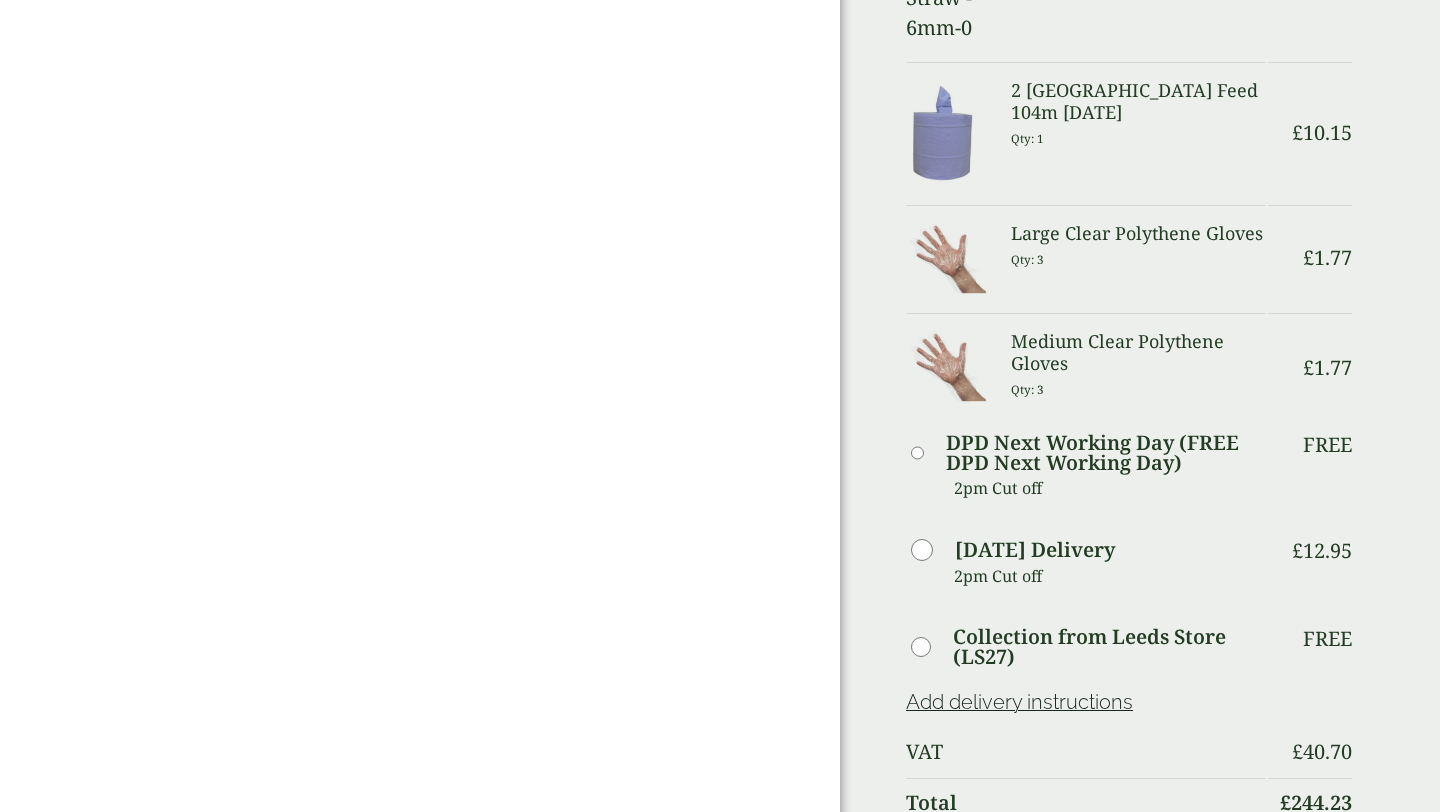 click on "Place order" at bounding box center [1129, 1186] 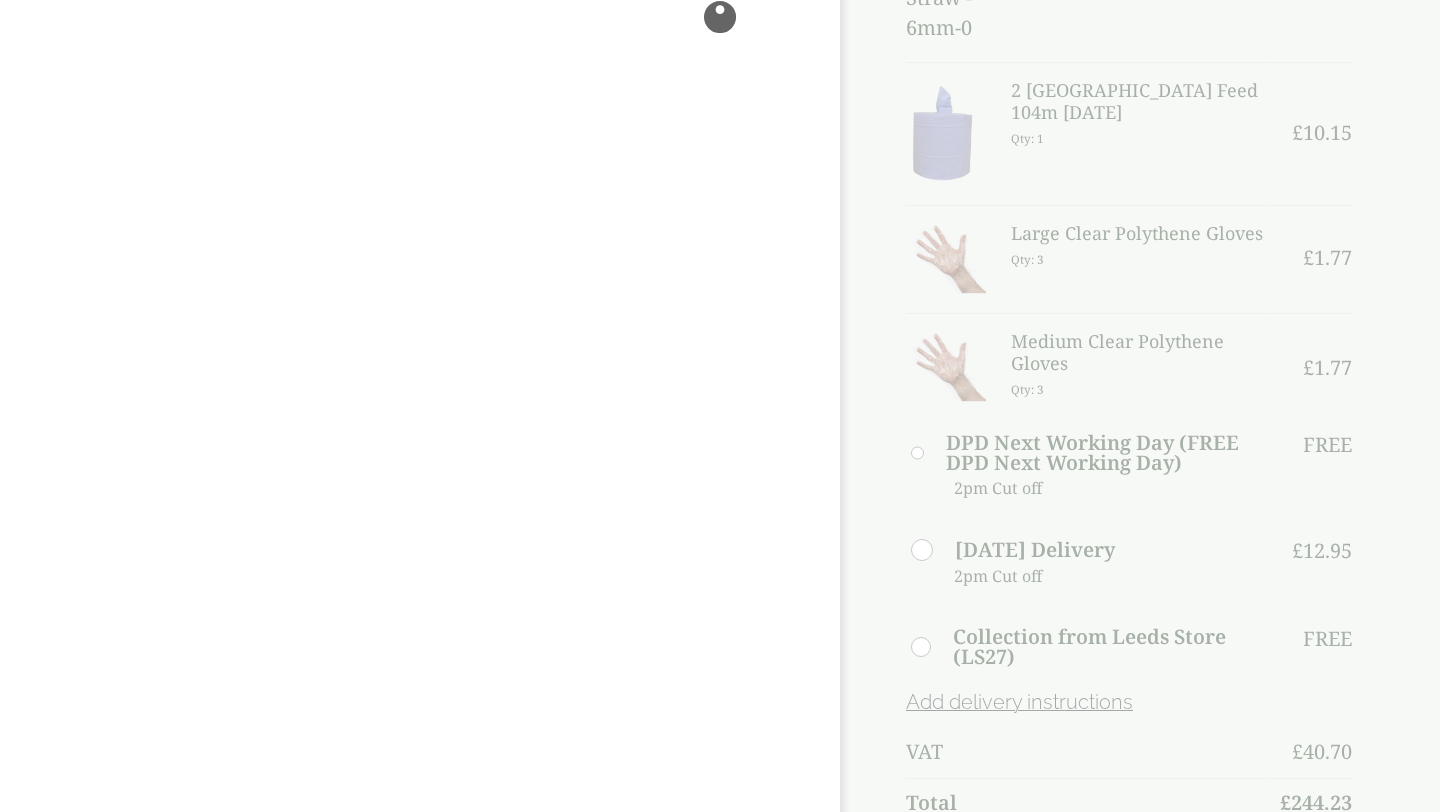 scroll, scrollTop: 0, scrollLeft: 0, axis: both 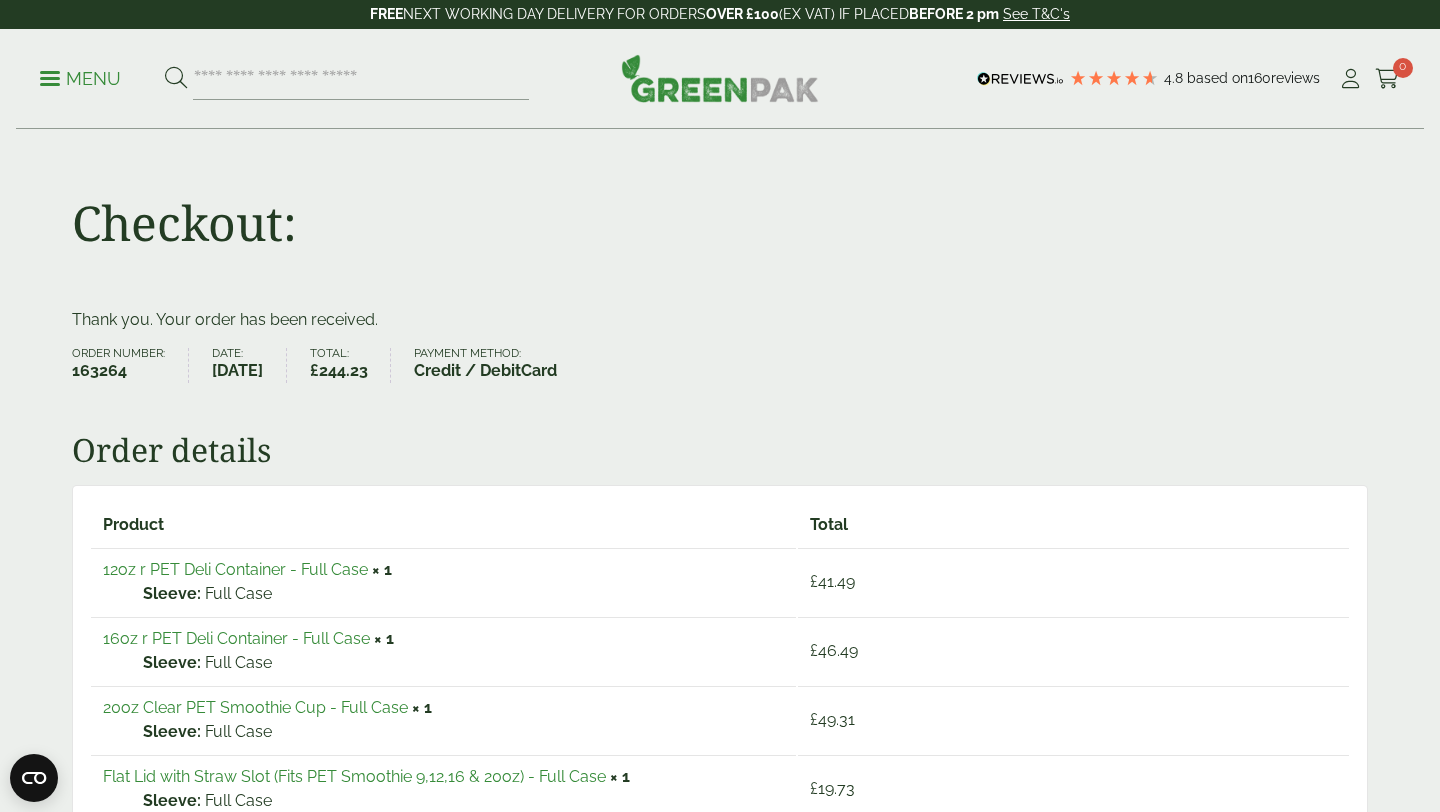 click on "Checkout:" at bounding box center [720, 219] 